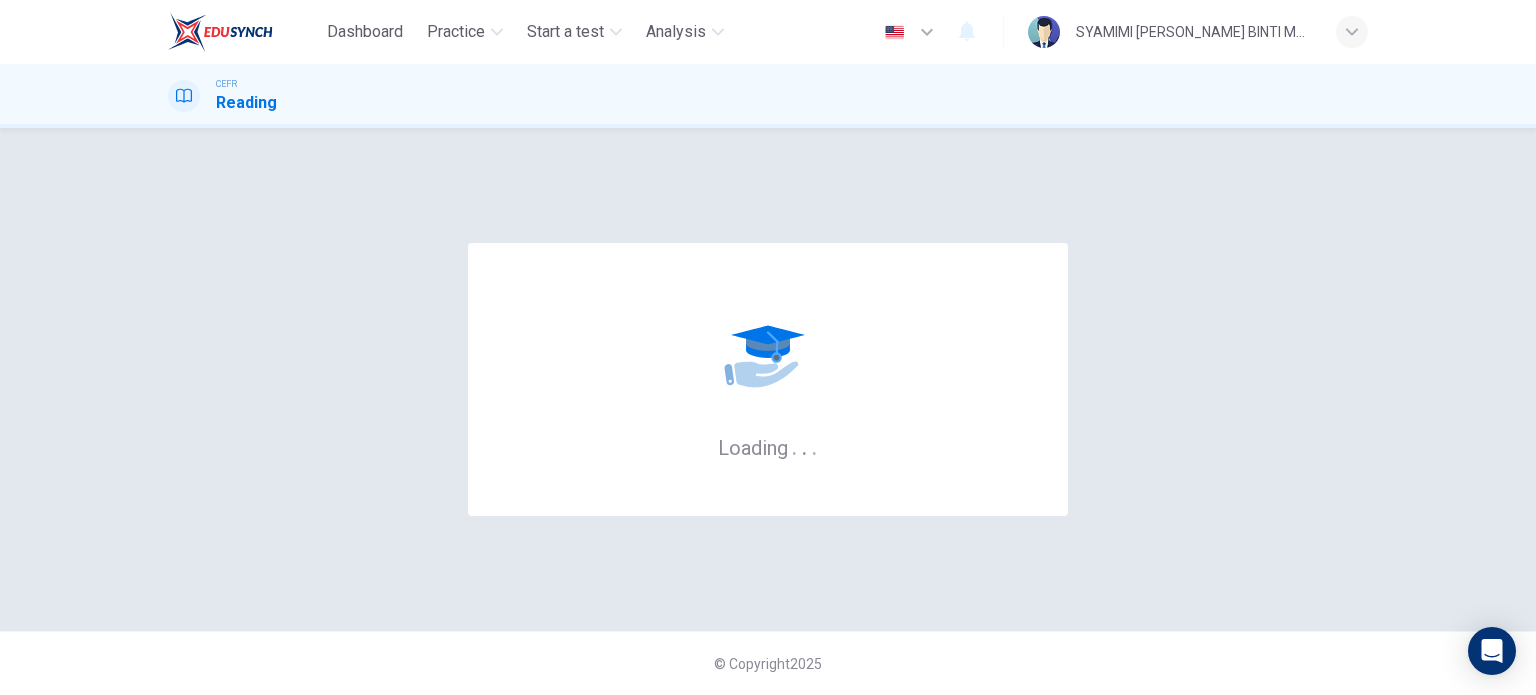 scroll, scrollTop: 0, scrollLeft: 0, axis: both 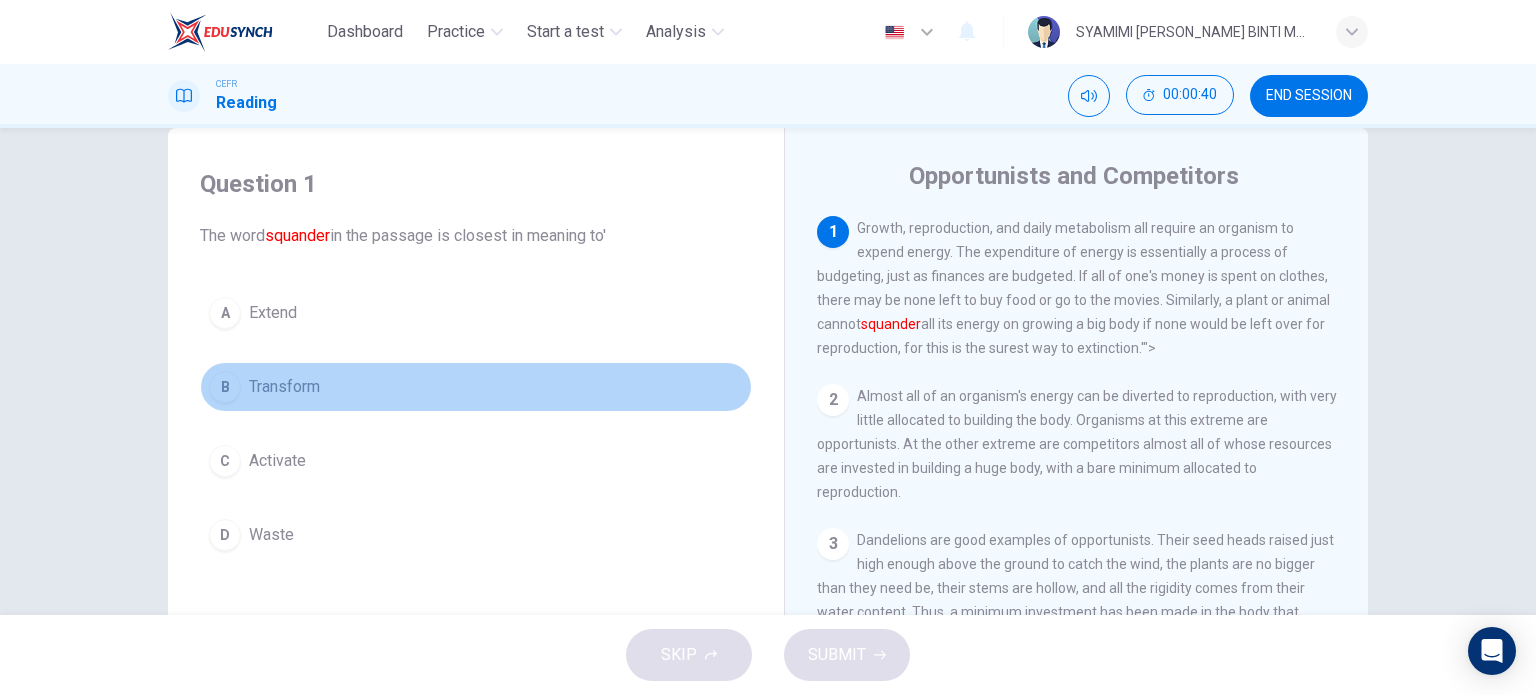 click on "B" at bounding box center (225, 387) 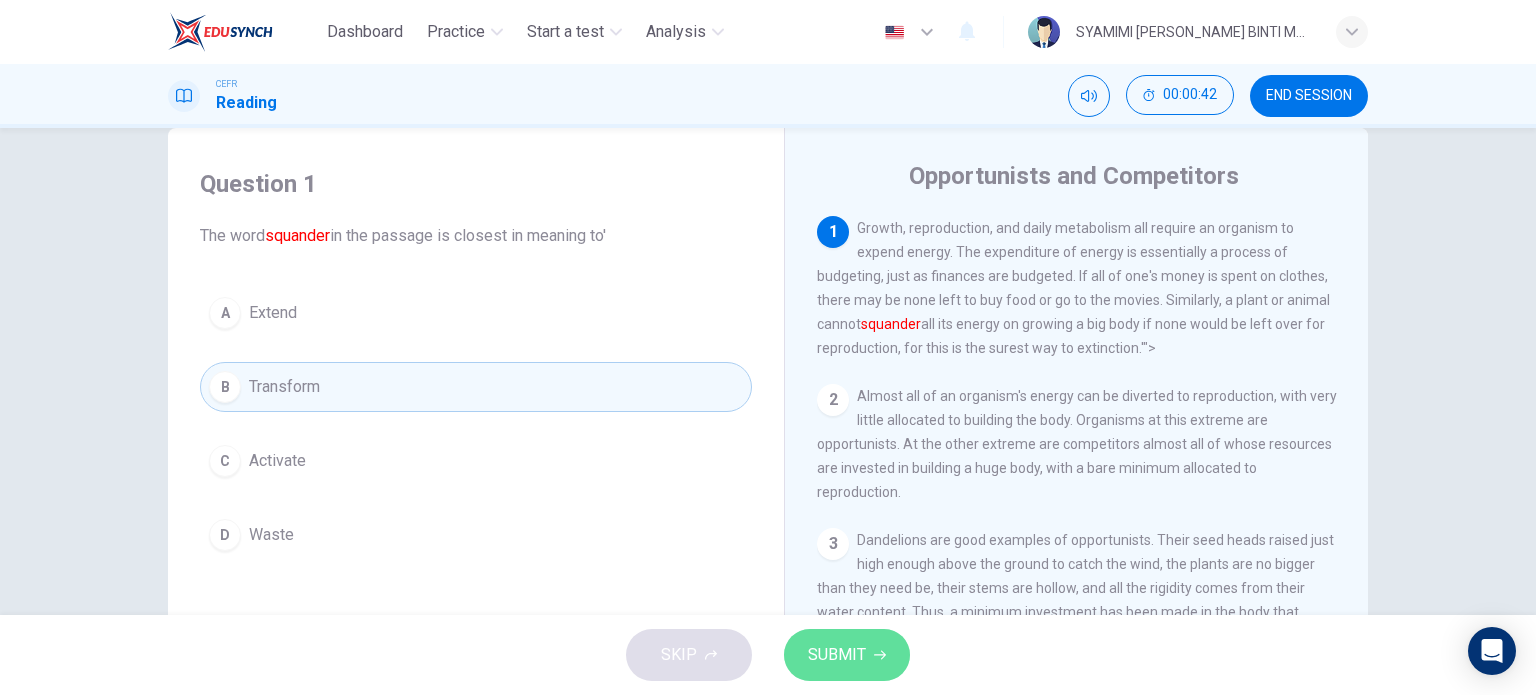 click on "SUBMIT" at bounding box center [847, 655] 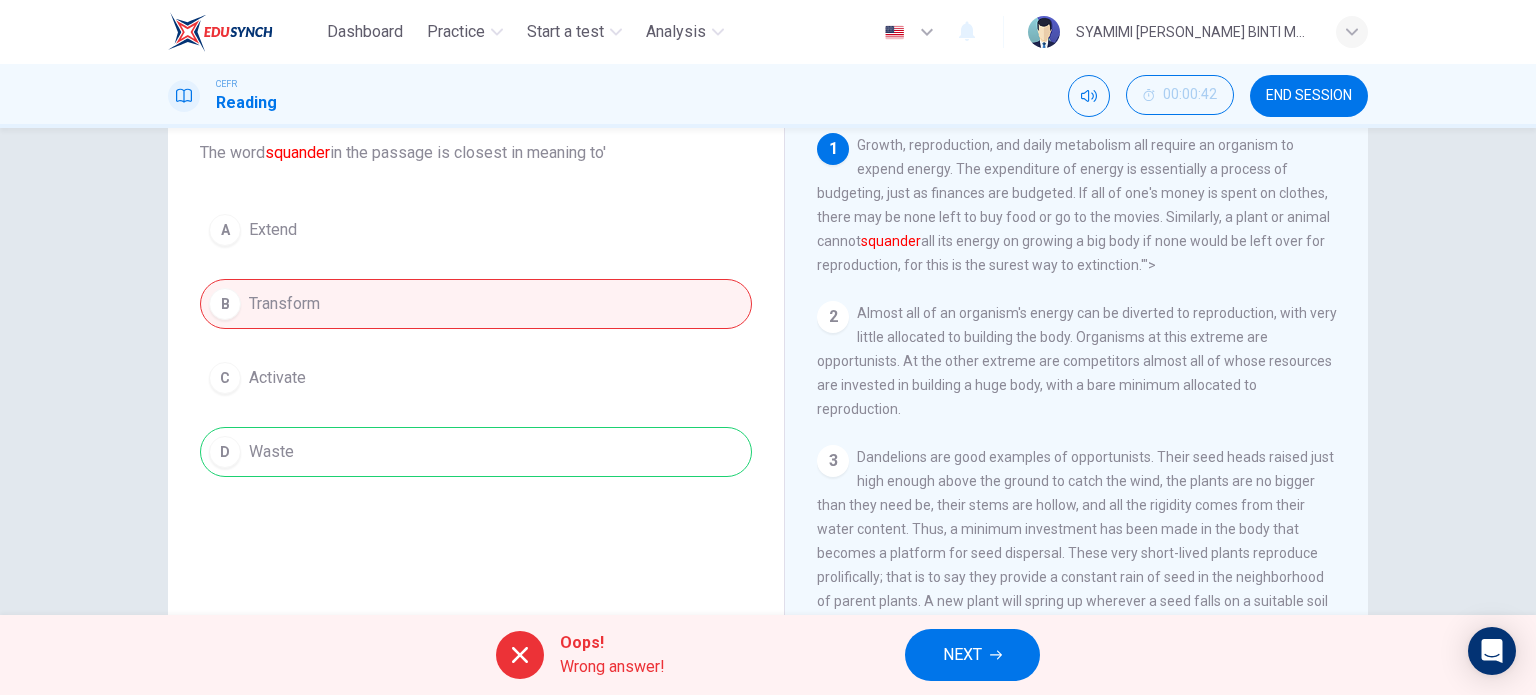 scroll, scrollTop: 112, scrollLeft: 0, axis: vertical 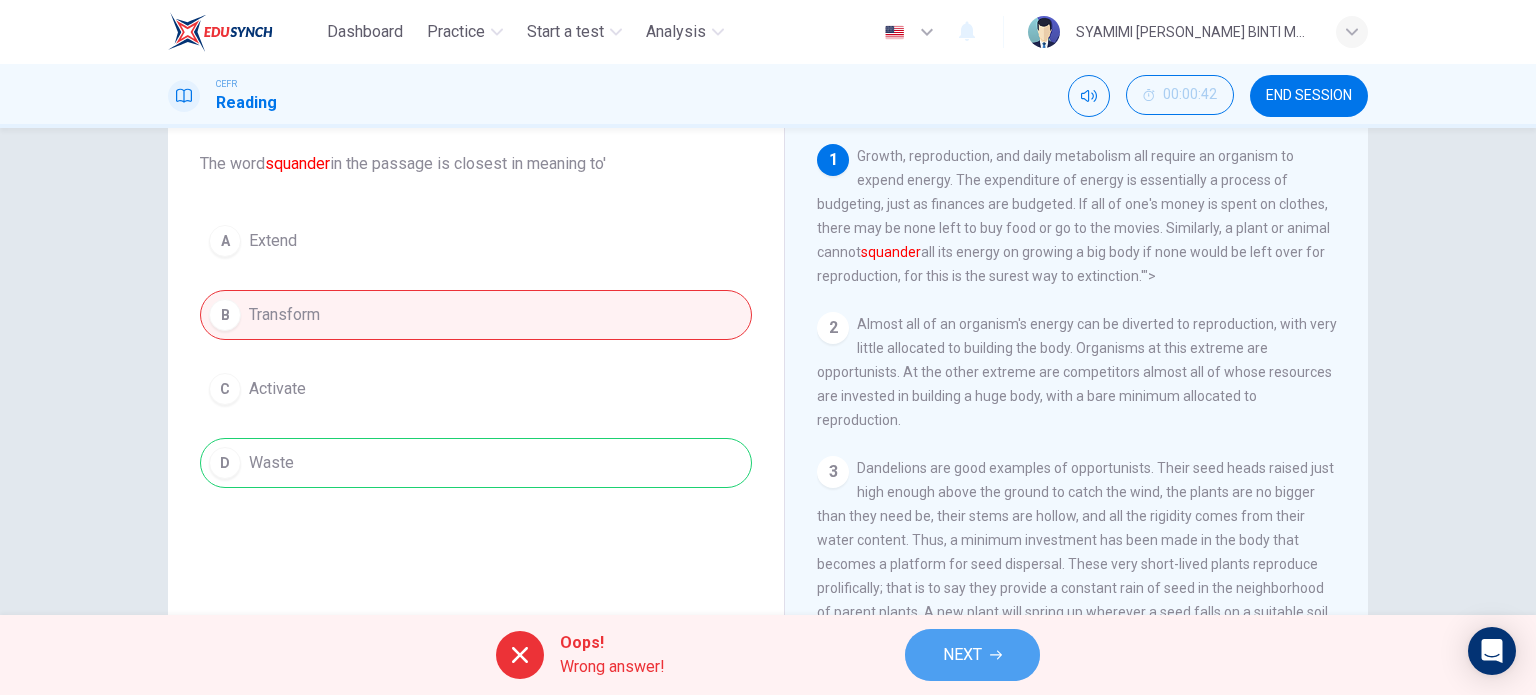 click on "NEXT" at bounding box center [972, 655] 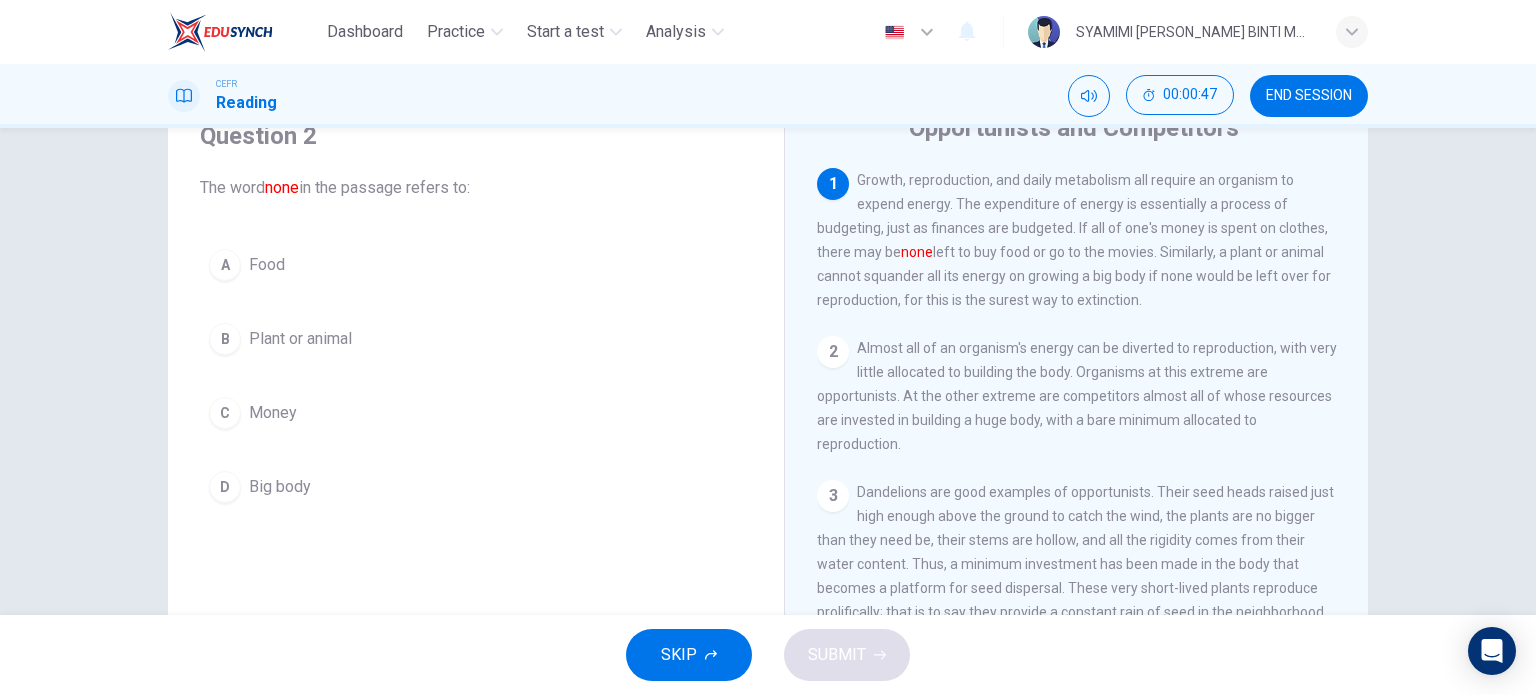 scroll, scrollTop: 88, scrollLeft: 0, axis: vertical 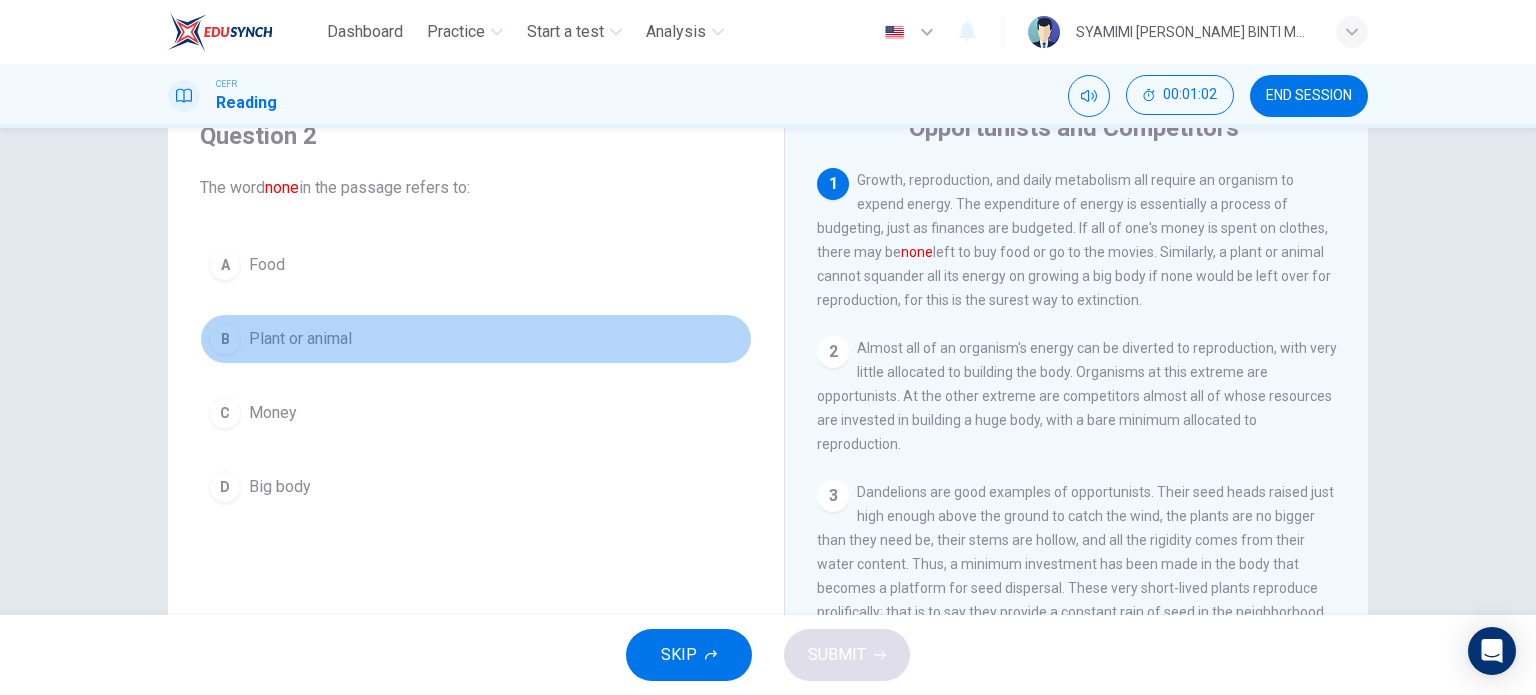 click on "B" at bounding box center (225, 339) 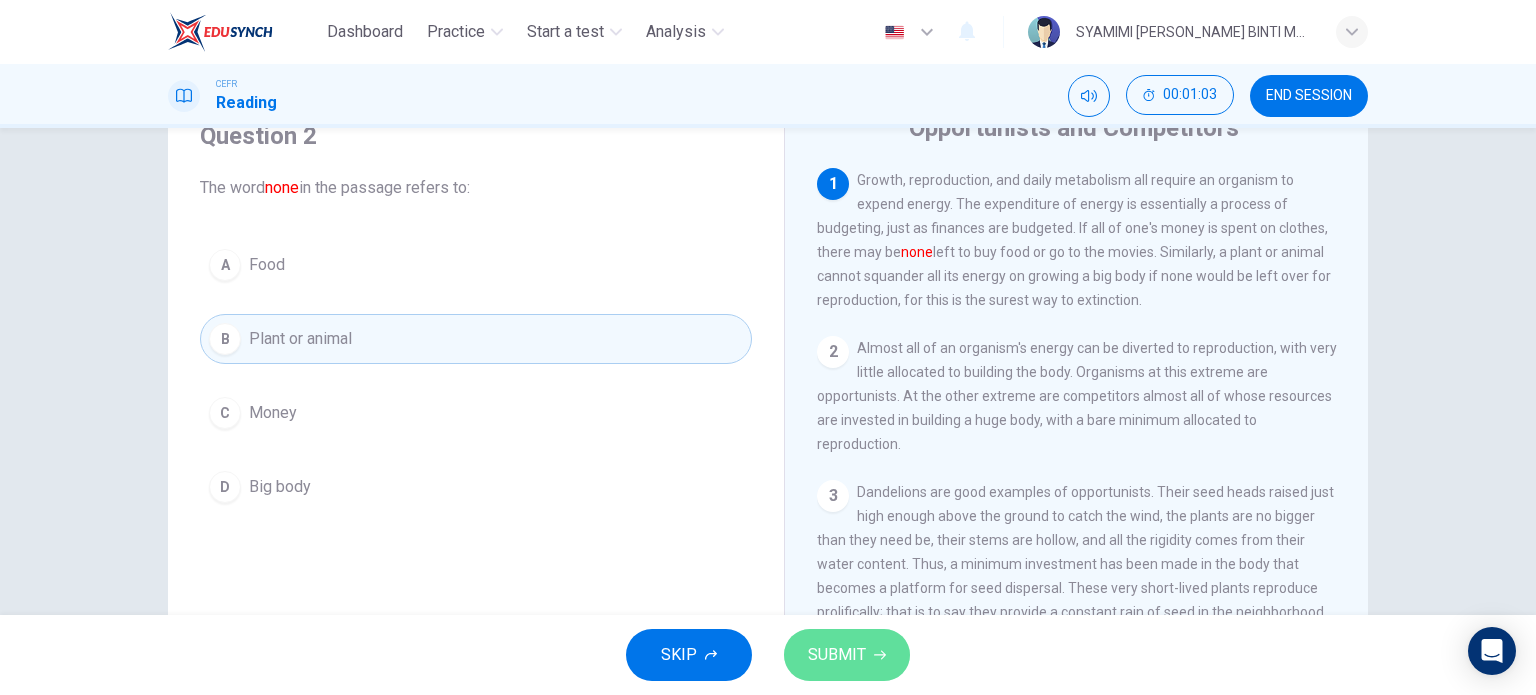 click on "SUBMIT" at bounding box center [837, 655] 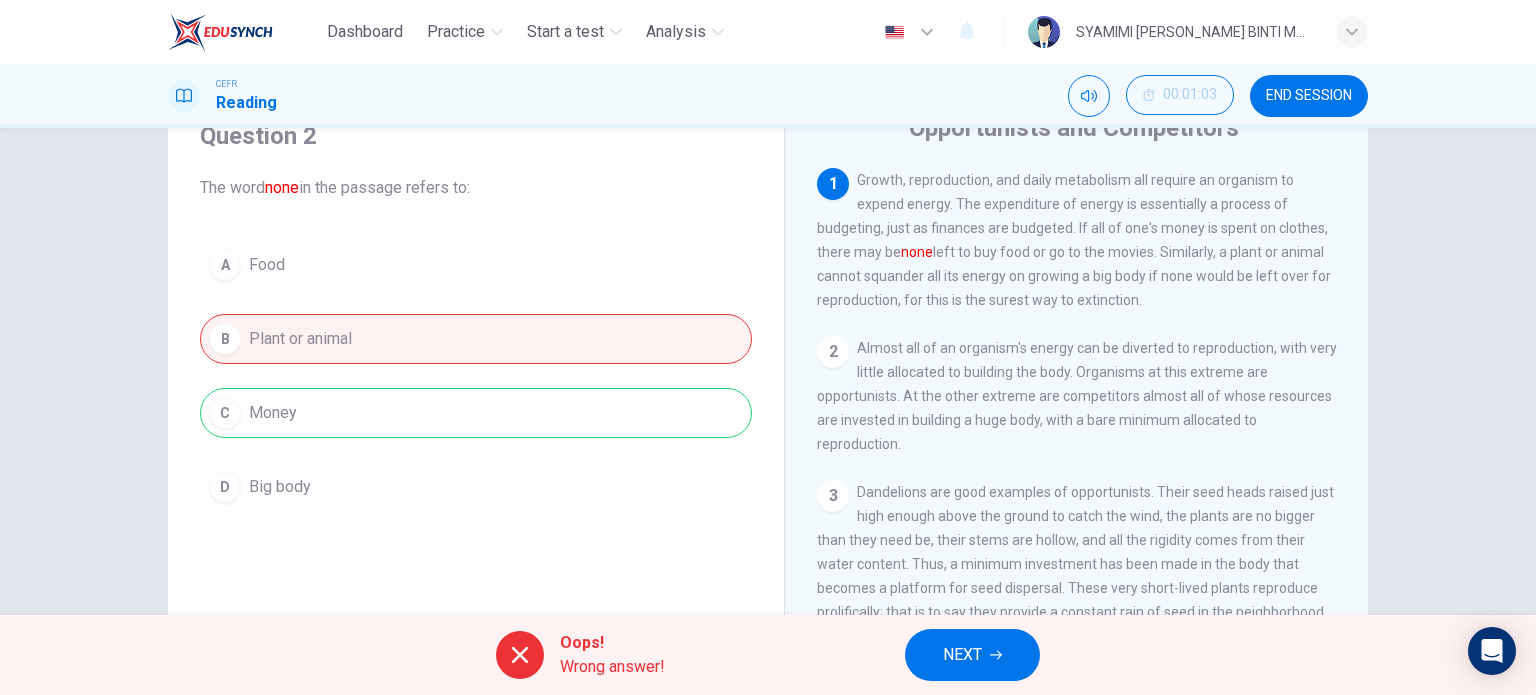 click 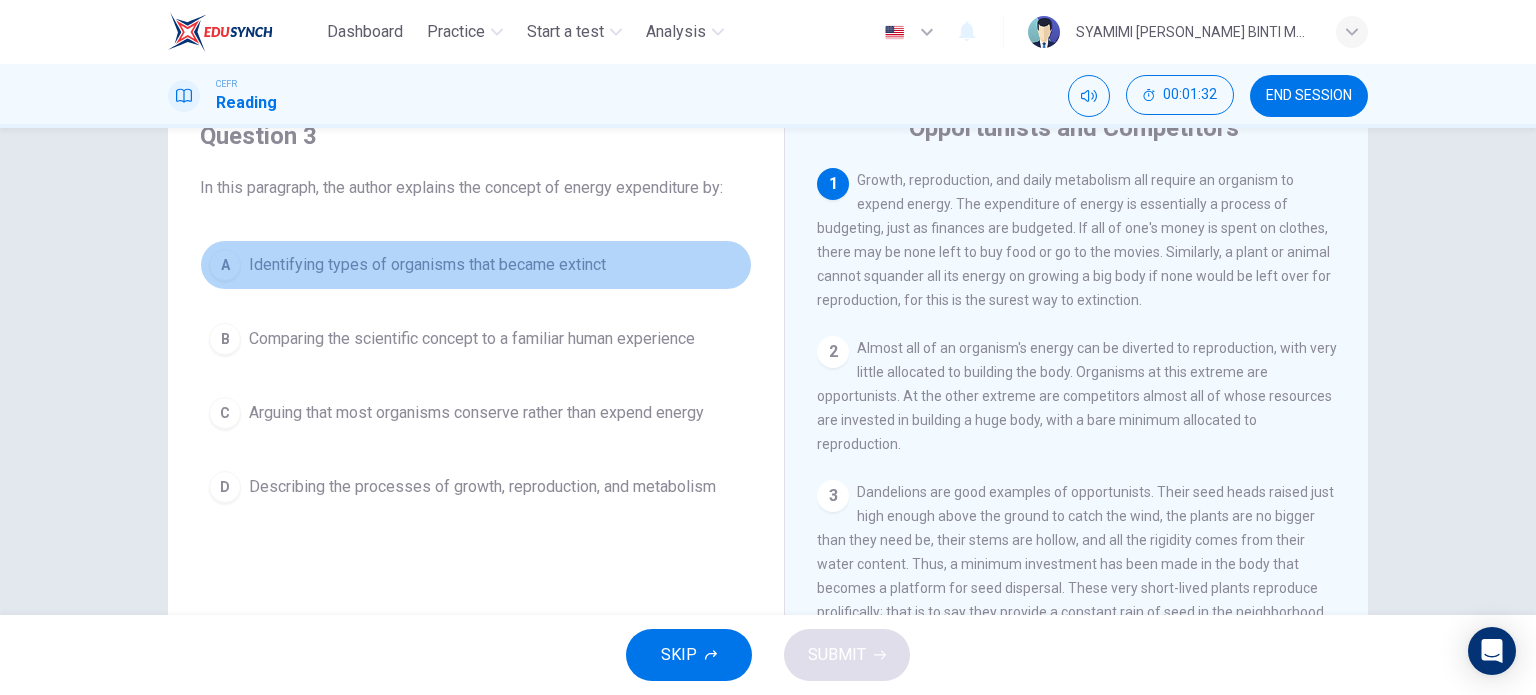 click on "A" at bounding box center (225, 265) 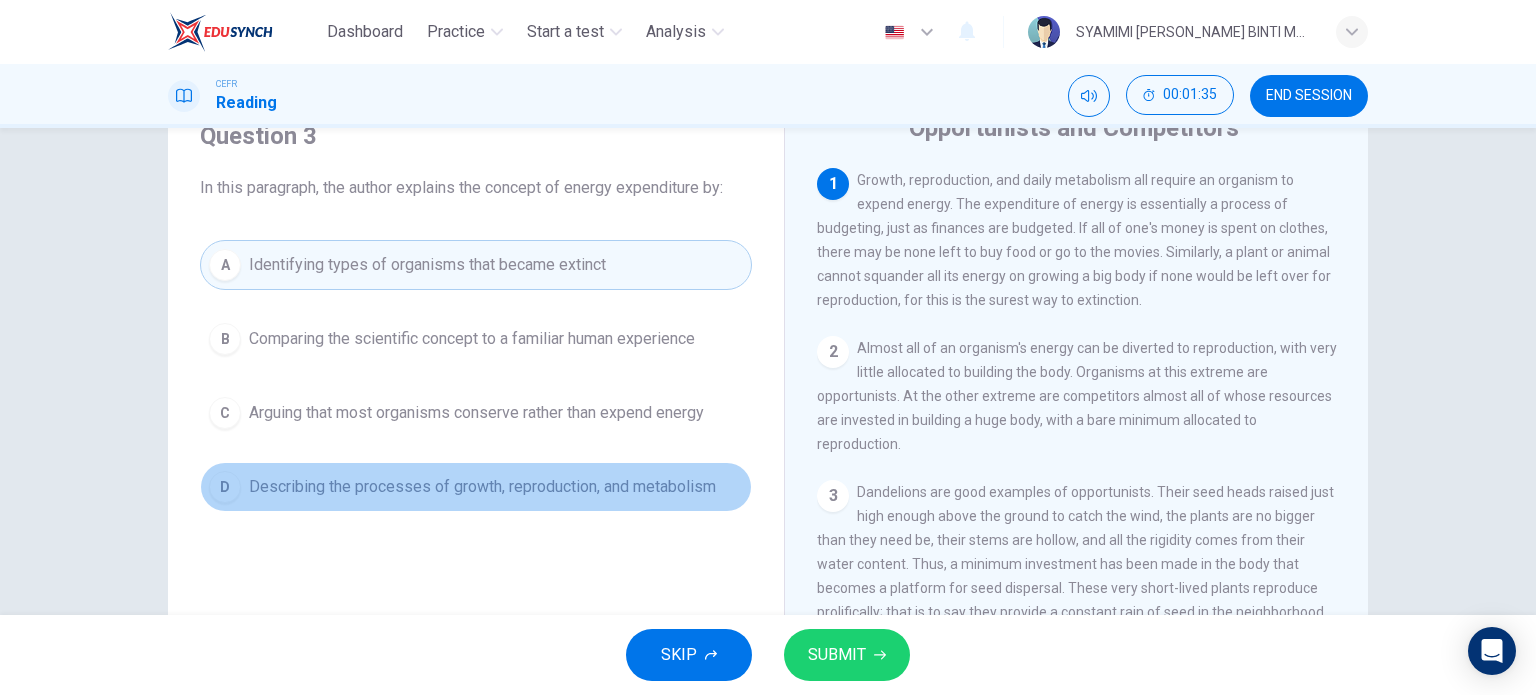 click on "Describing the processes of growth, reproduction, and metabolism" at bounding box center (482, 487) 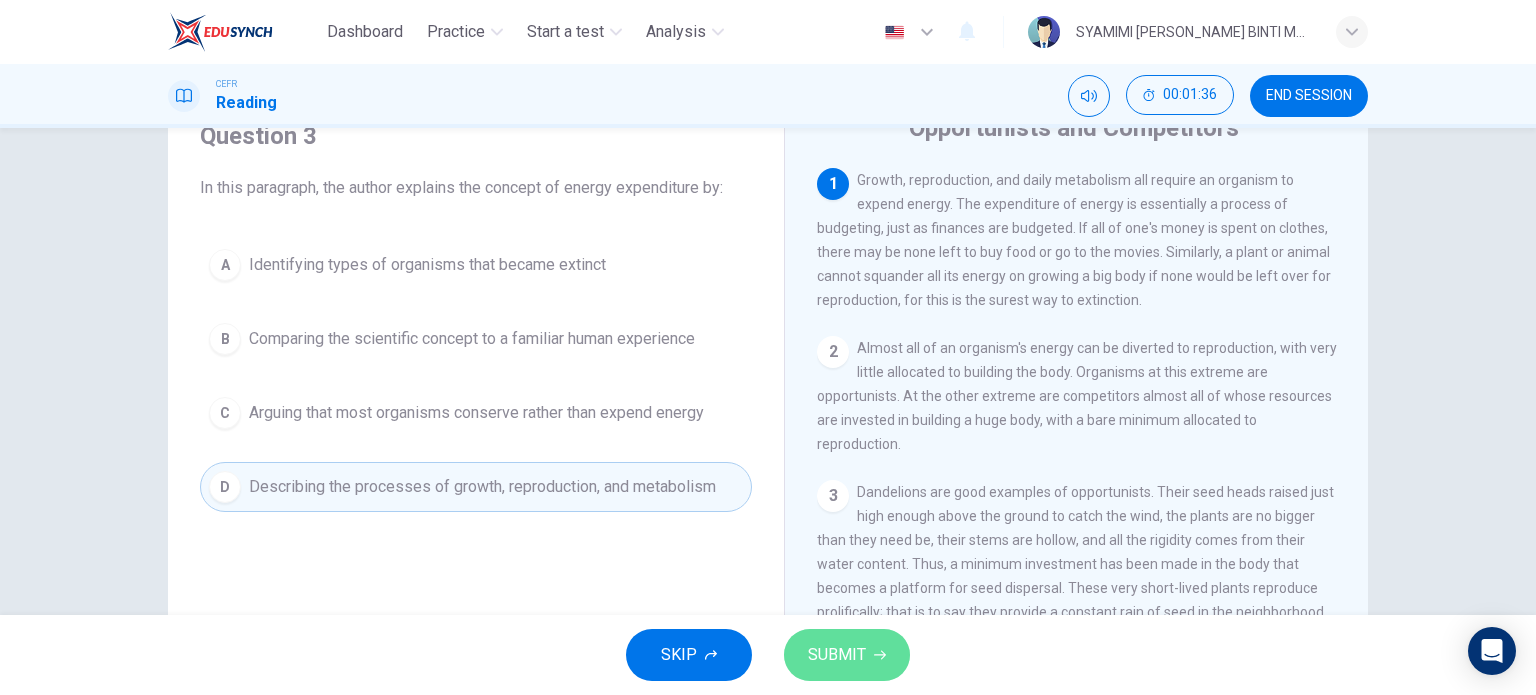 click on "SUBMIT" at bounding box center [837, 655] 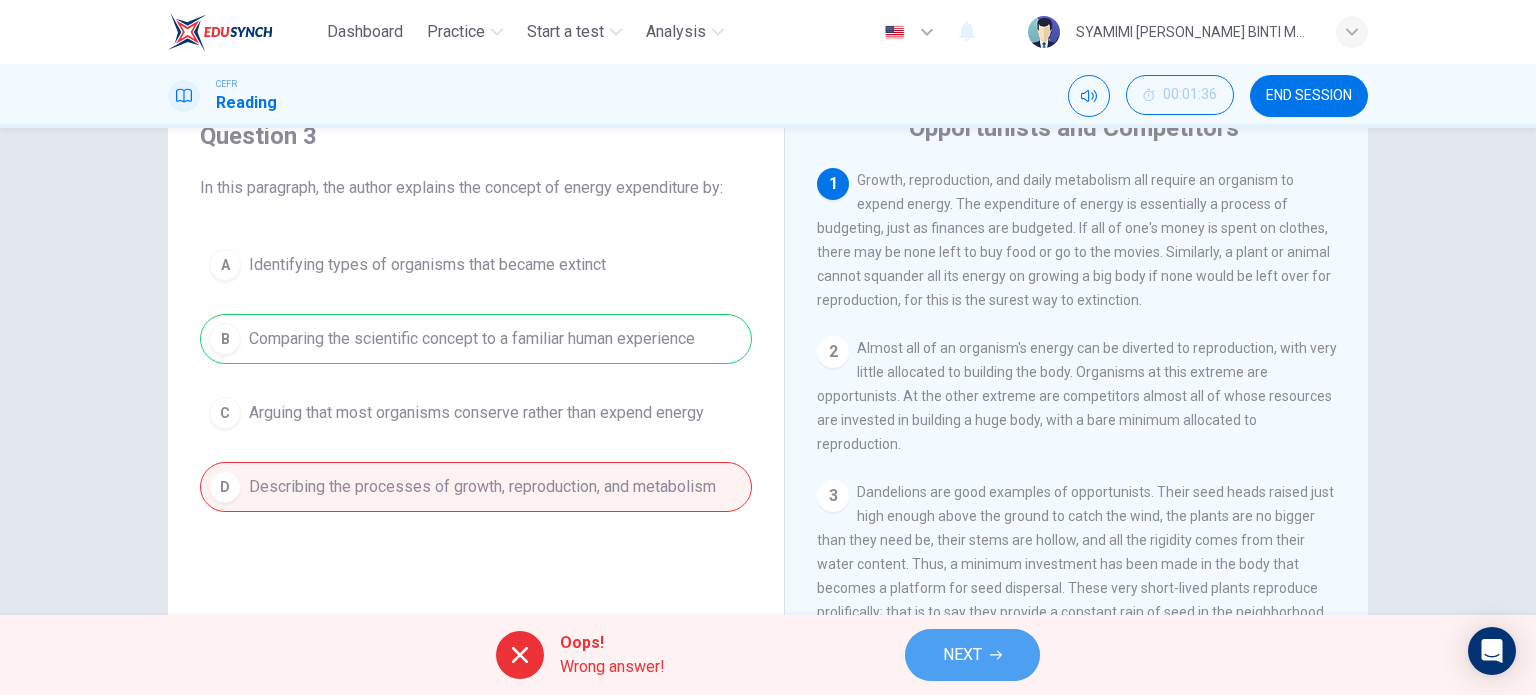 click on "NEXT" at bounding box center [972, 655] 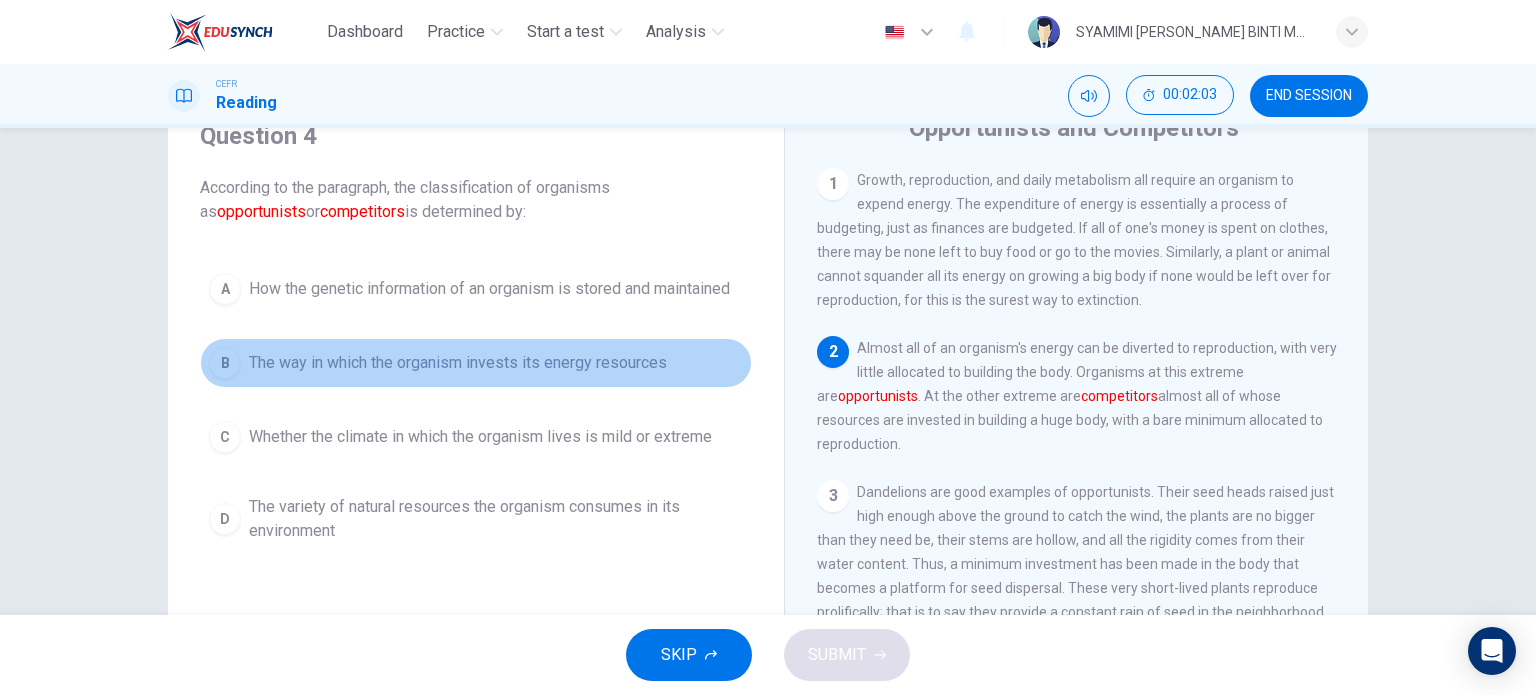 click on "B" at bounding box center [225, 363] 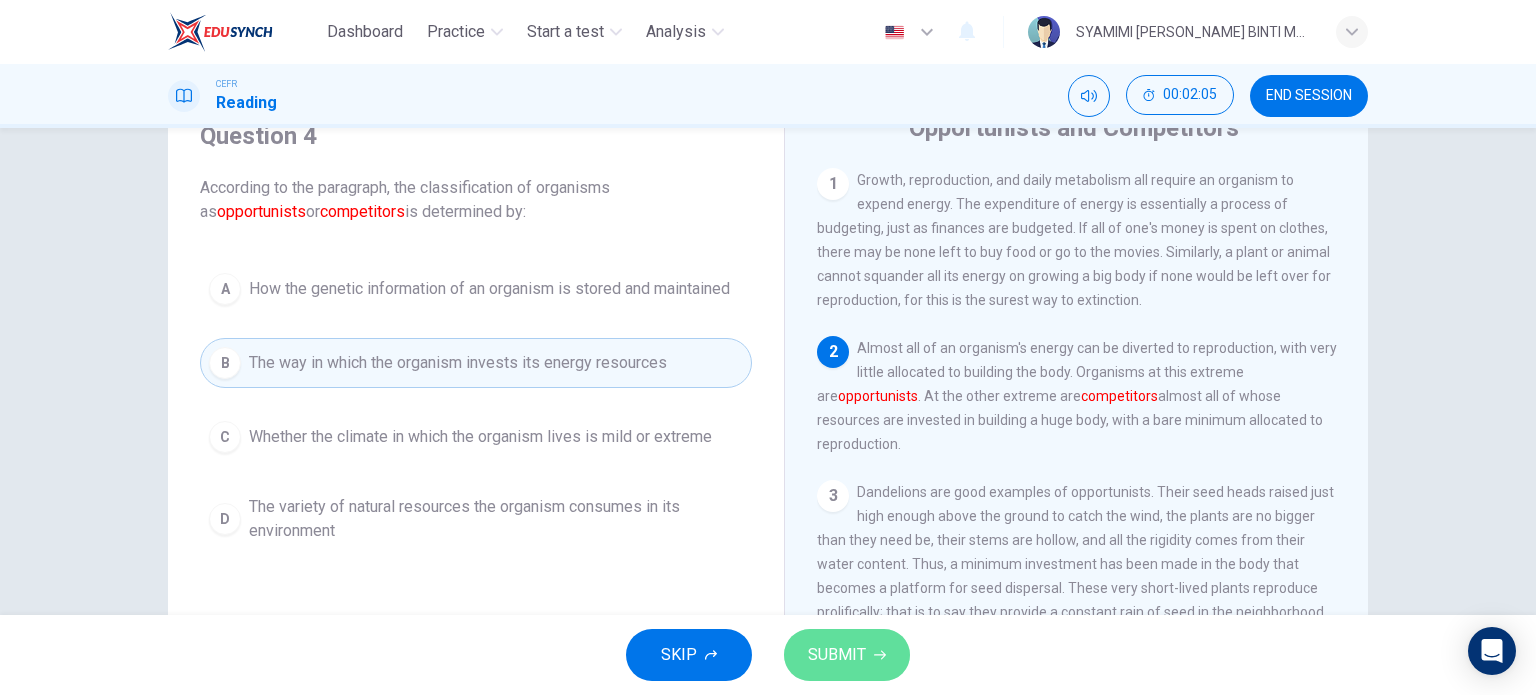 click on "SUBMIT" at bounding box center (837, 655) 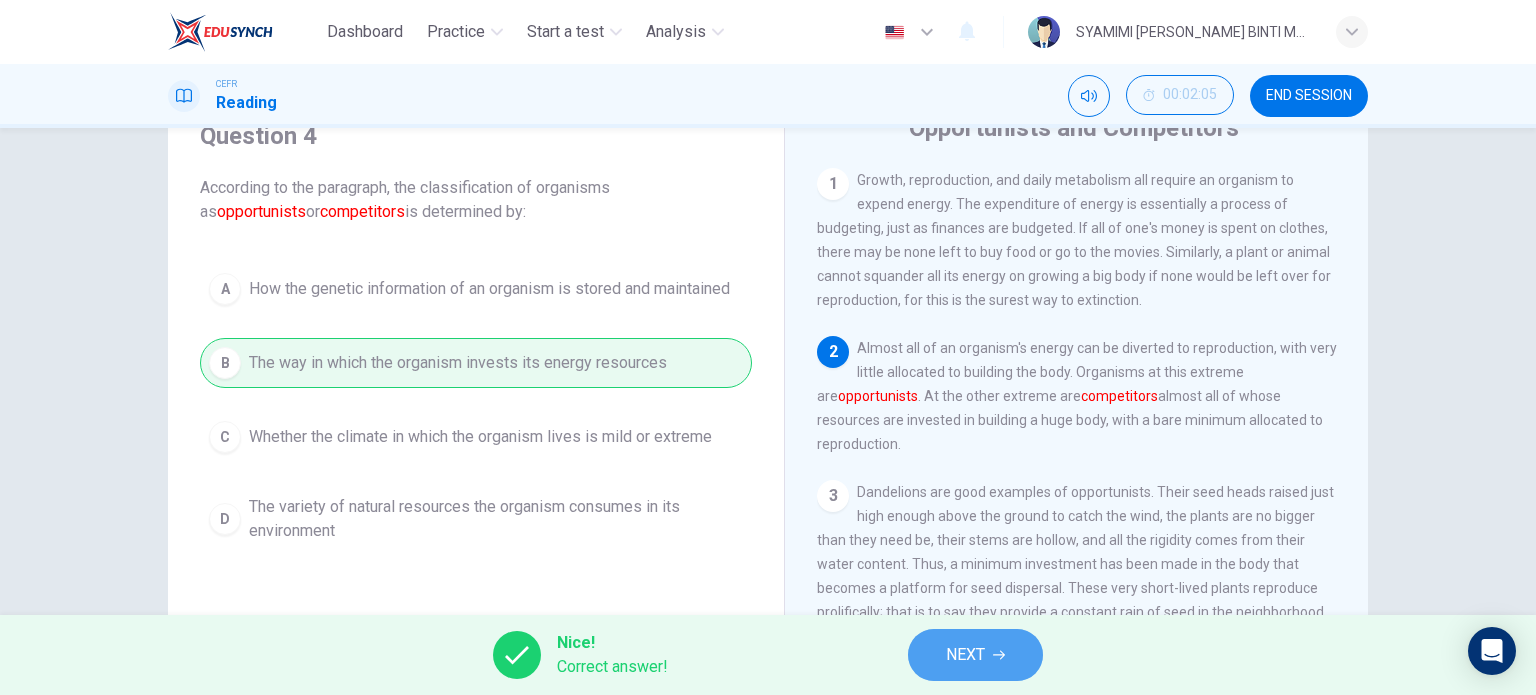 click on "NEXT" at bounding box center [965, 655] 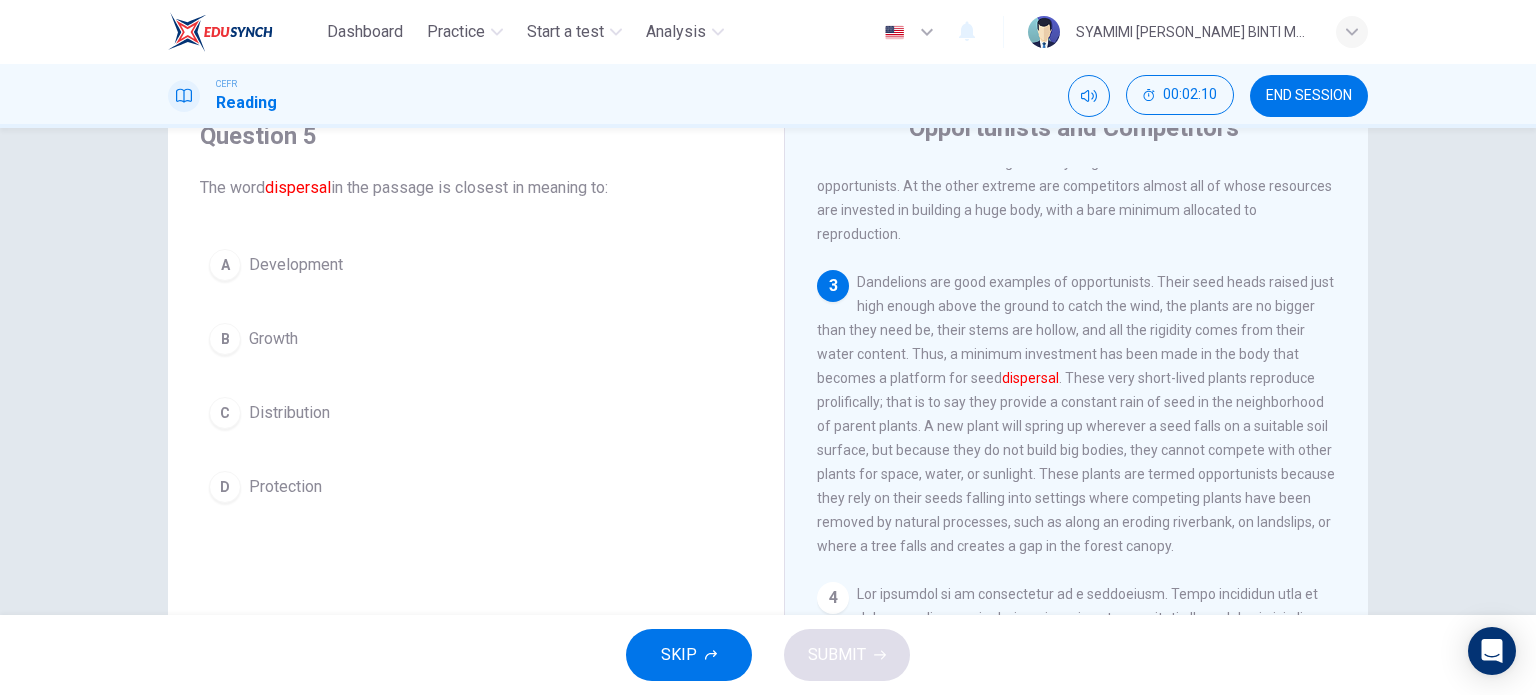 scroll, scrollTop: 211, scrollLeft: 0, axis: vertical 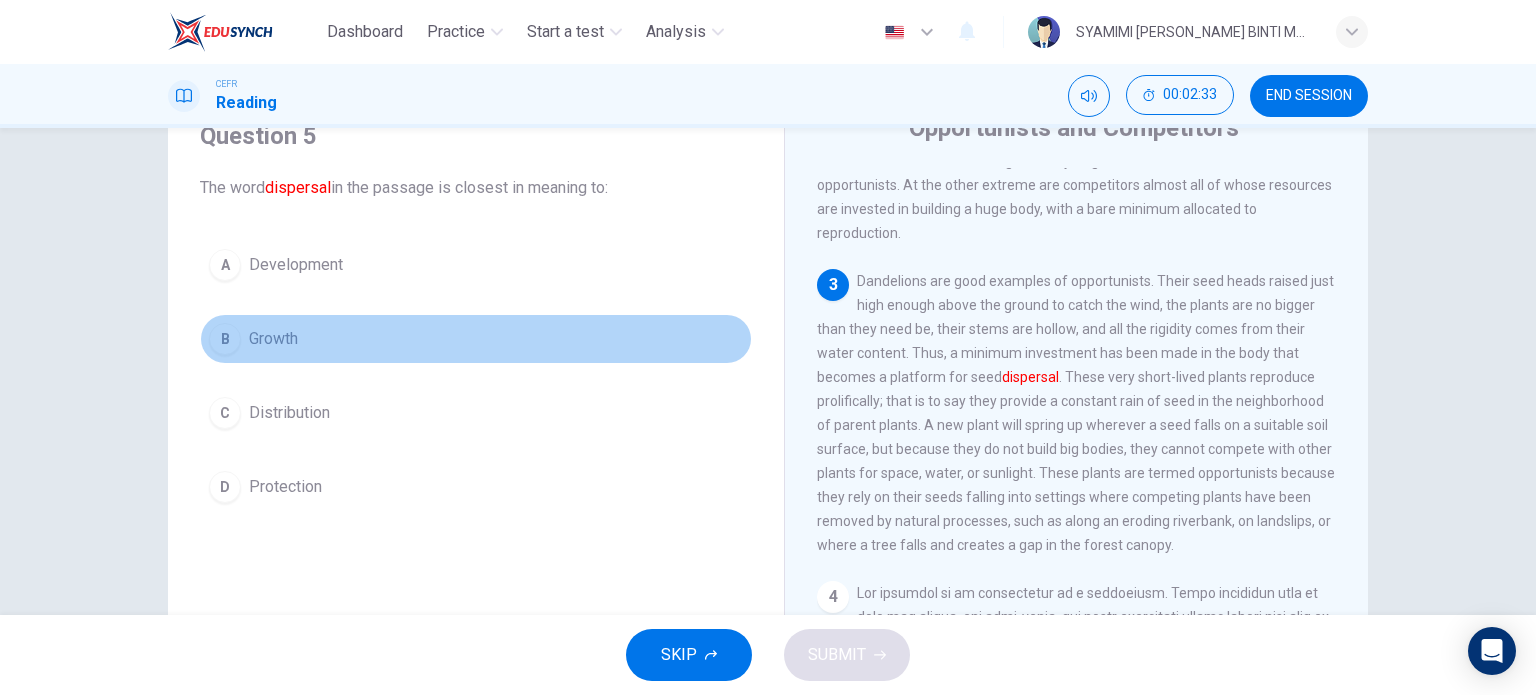 click on "B" at bounding box center (225, 339) 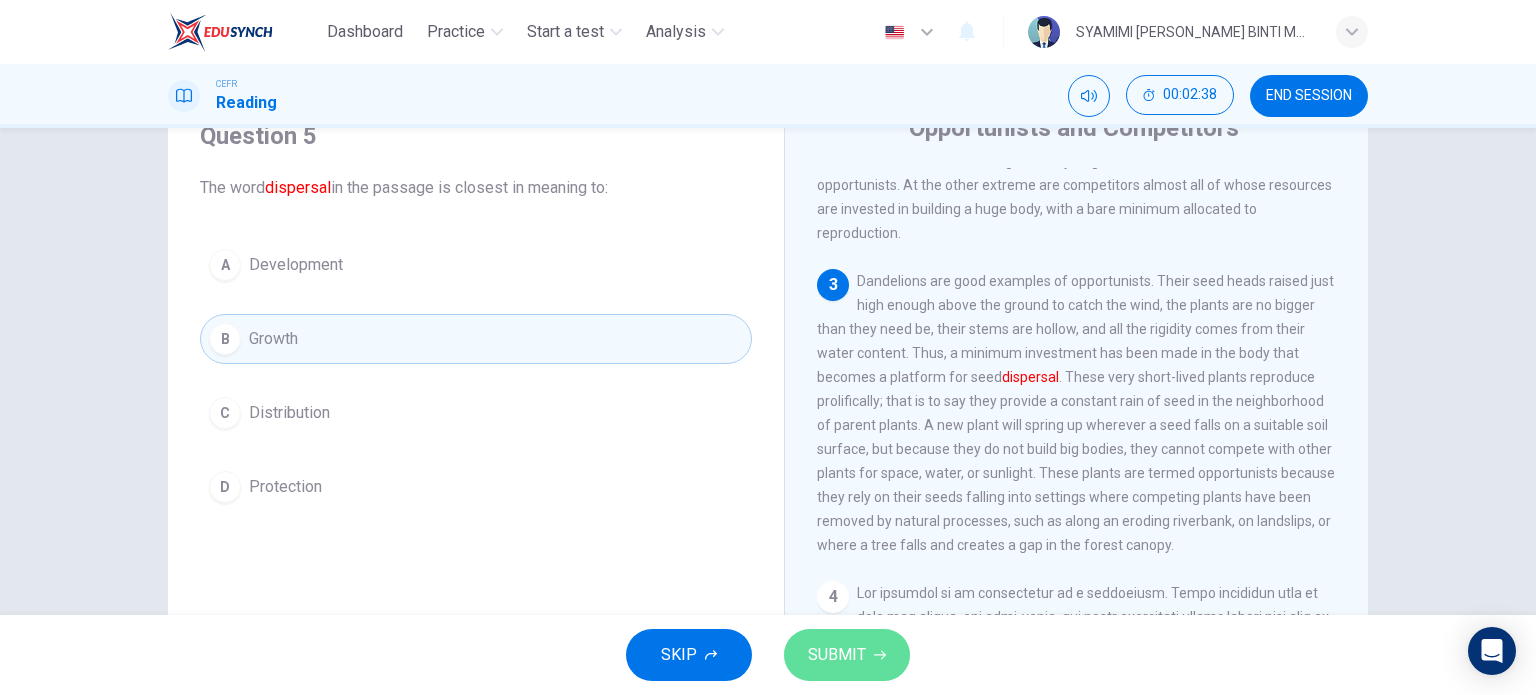 click on "SUBMIT" at bounding box center (847, 655) 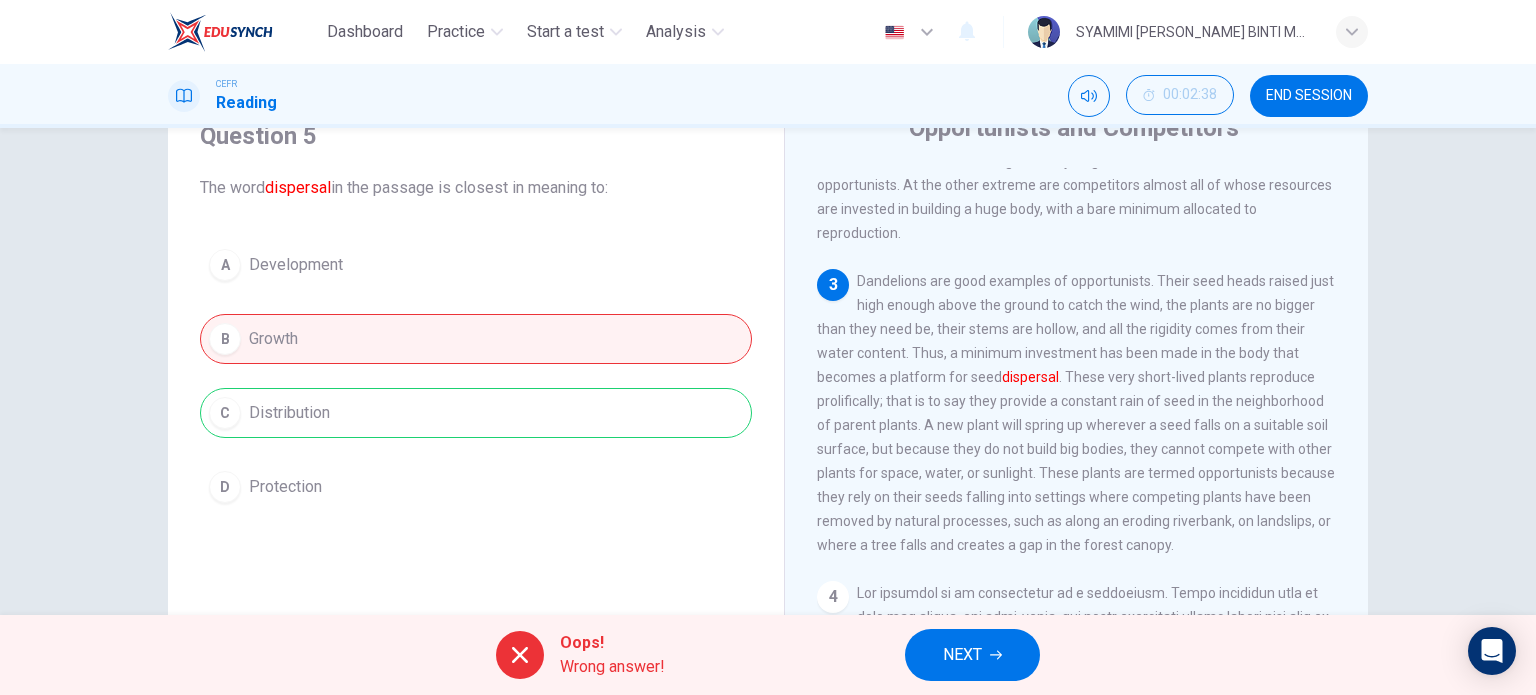 click on "NEXT" at bounding box center [962, 655] 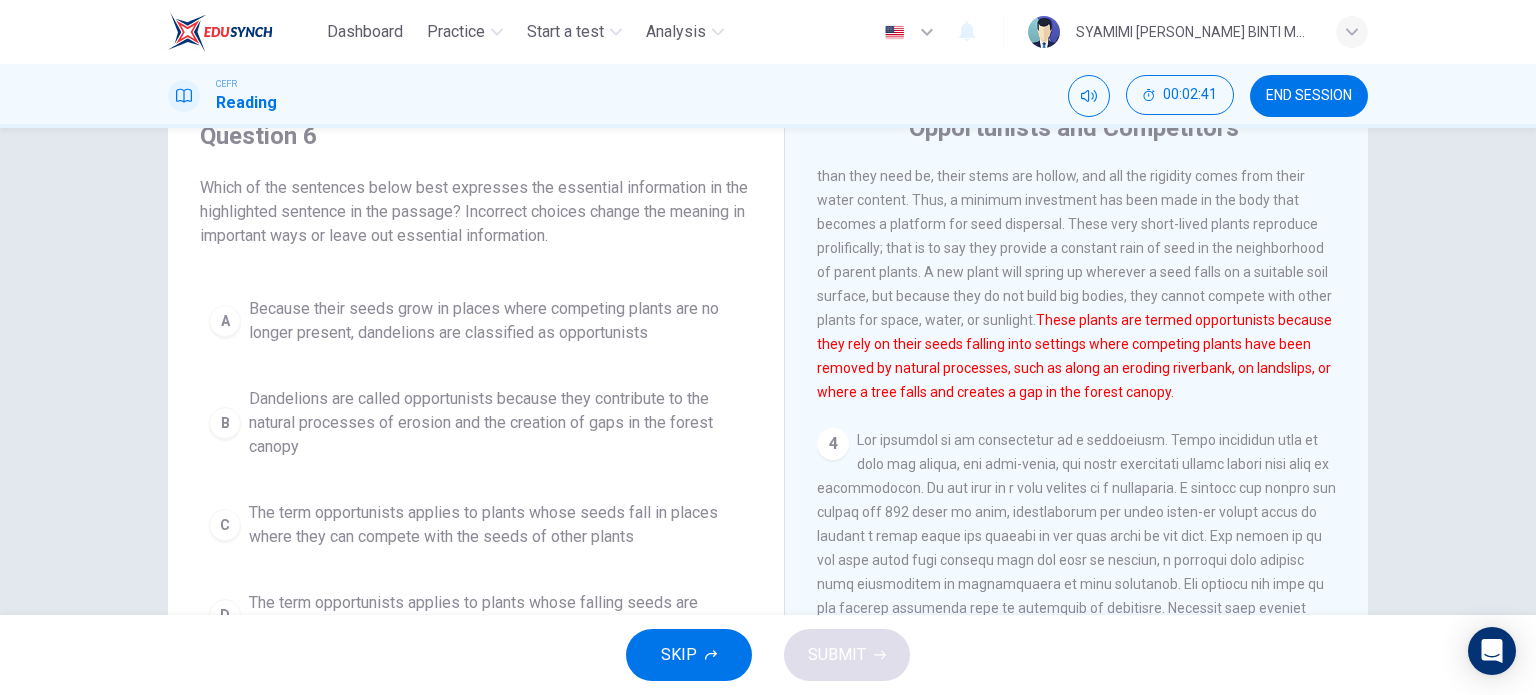 scroll, scrollTop: 364, scrollLeft: 0, axis: vertical 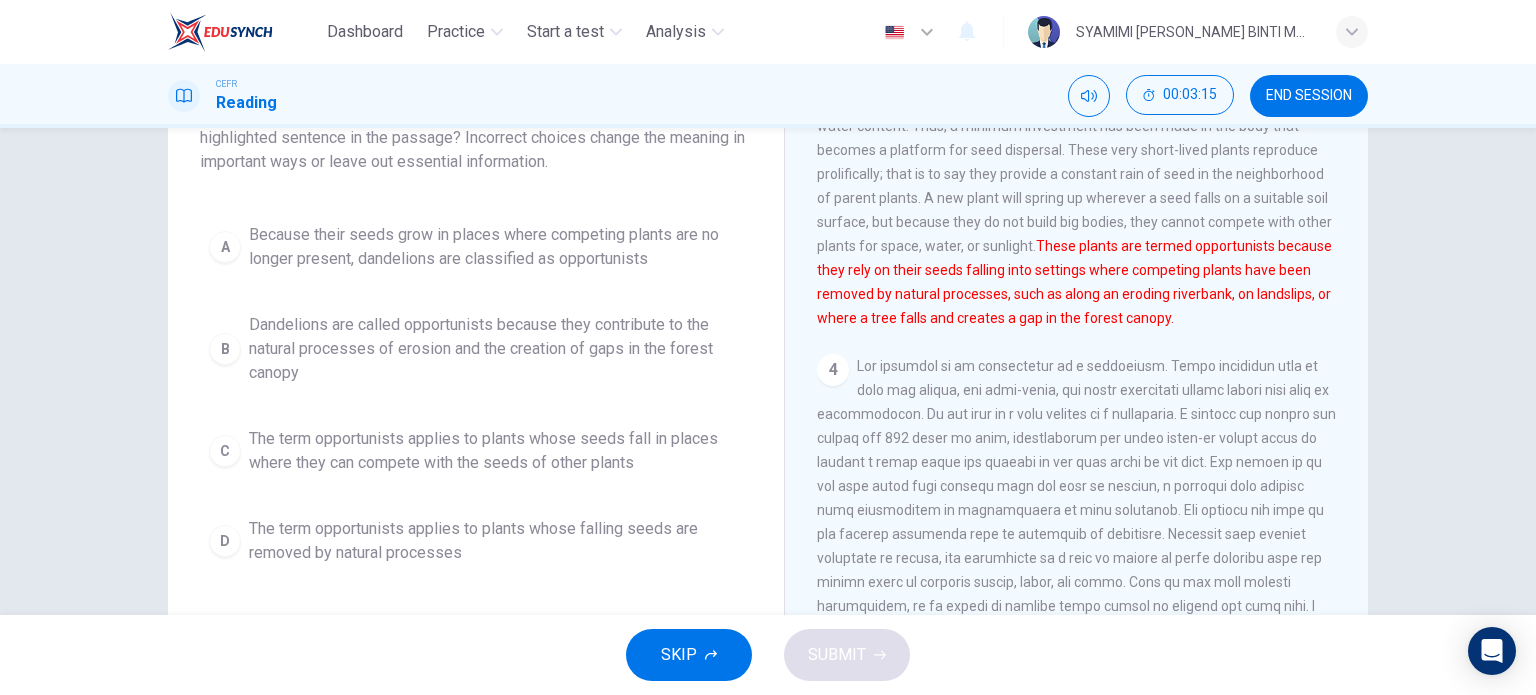 click on "C" at bounding box center (225, 451) 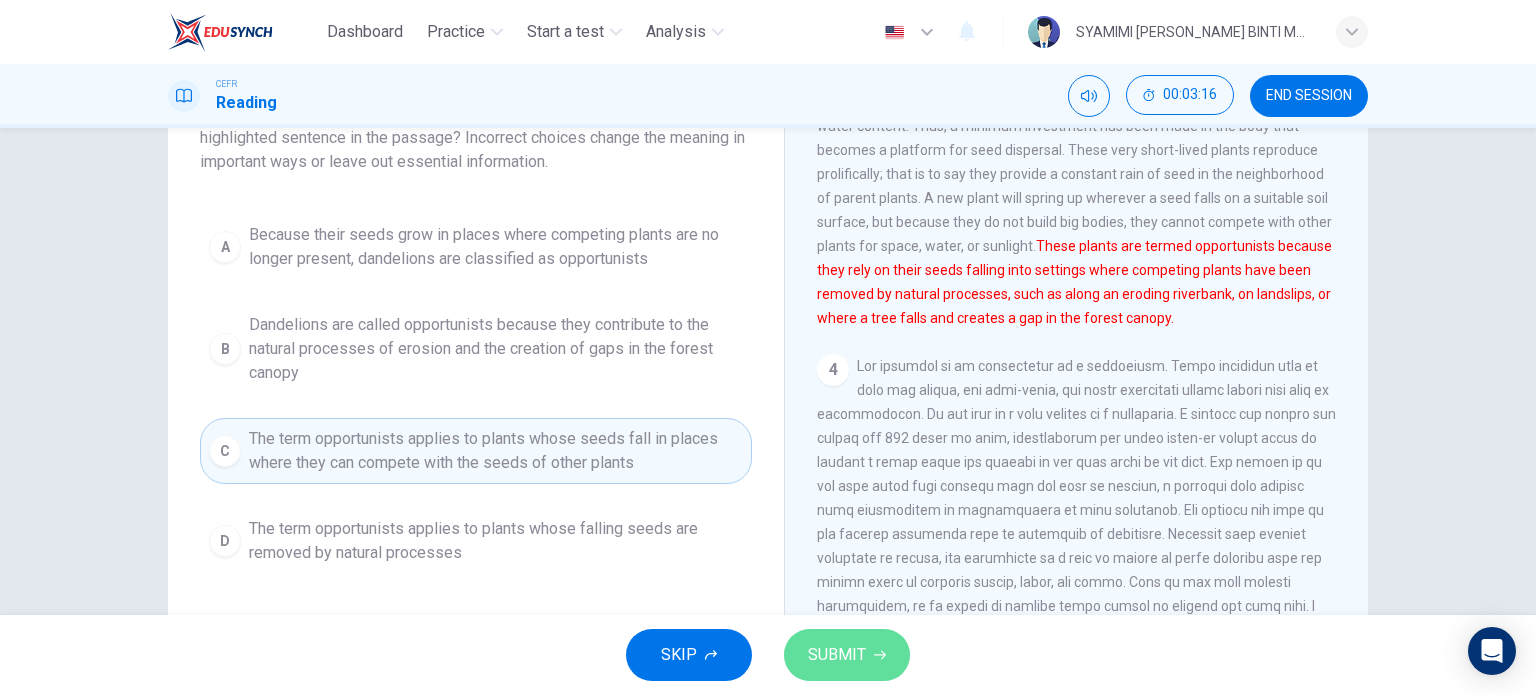 click on "SUBMIT" at bounding box center [837, 655] 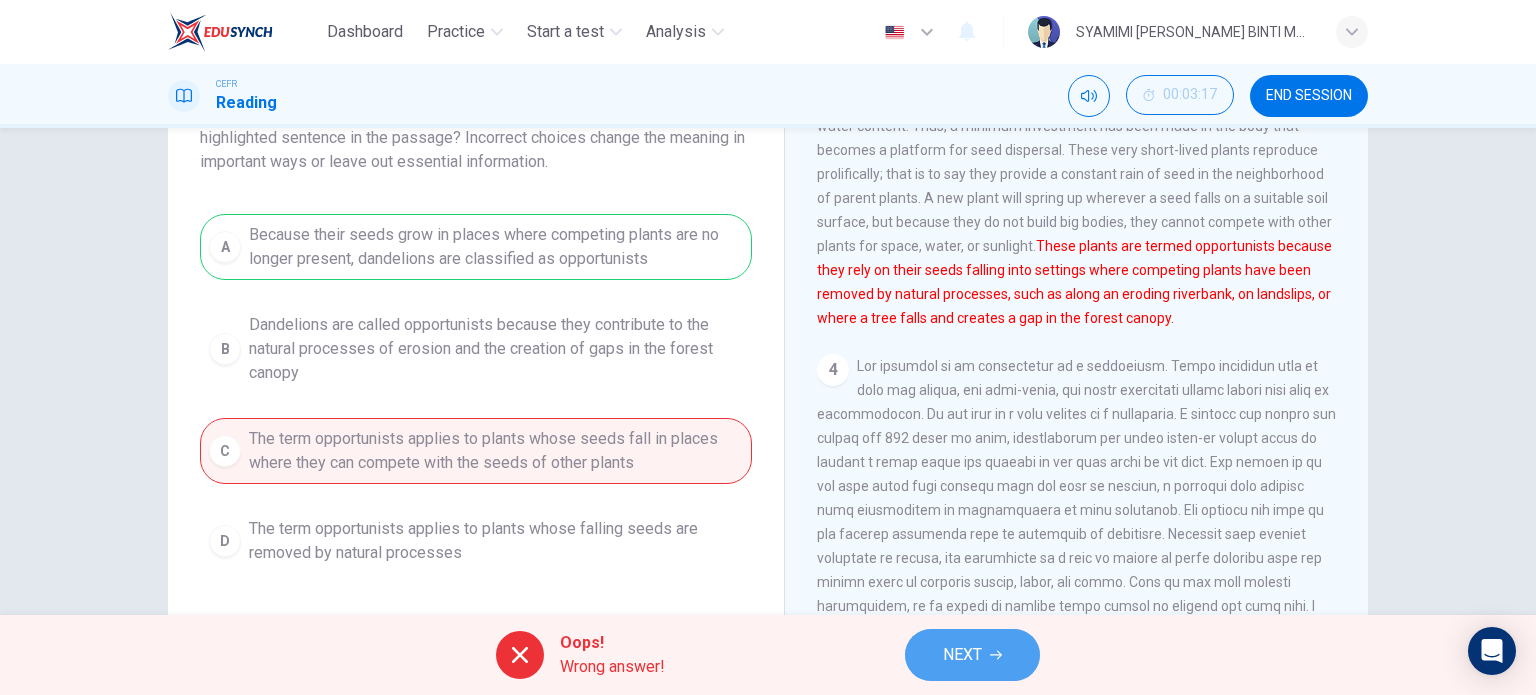 click on "NEXT" at bounding box center (972, 655) 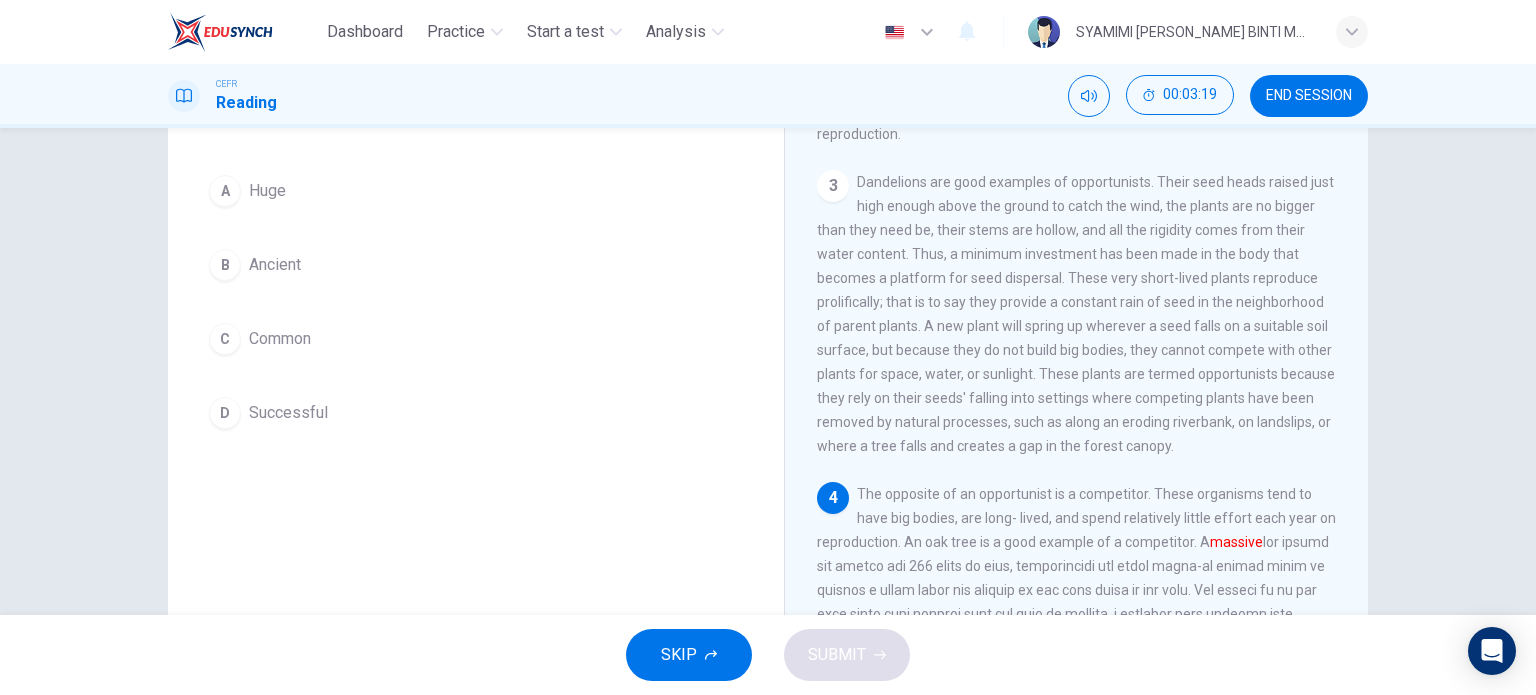 scroll, scrollTop: 235, scrollLeft: 0, axis: vertical 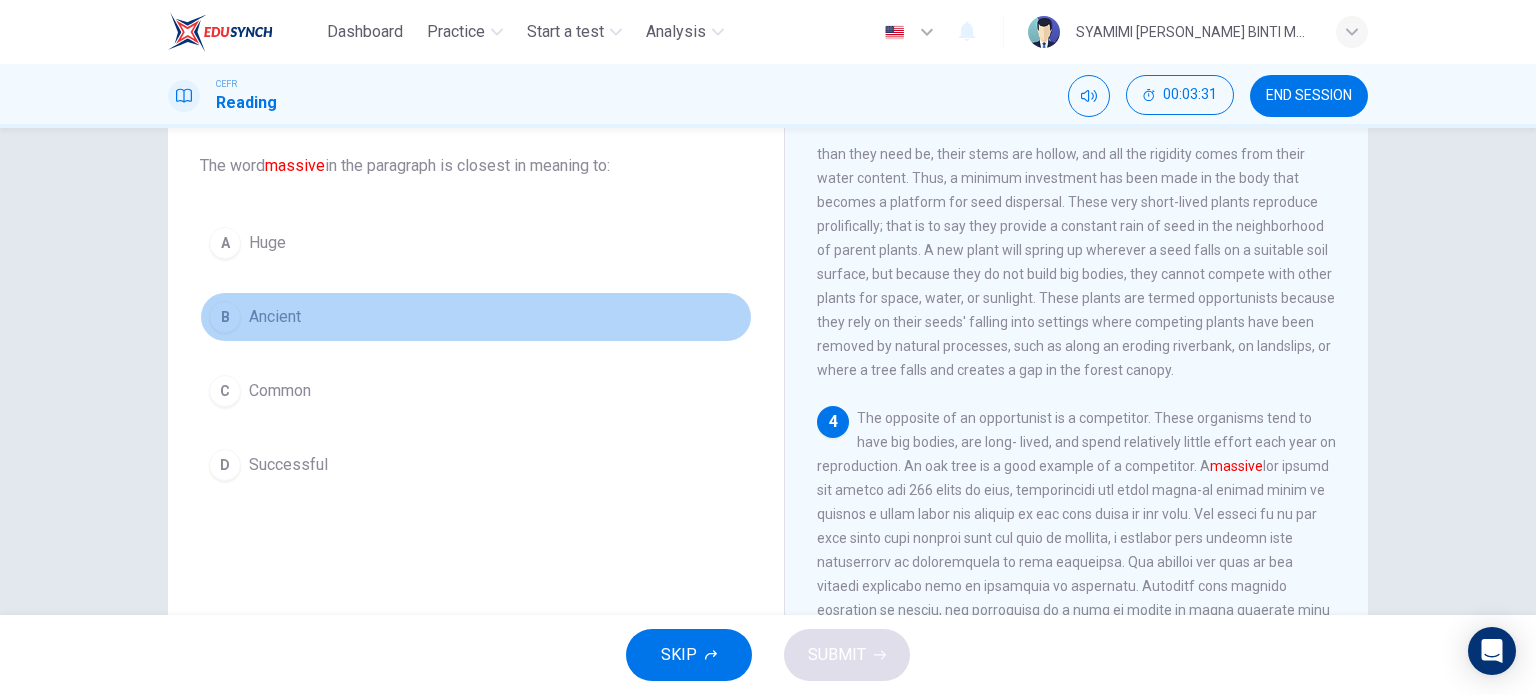 click on "Ancient" at bounding box center [275, 317] 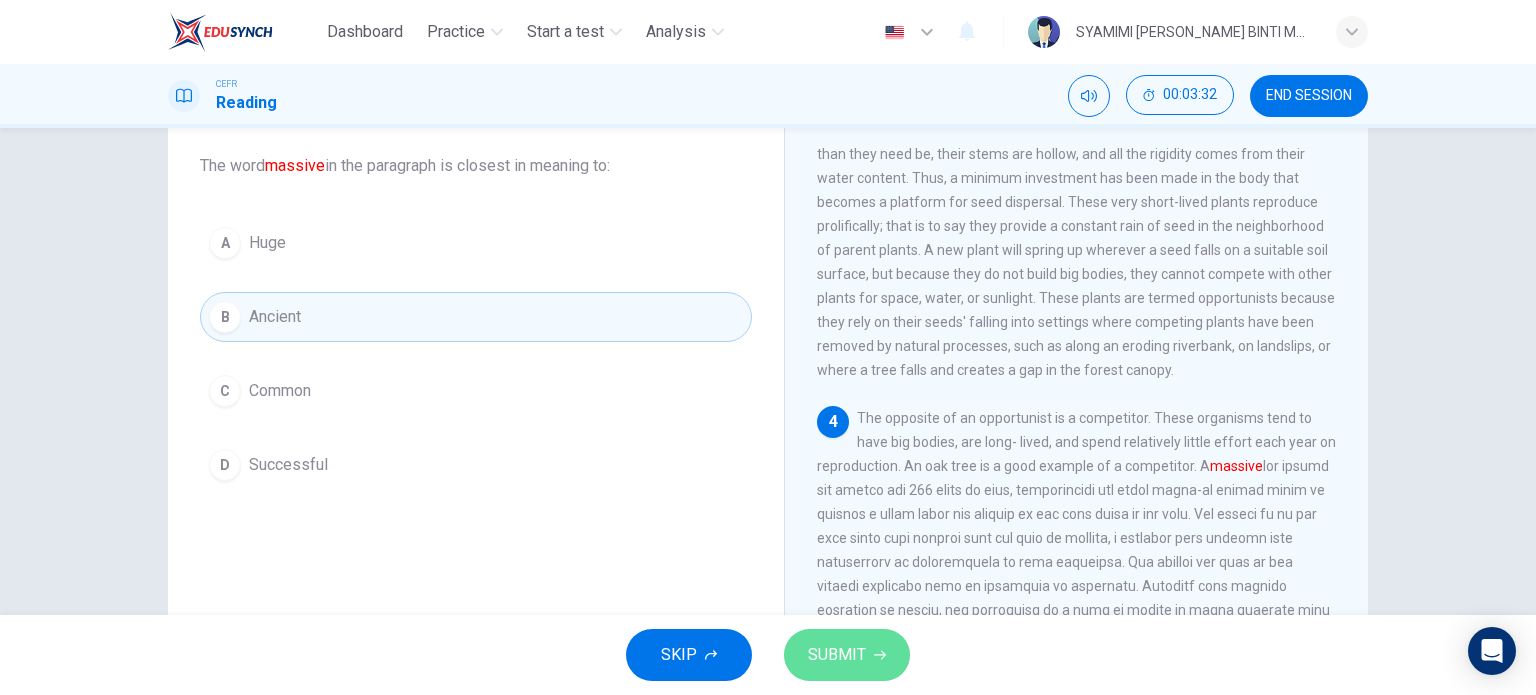 click on "SUBMIT" at bounding box center [837, 655] 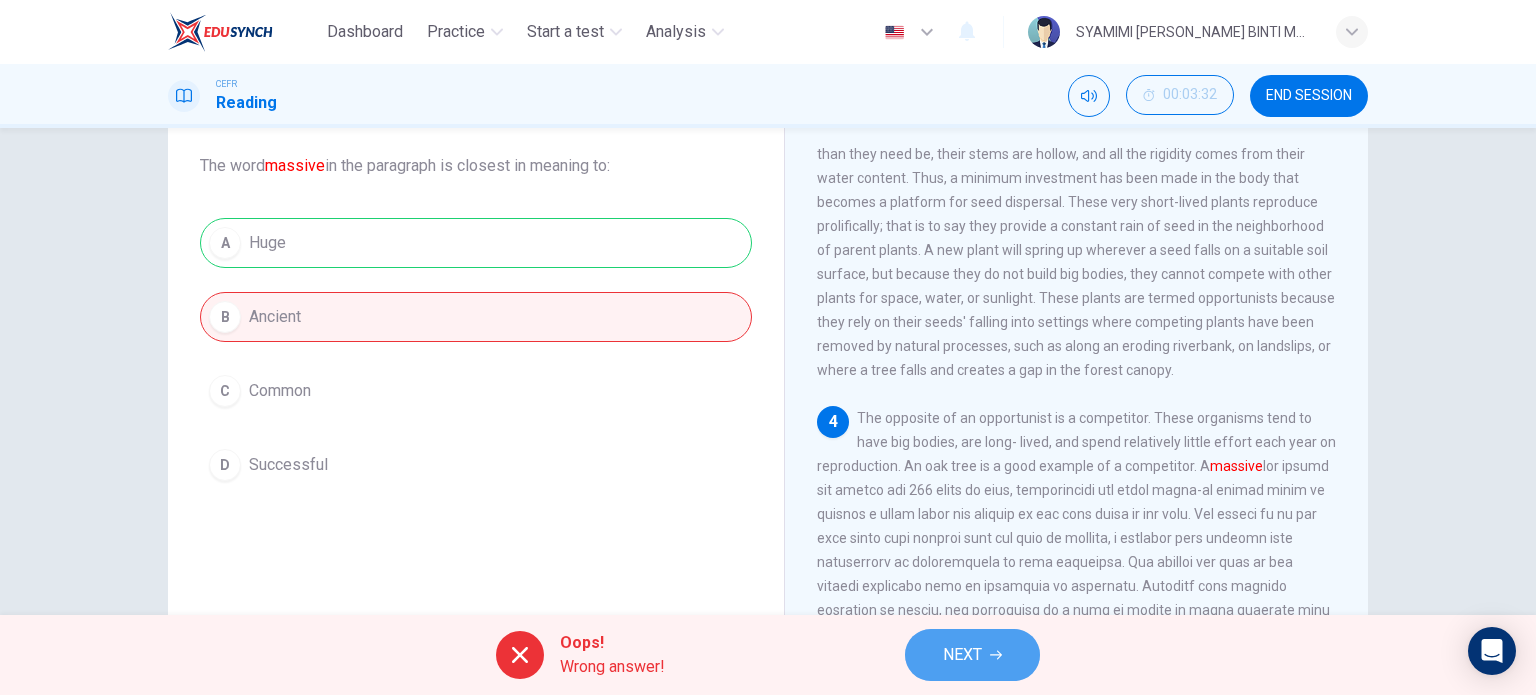 click on "NEXT" at bounding box center [962, 655] 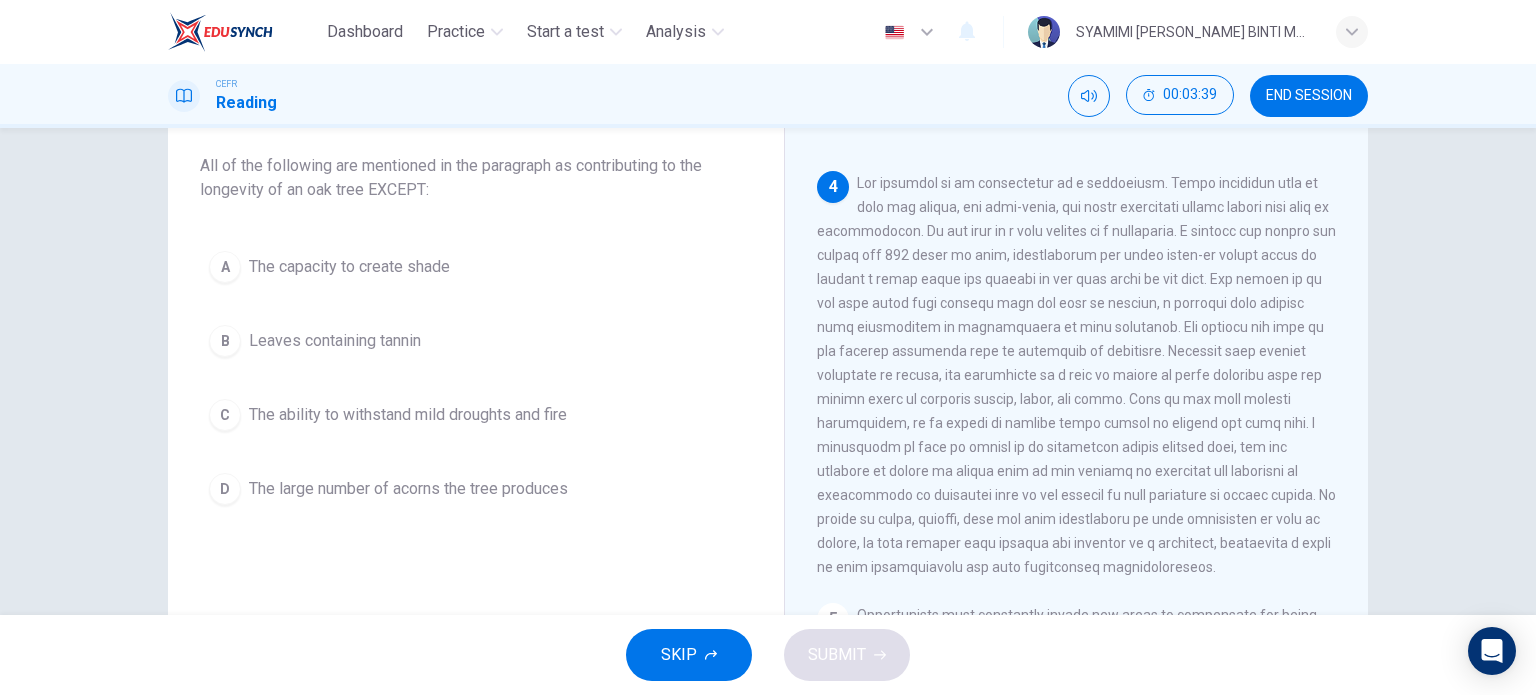 scroll, scrollTop: 599, scrollLeft: 0, axis: vertical 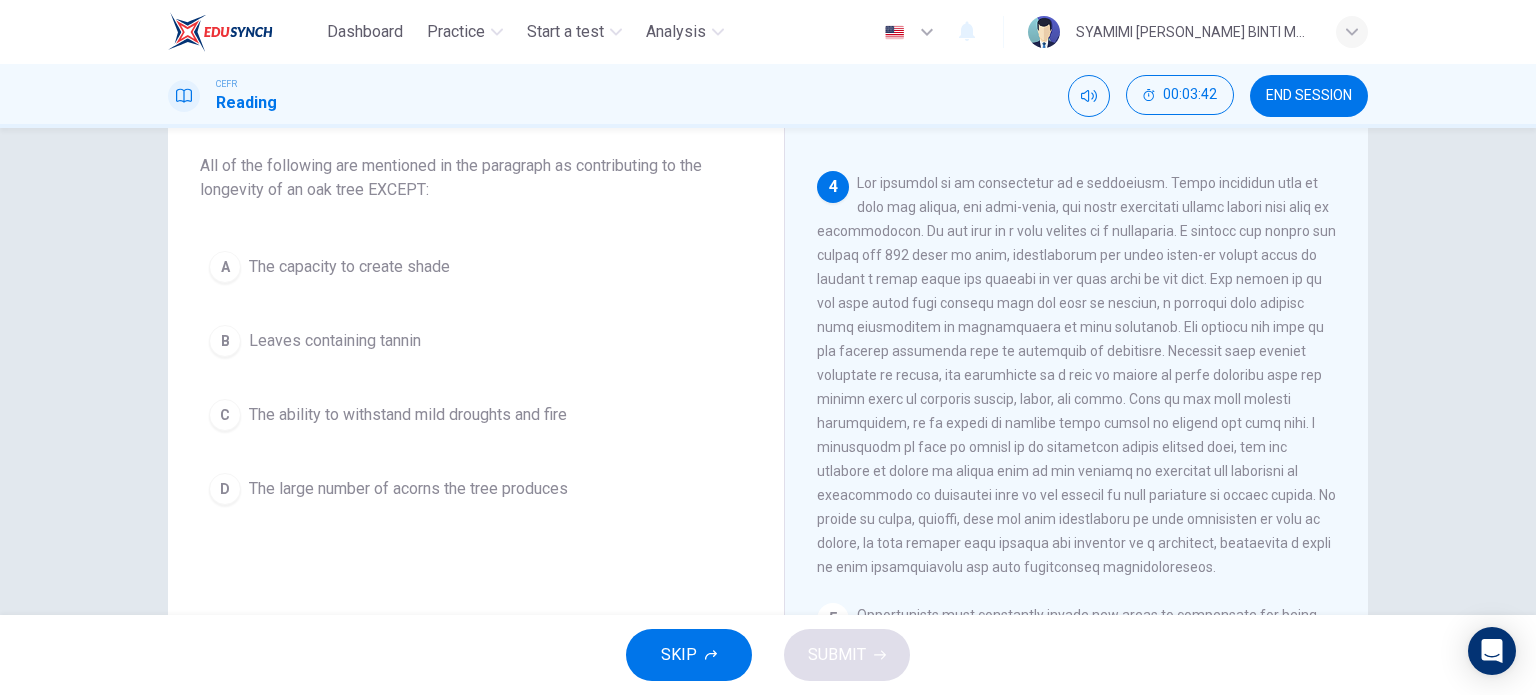 click on "Question 8 All of the following are mentioned in the paragraph as contributing to the longevity of an oak tree EXCEPT: A The capacity to create shade B Leaves containing tannin C The ability to withstand mild droughts and fire D The large number of acorns the tree produces" at bounding box center (476, 306) 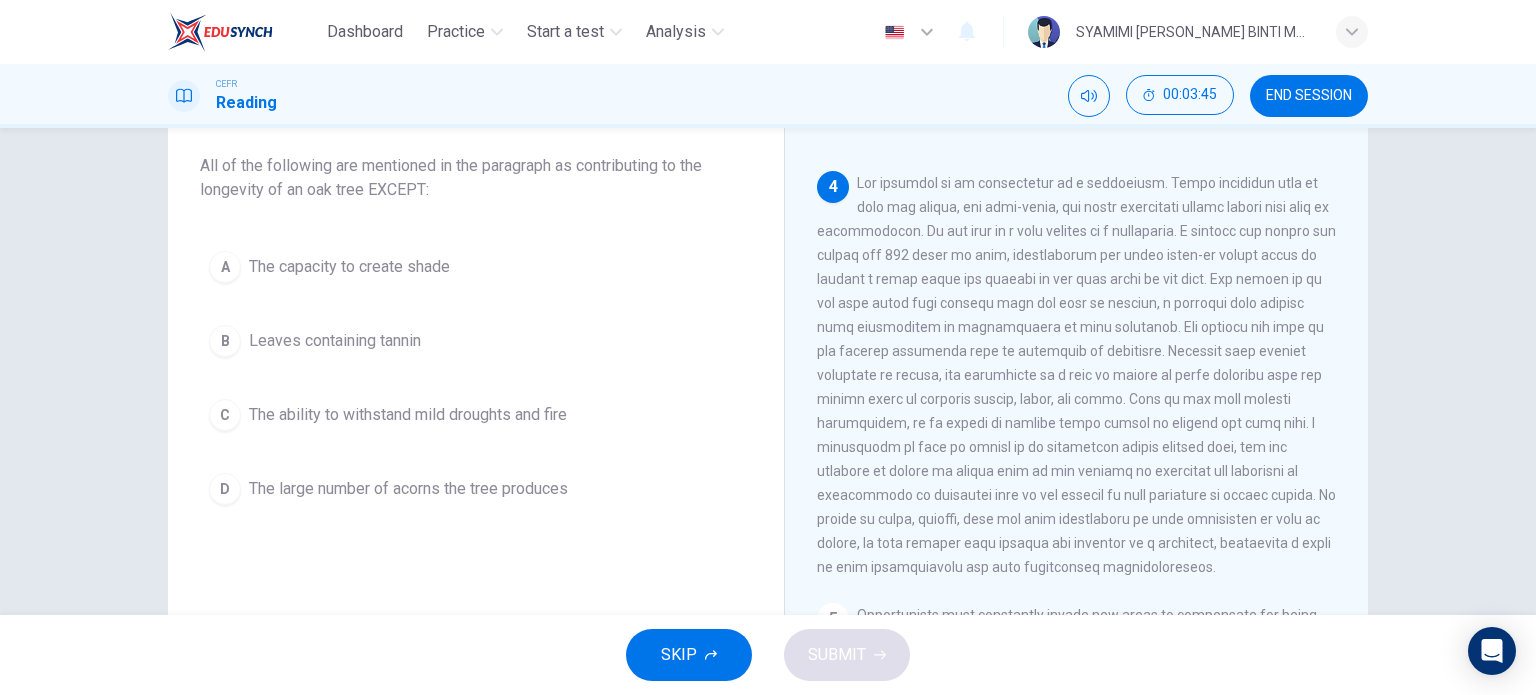 drag, startPoint x: 196, startPoint y: 167, endPoint x: 166, endPoint y: 170, distance: 30.149628 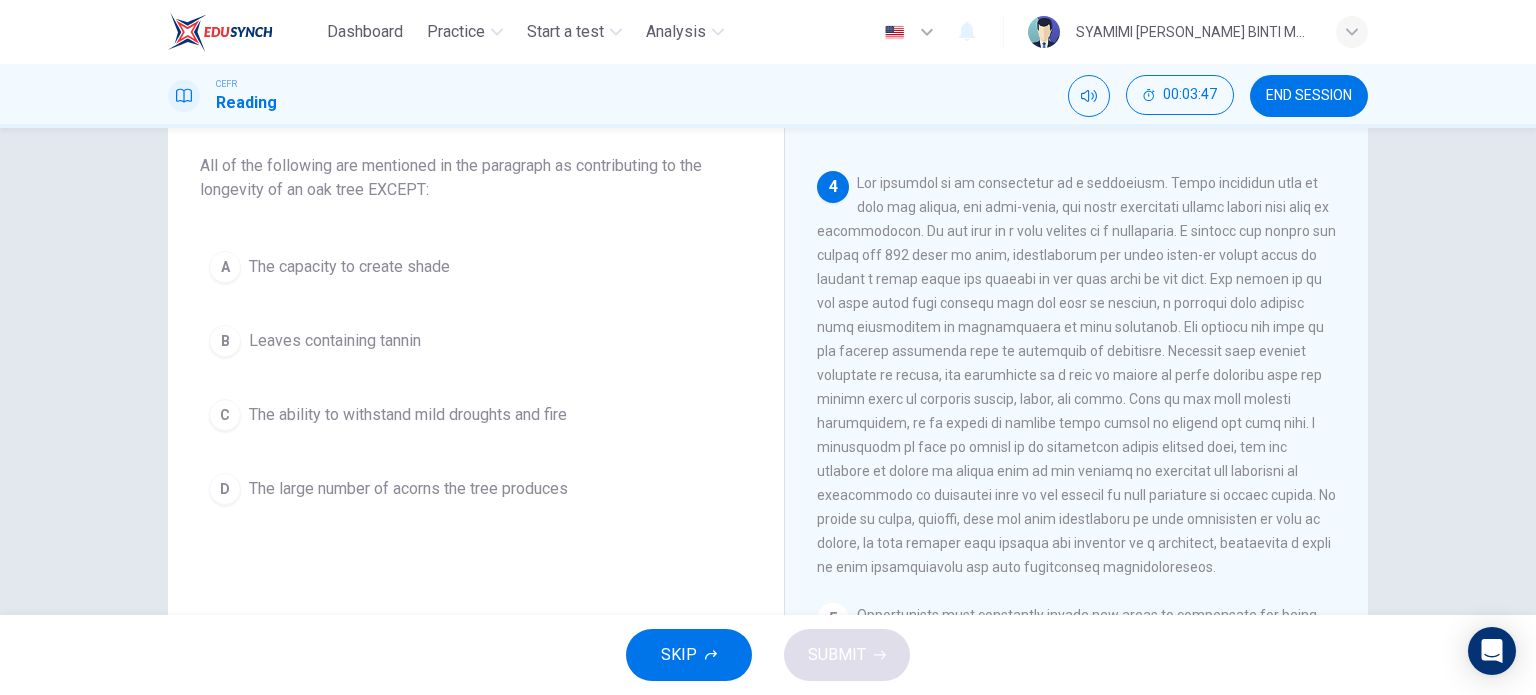 drag, startPoint x: 207, startPoint y: 168, endPoint x: 231, endPoint y: 170, distance: 24.083189 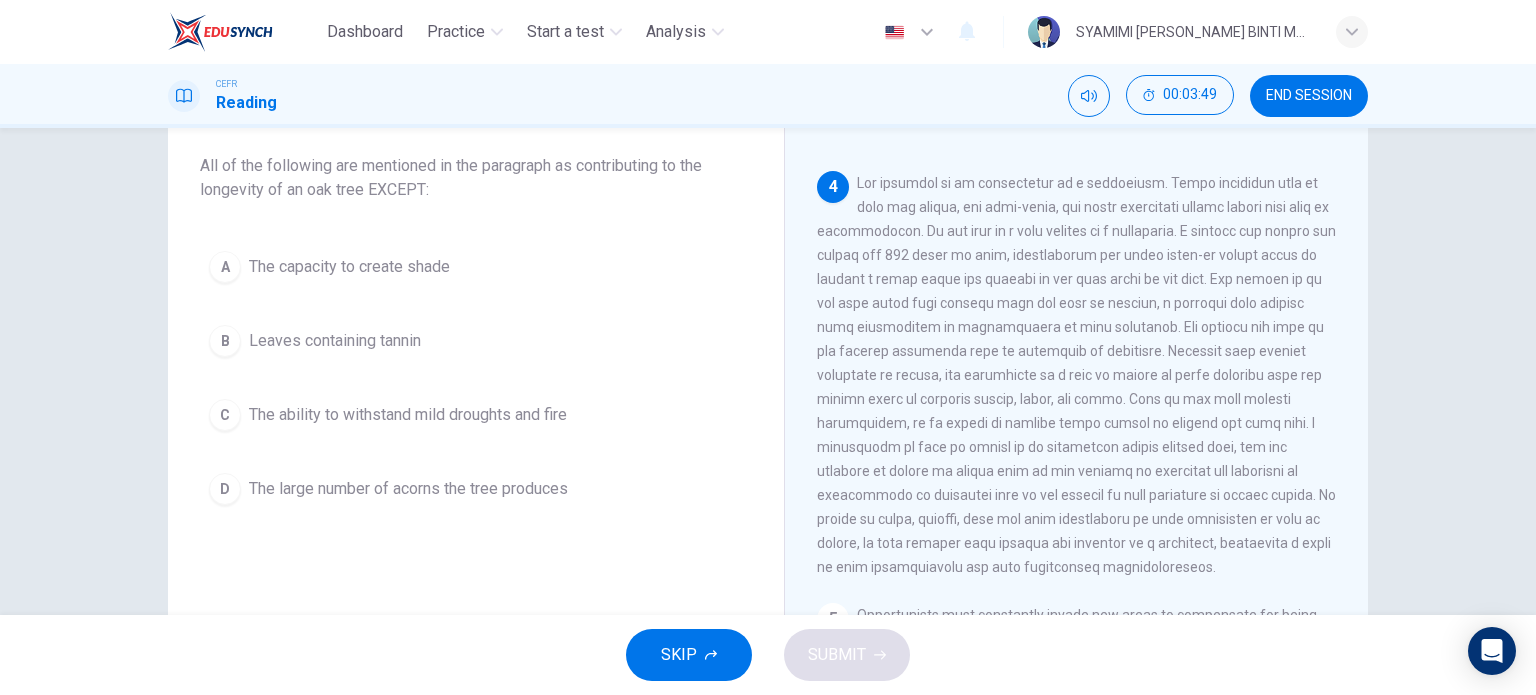 drag, startPoint x: 196, startPoint y: 171, endPoint x: 446, endPoint y: 200, distance: 251.67638 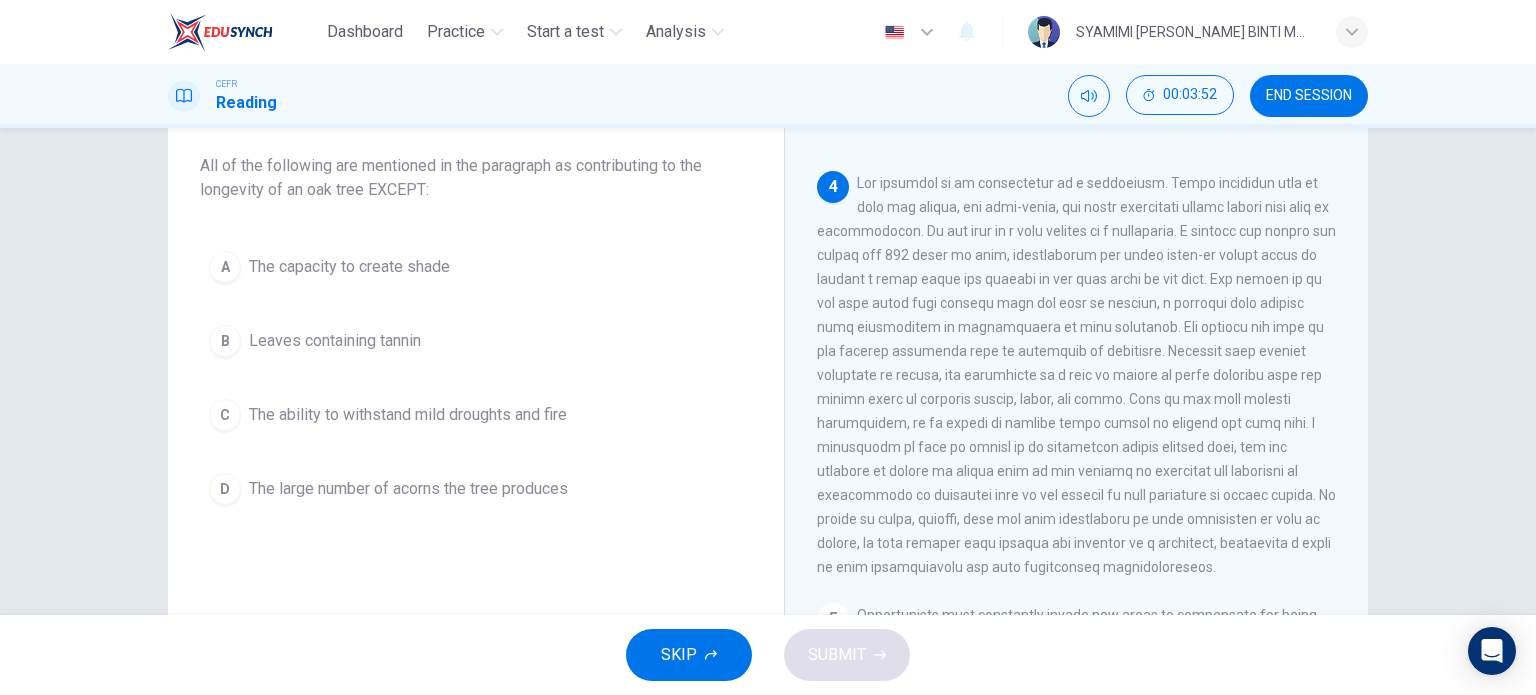 drag, startPoint x: 196, startPoint y: 163, endPoint x: 417, endPoint y: 193, distance: 223.0269 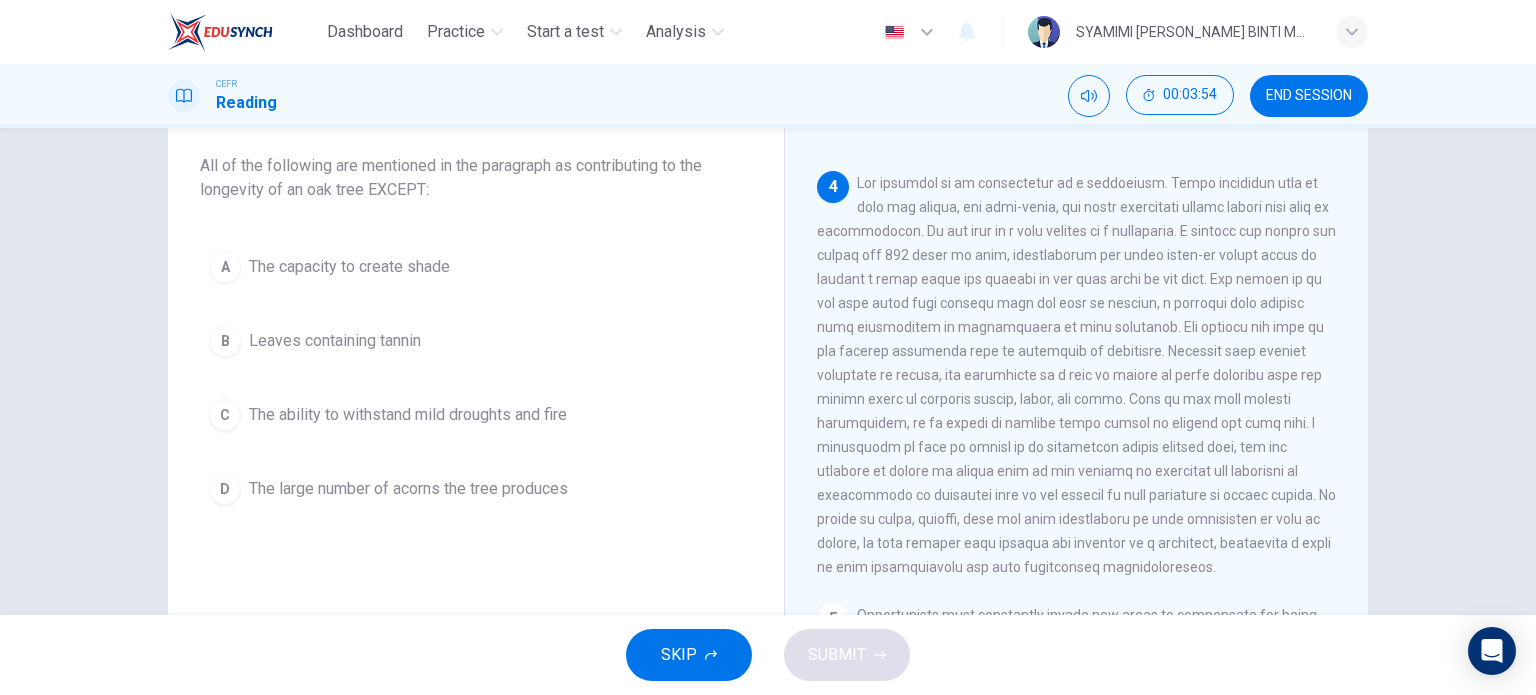drag, startPoint x: 424, startPoint y: 194, endPoint x: 244, endPoint y: 175, distance: 181 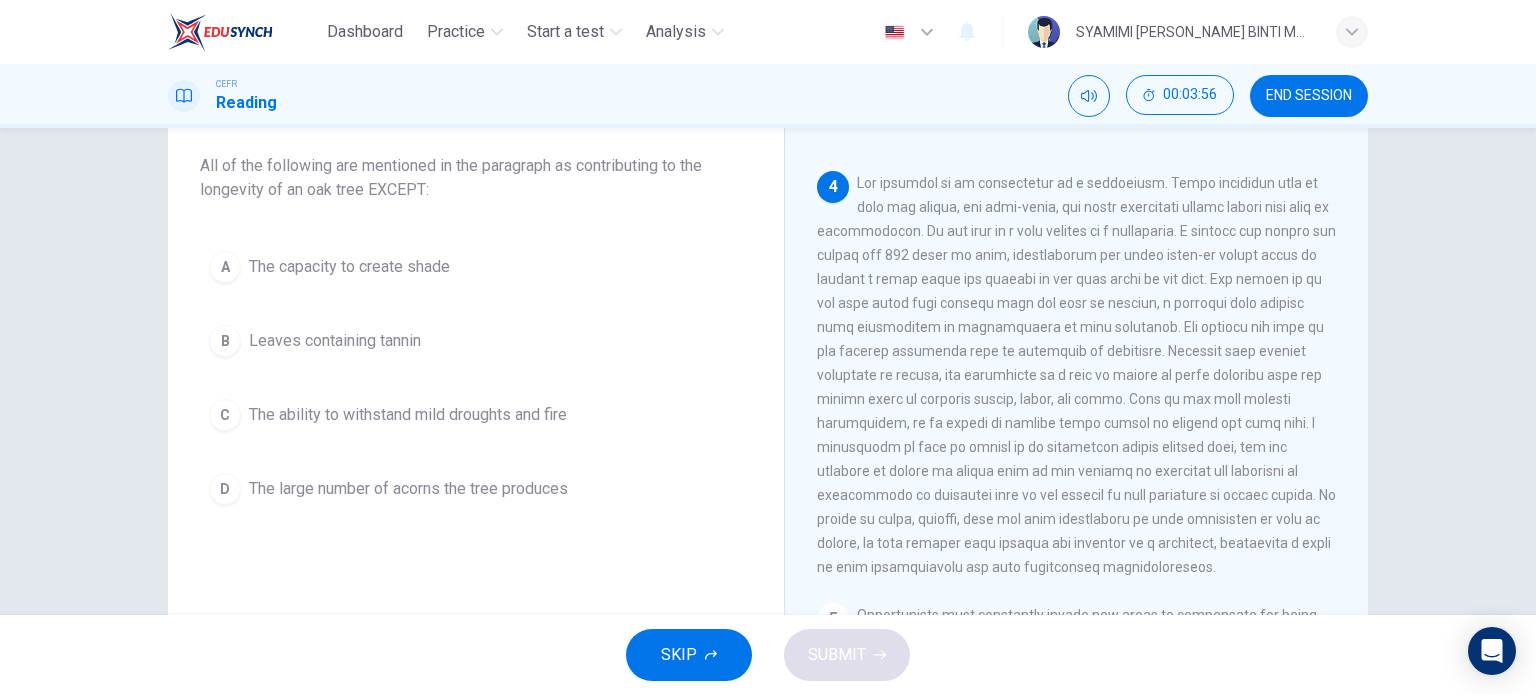 drag, startPoint x: 192, startPoint y: 163, endPoint x: 403, endPoint y: 189, distance: 212.59586 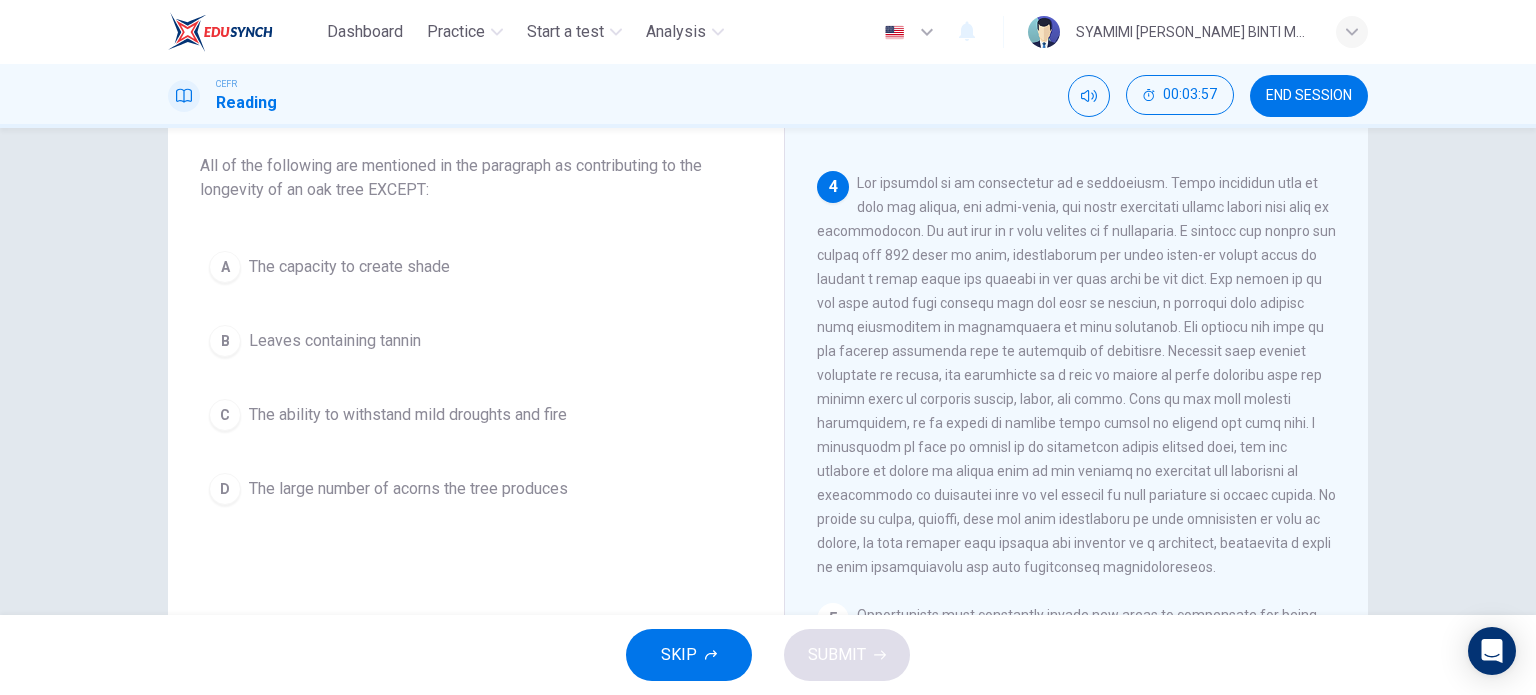 click on "4" at bounding box center (1077, 375) 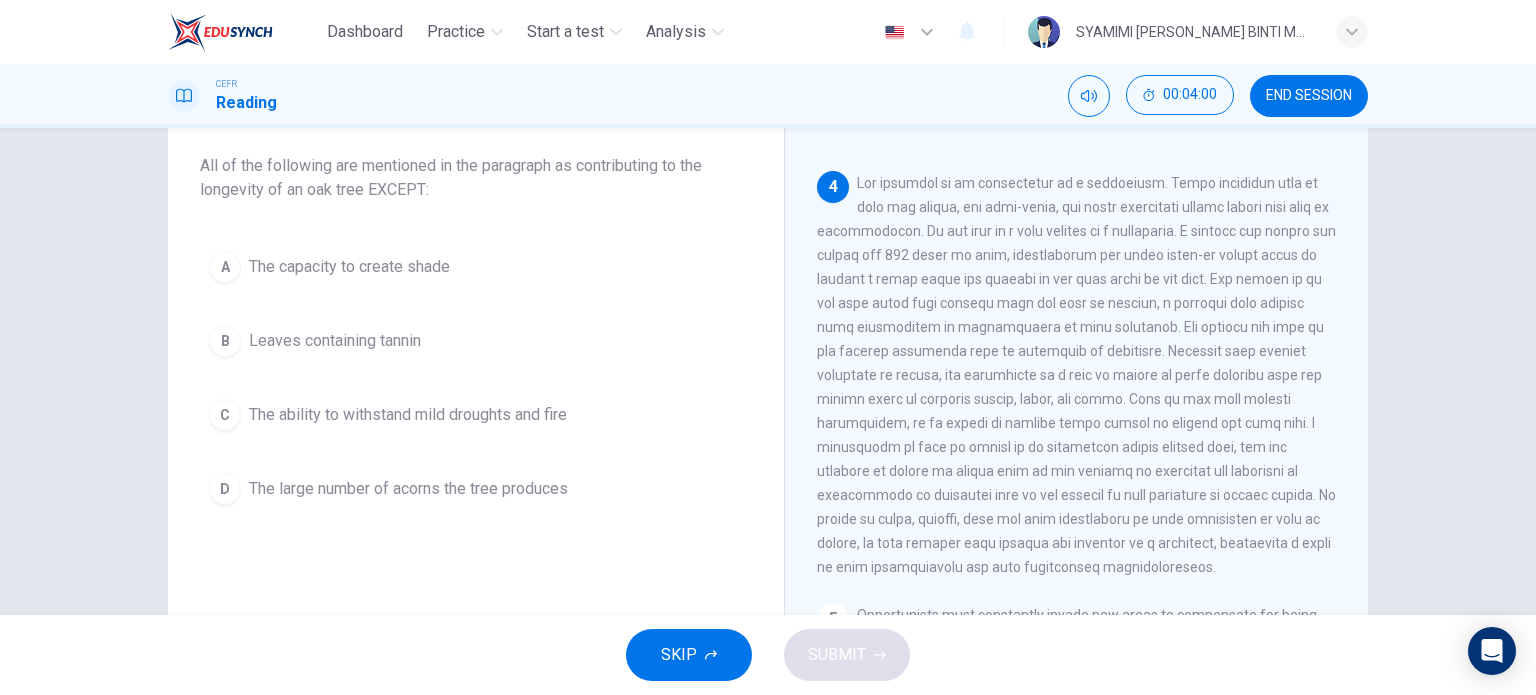 click at bounding box center (1076, 375) 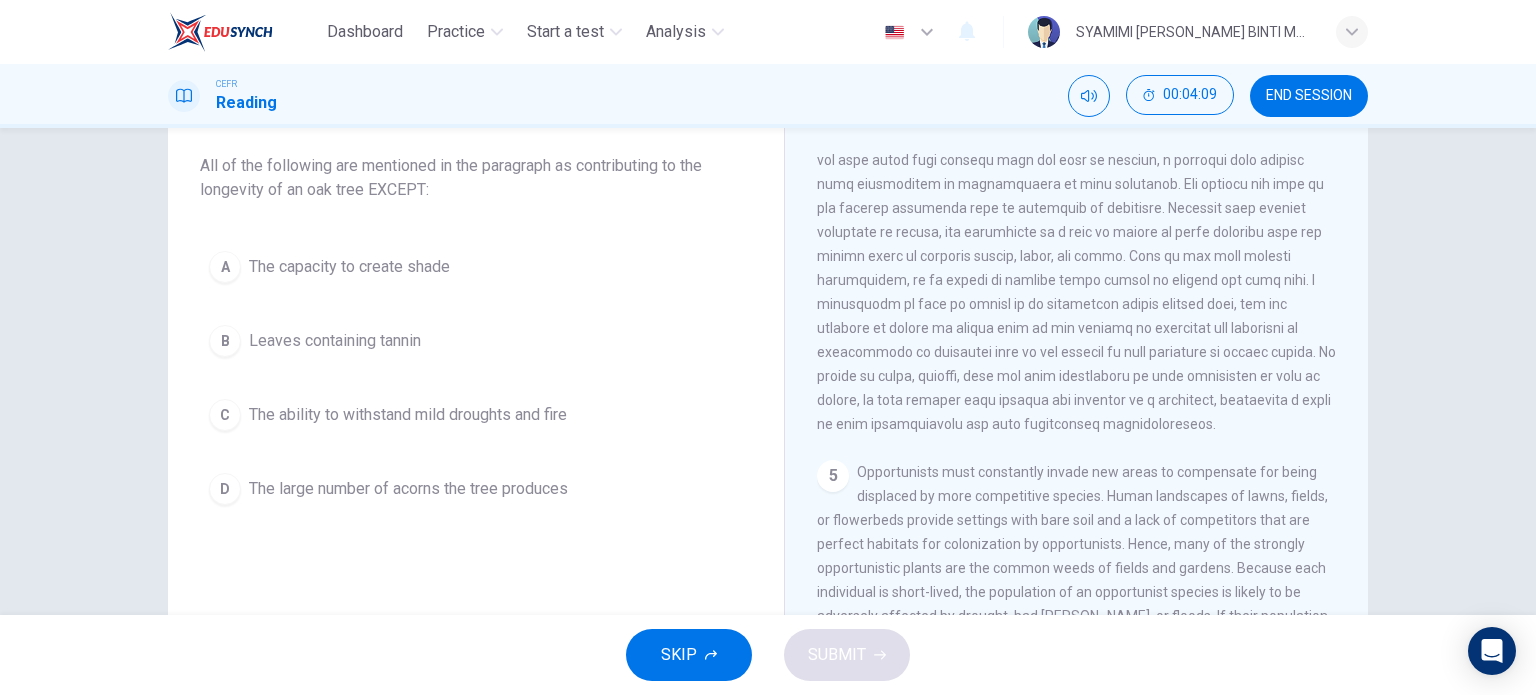 scroll, scrollTop: 743, scrollLeft: 0, axis: vertical 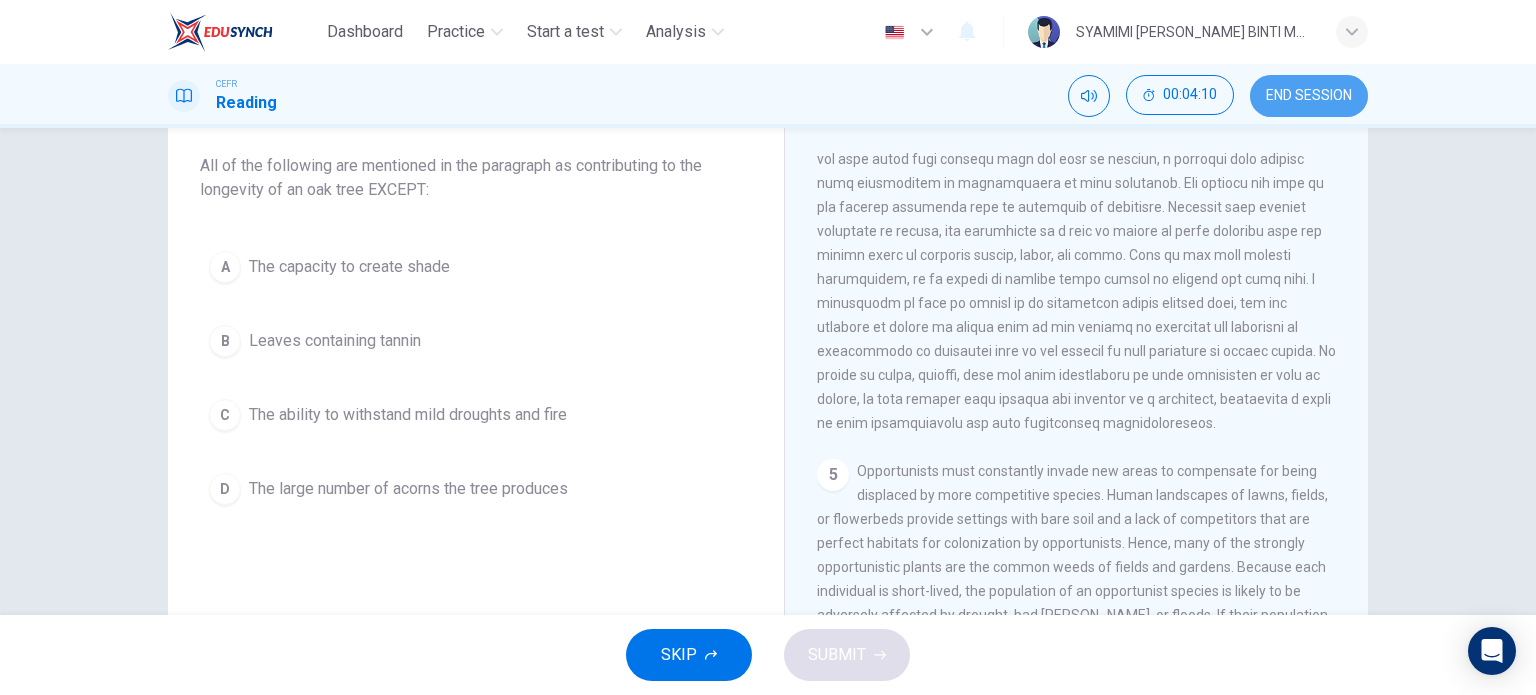 click on "END SESSION" at bounding box center (1309, 96) 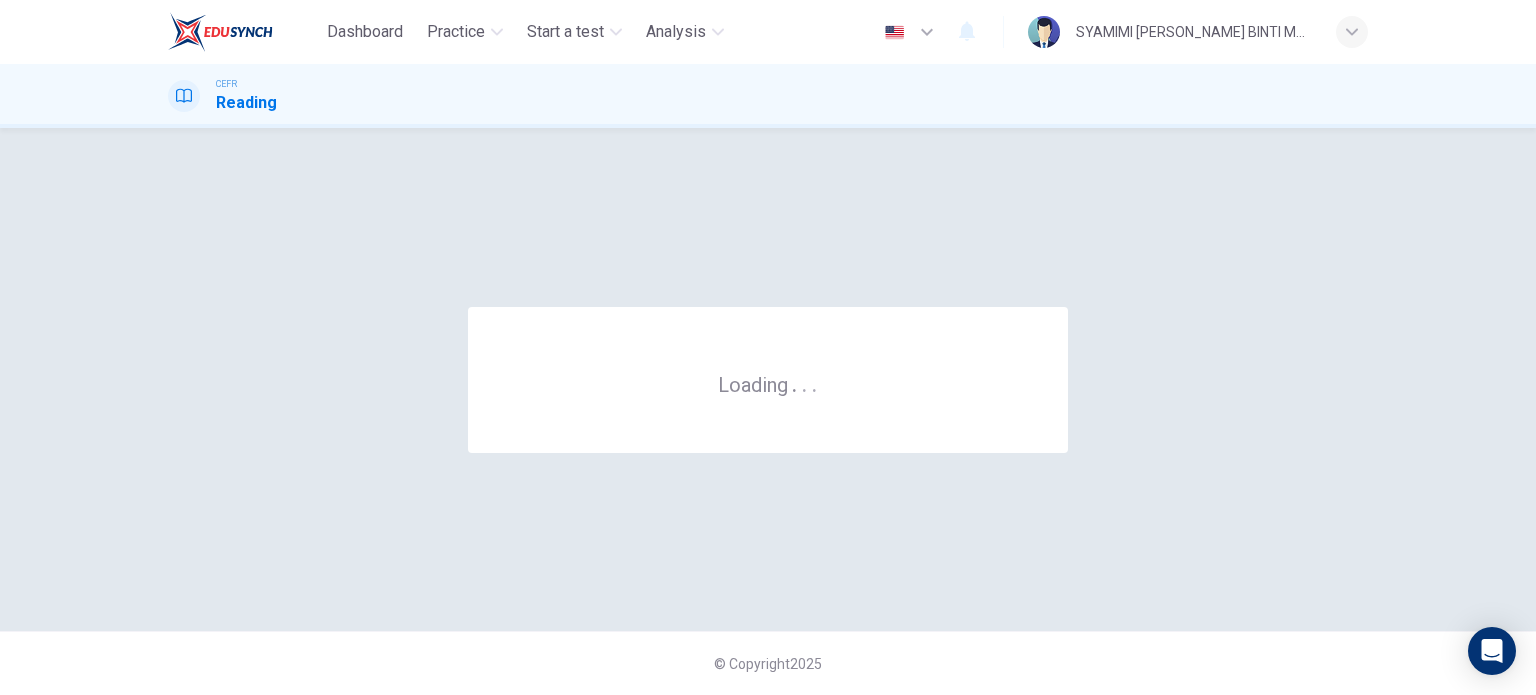 scroll, scrollTop: 0, scrollLeft: 0, axis: both 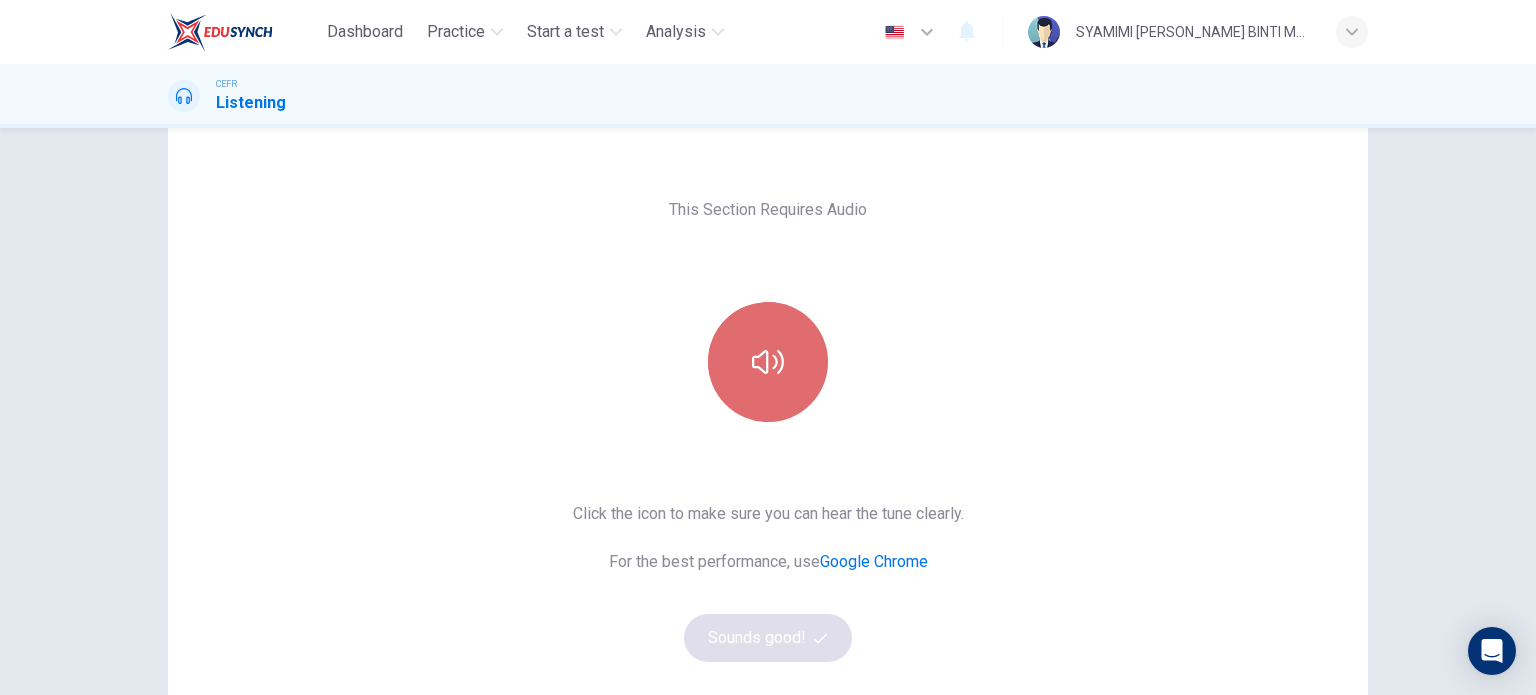 click 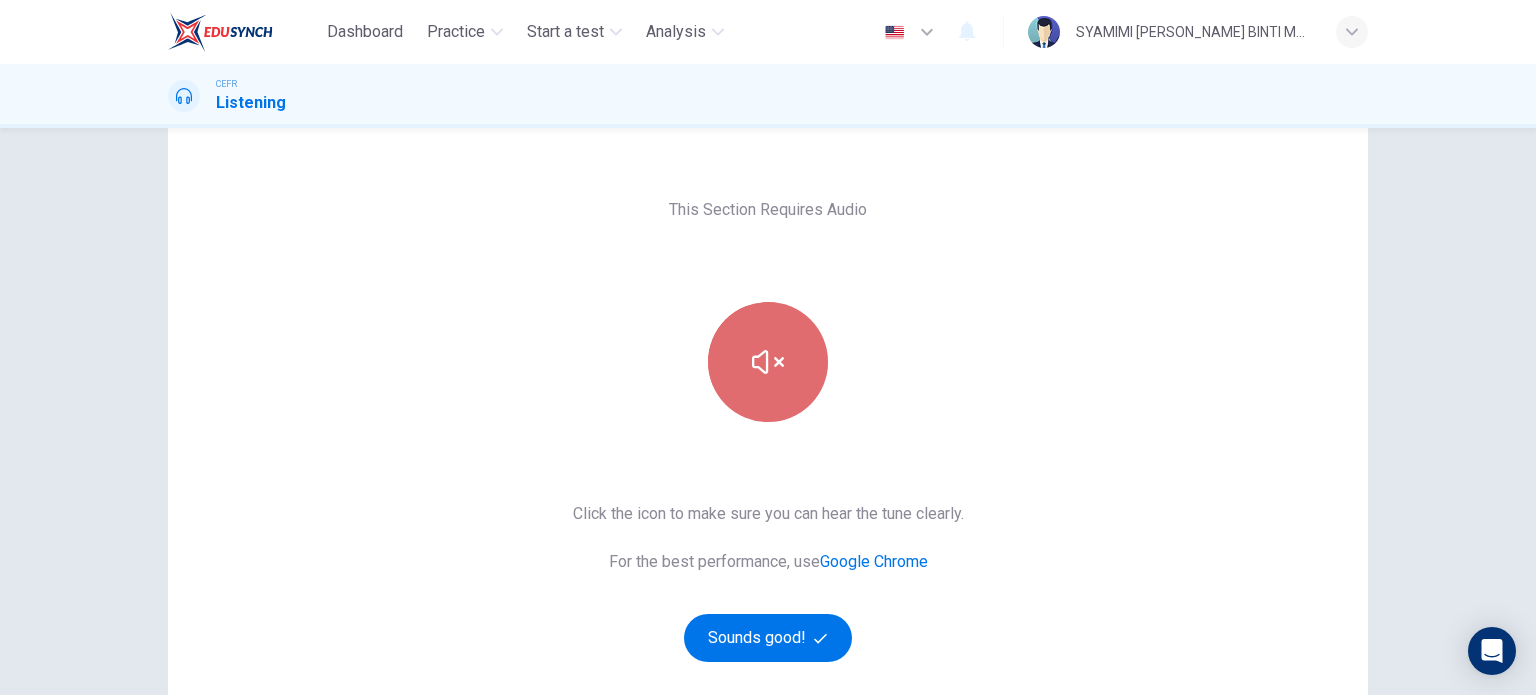 click at bounding box center [768, 362] 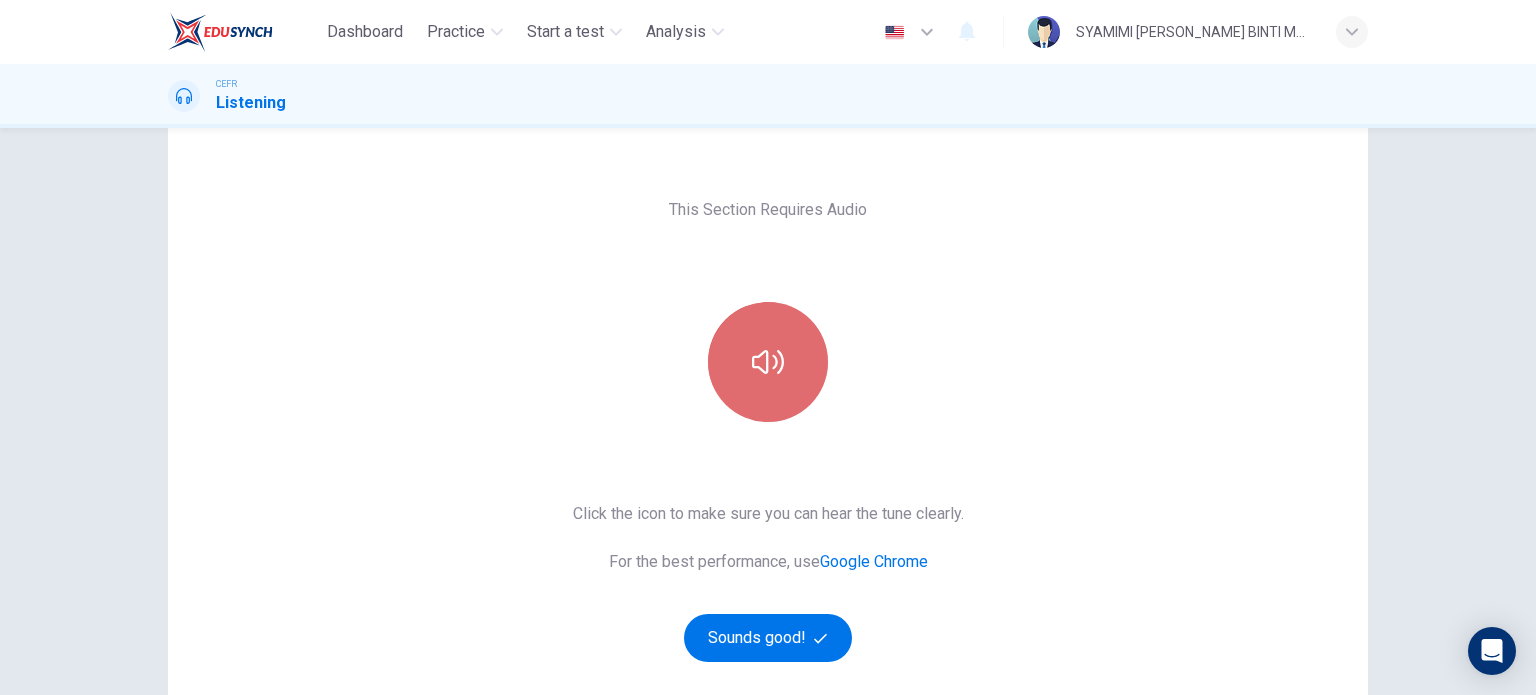 click at bounding box center [768, 362] 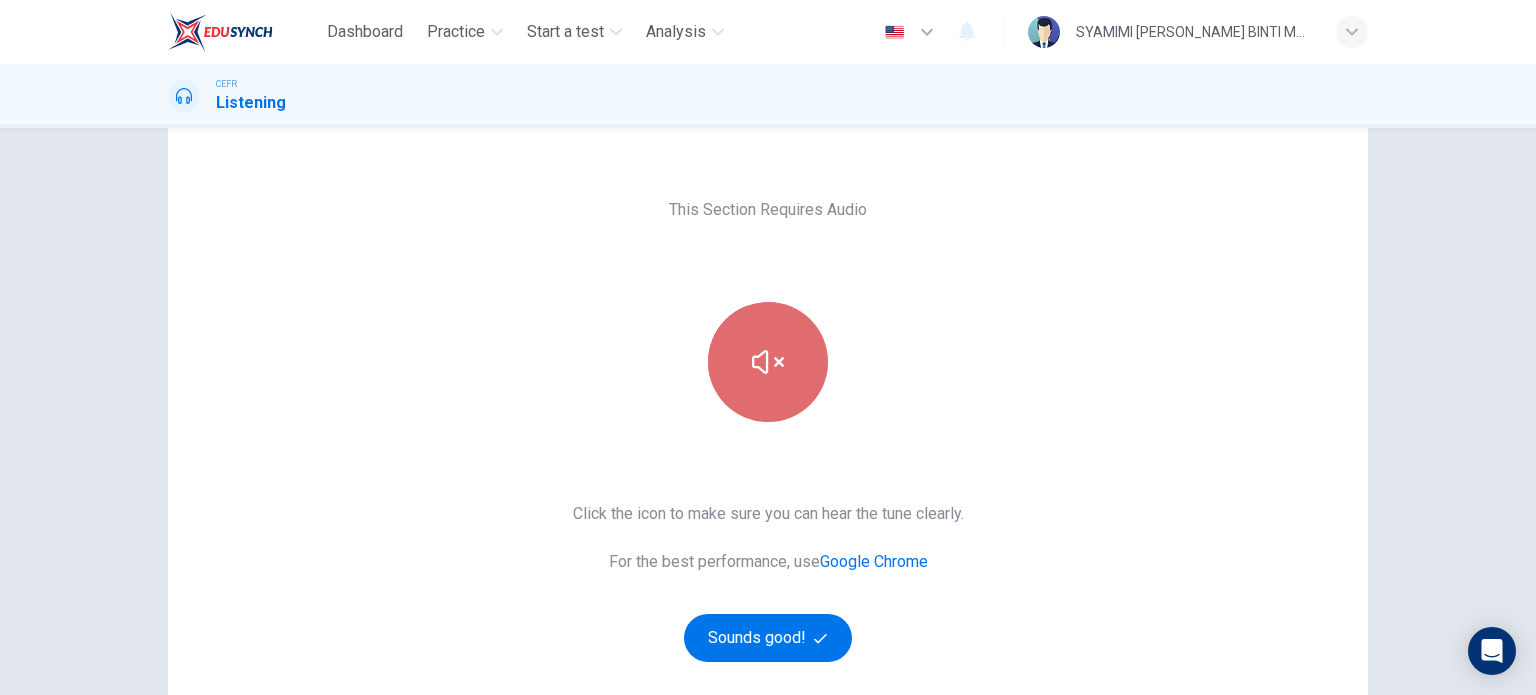 click at bounding box center (768, 362) 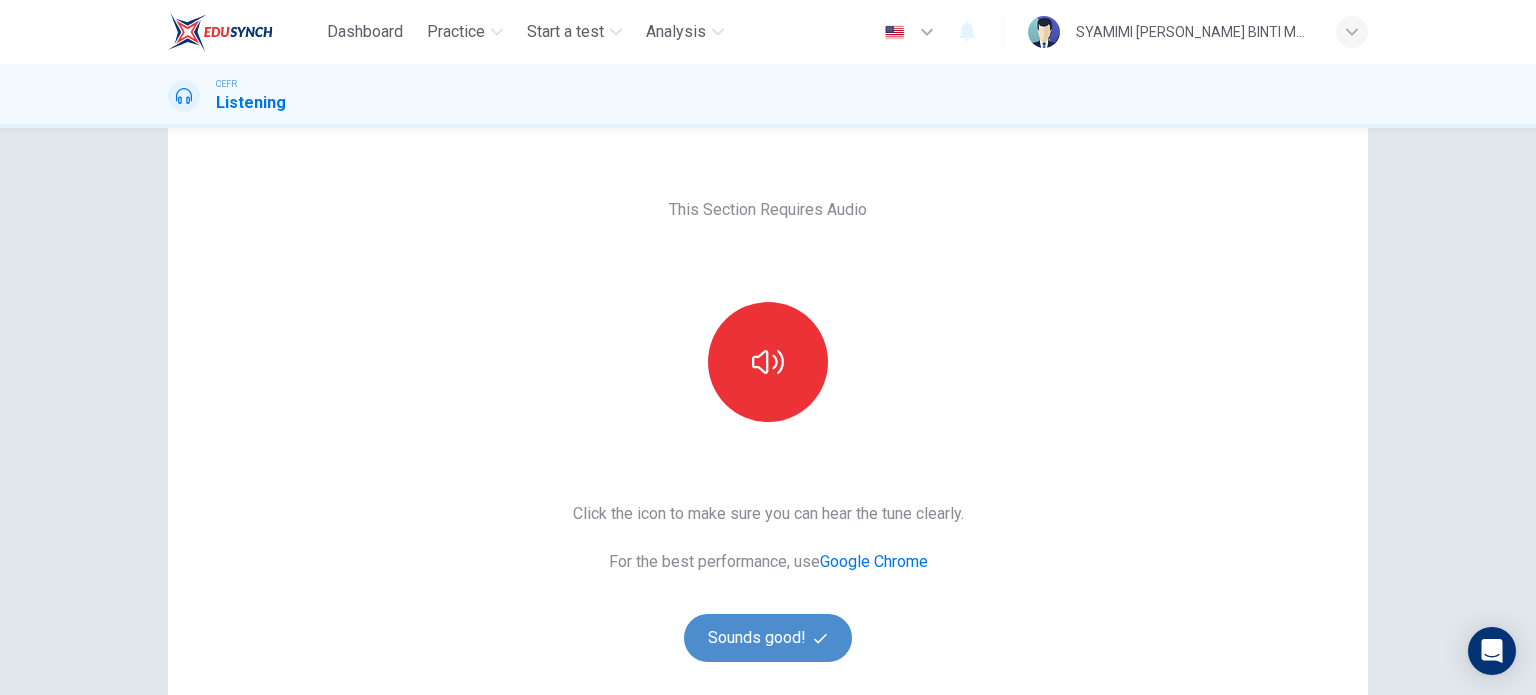 click on "Sounds good!" at bounding box center [768, 638] 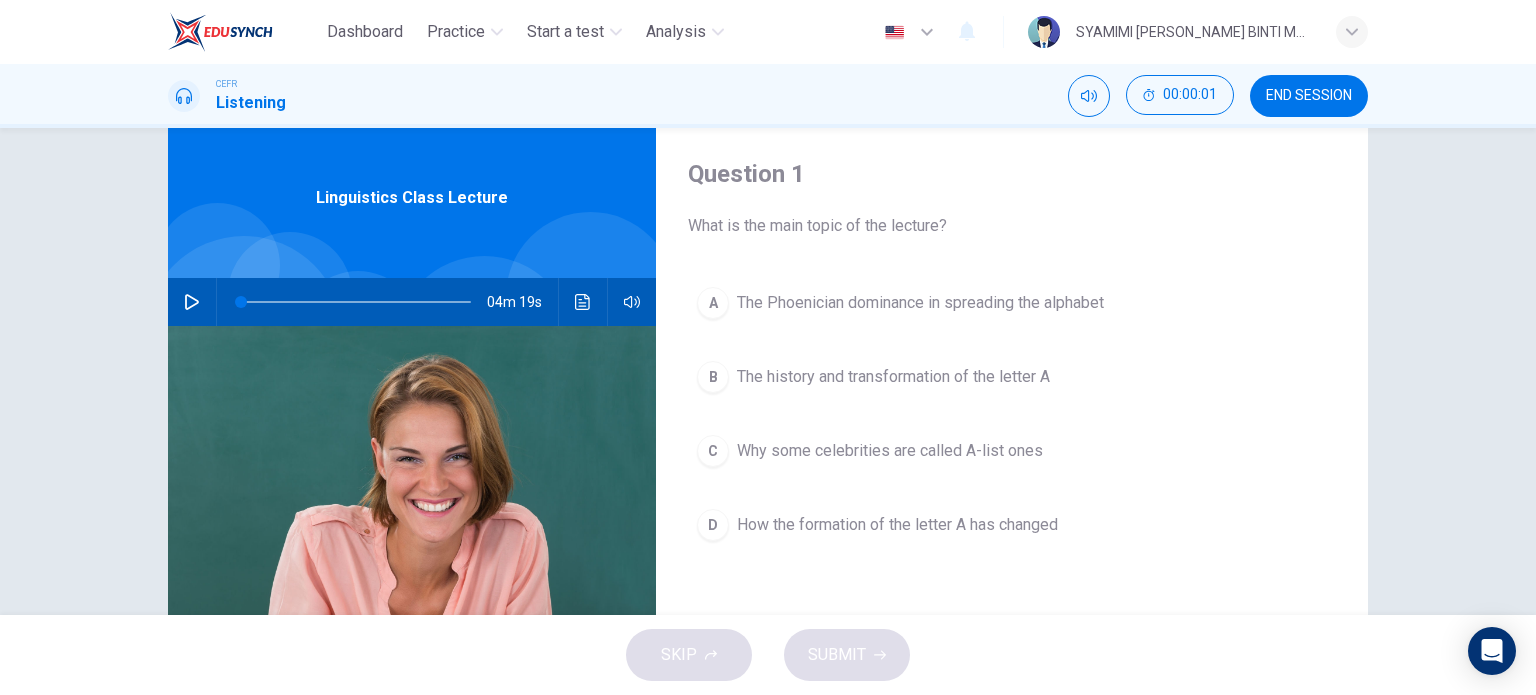 scroll, scrollTop: 0, scrollLeft: 0, axis: both 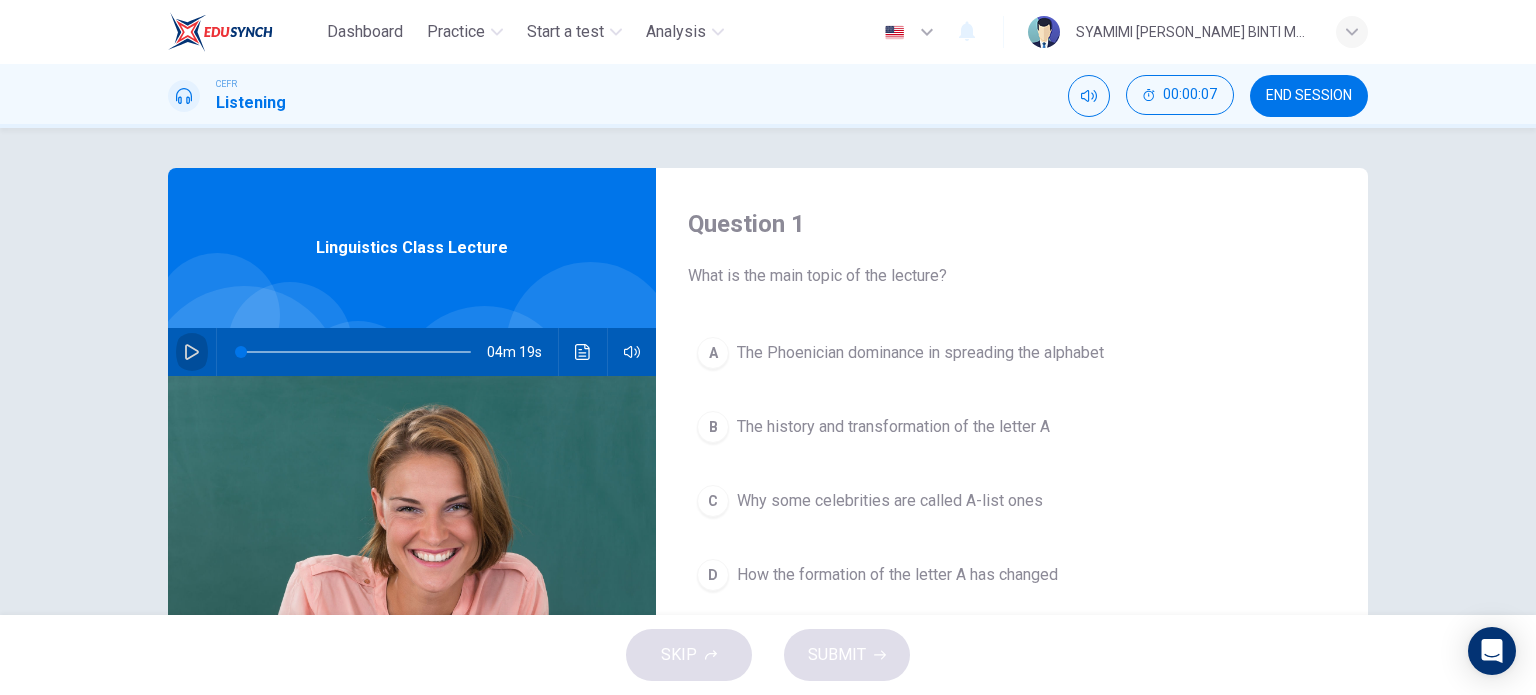 click at bounding box center [192, 352] 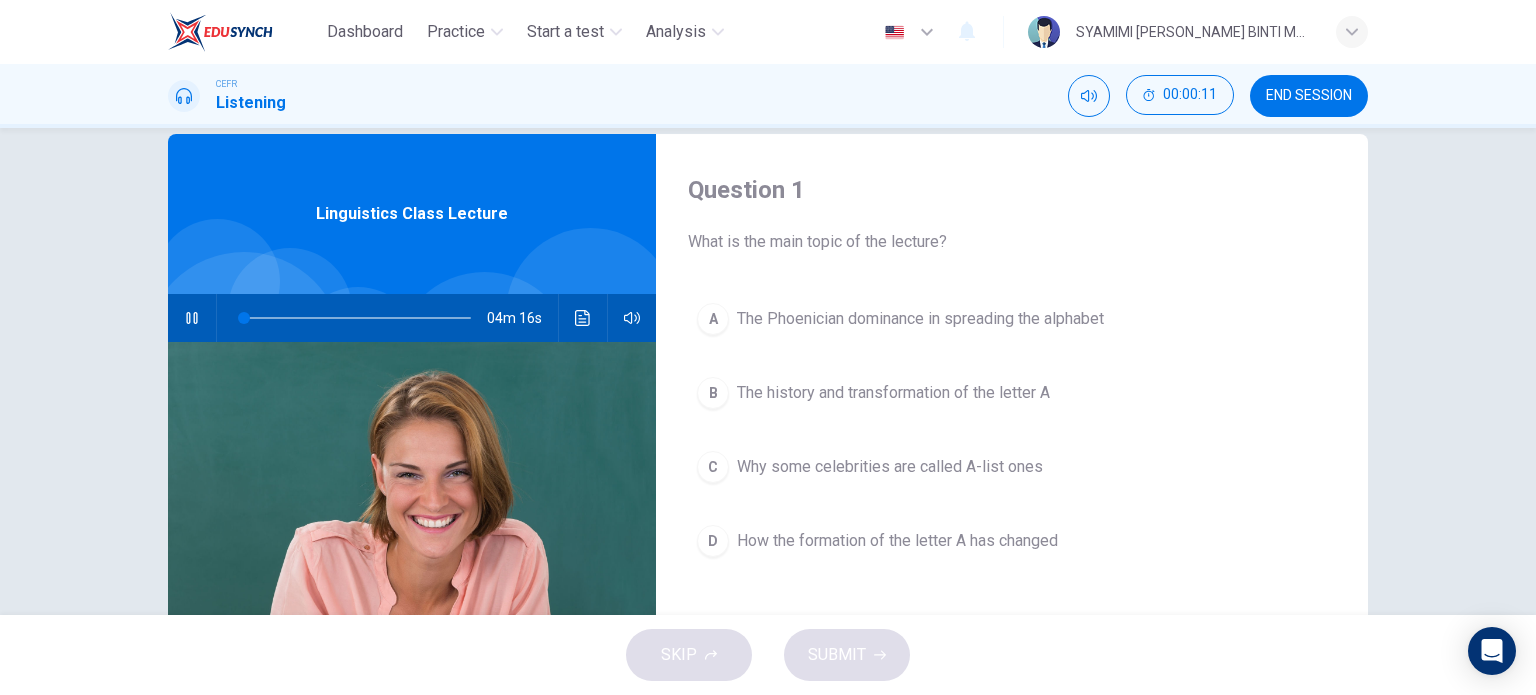 scroll, scrollTop: 35, scrollLeft: 0, axis: vertical 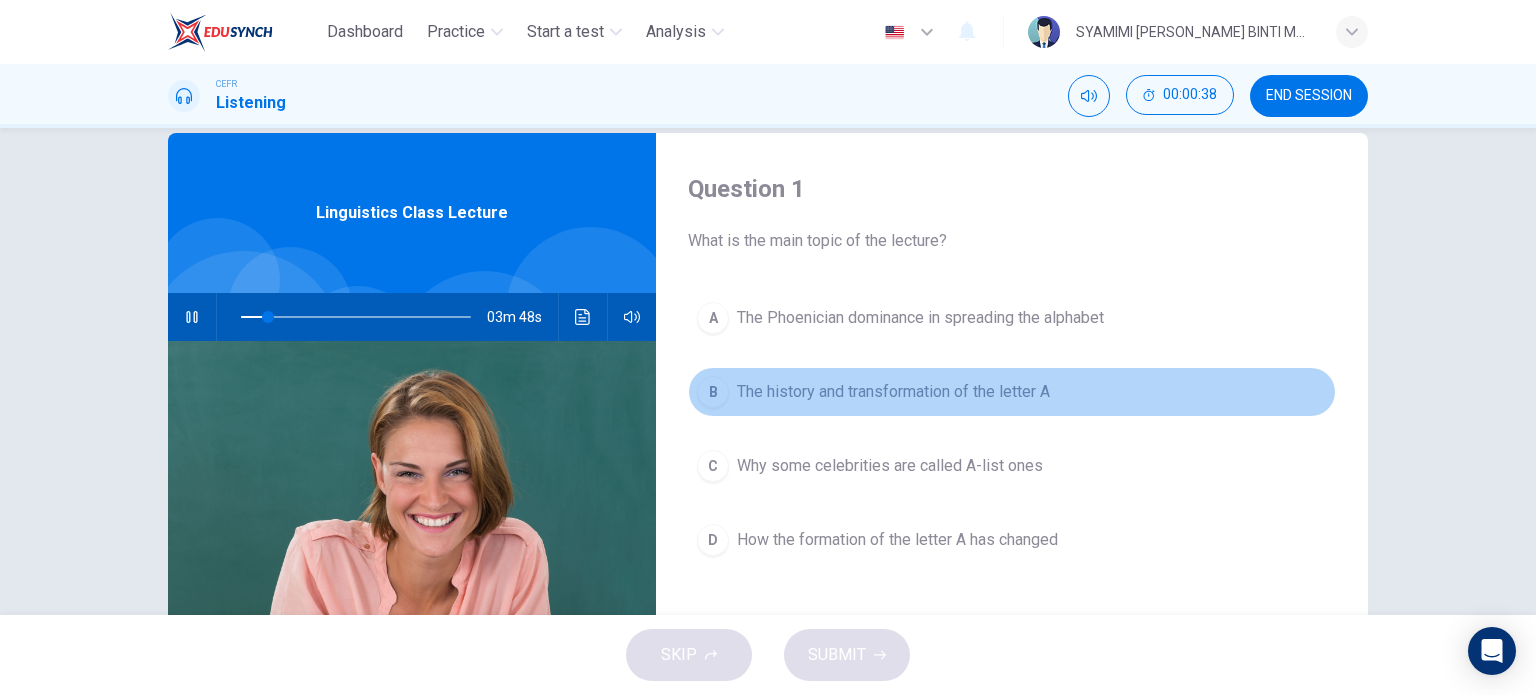 click on "B" at bounding box center [713, 392] 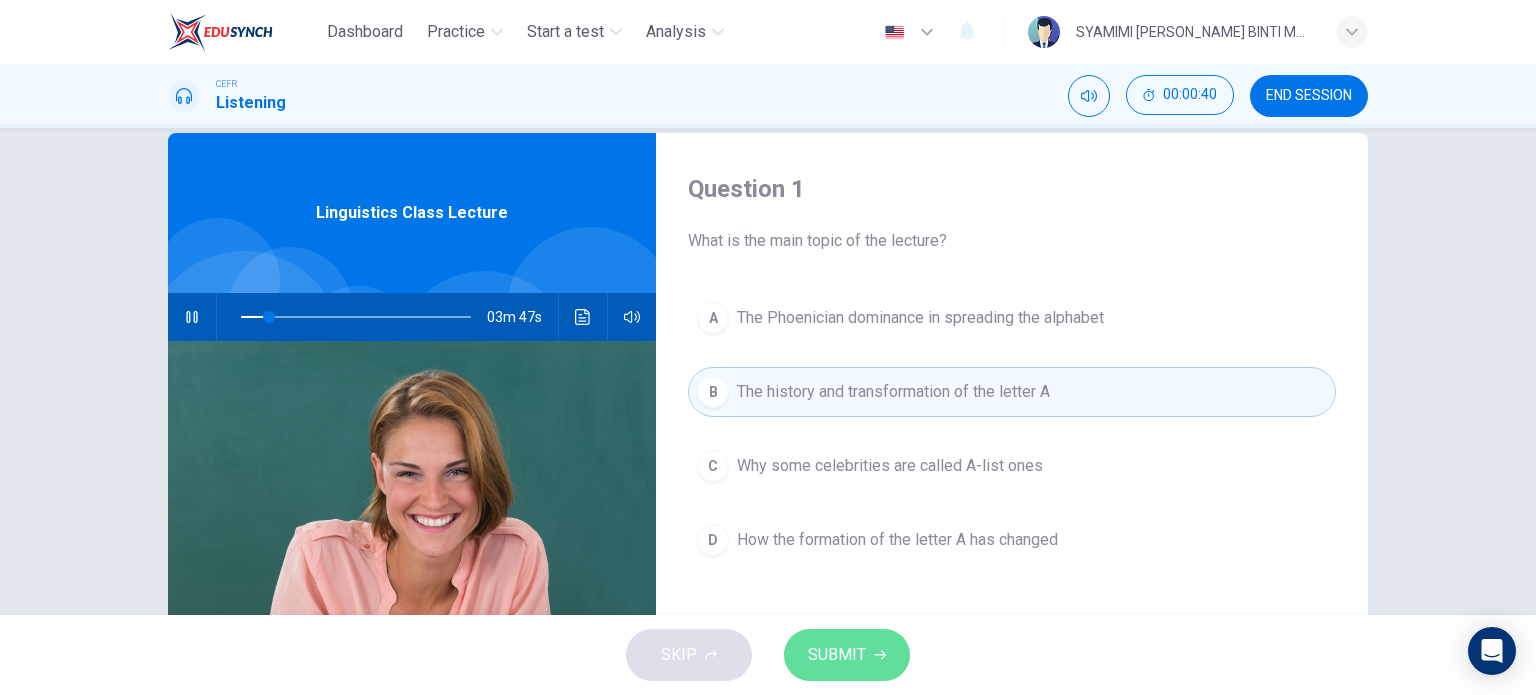 click on "SUBMIT" at bounding box center [847, 655] 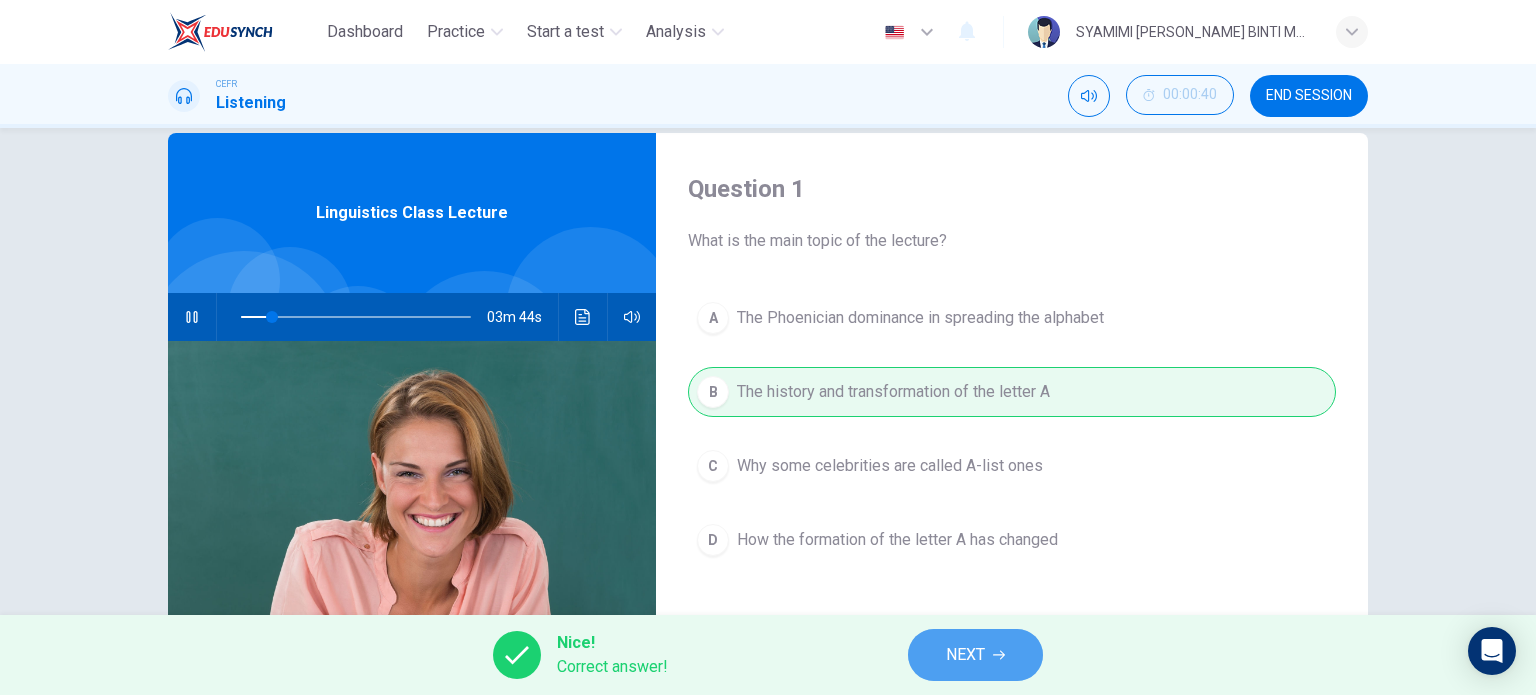 click on "NEXT" at bounding box center [975, 655] 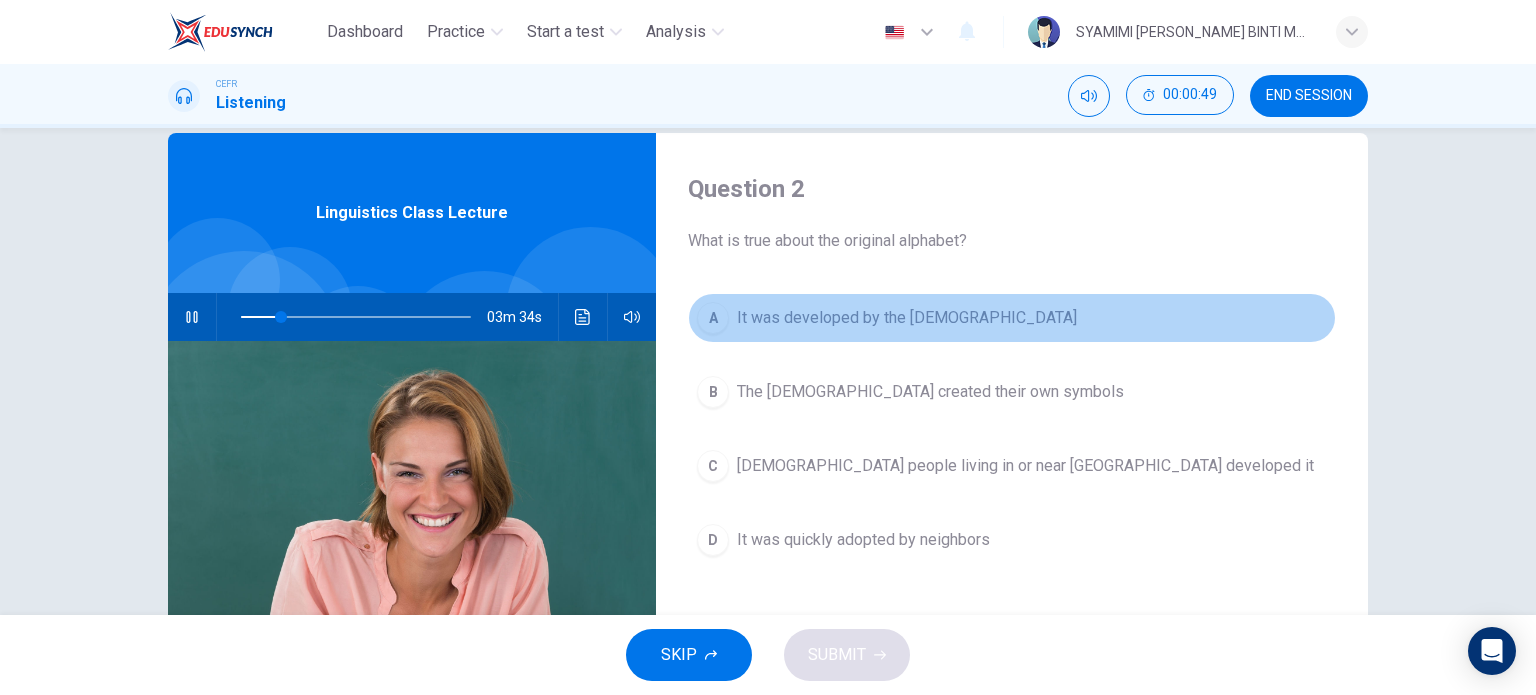click on "A" at bounding box center [713, 318] 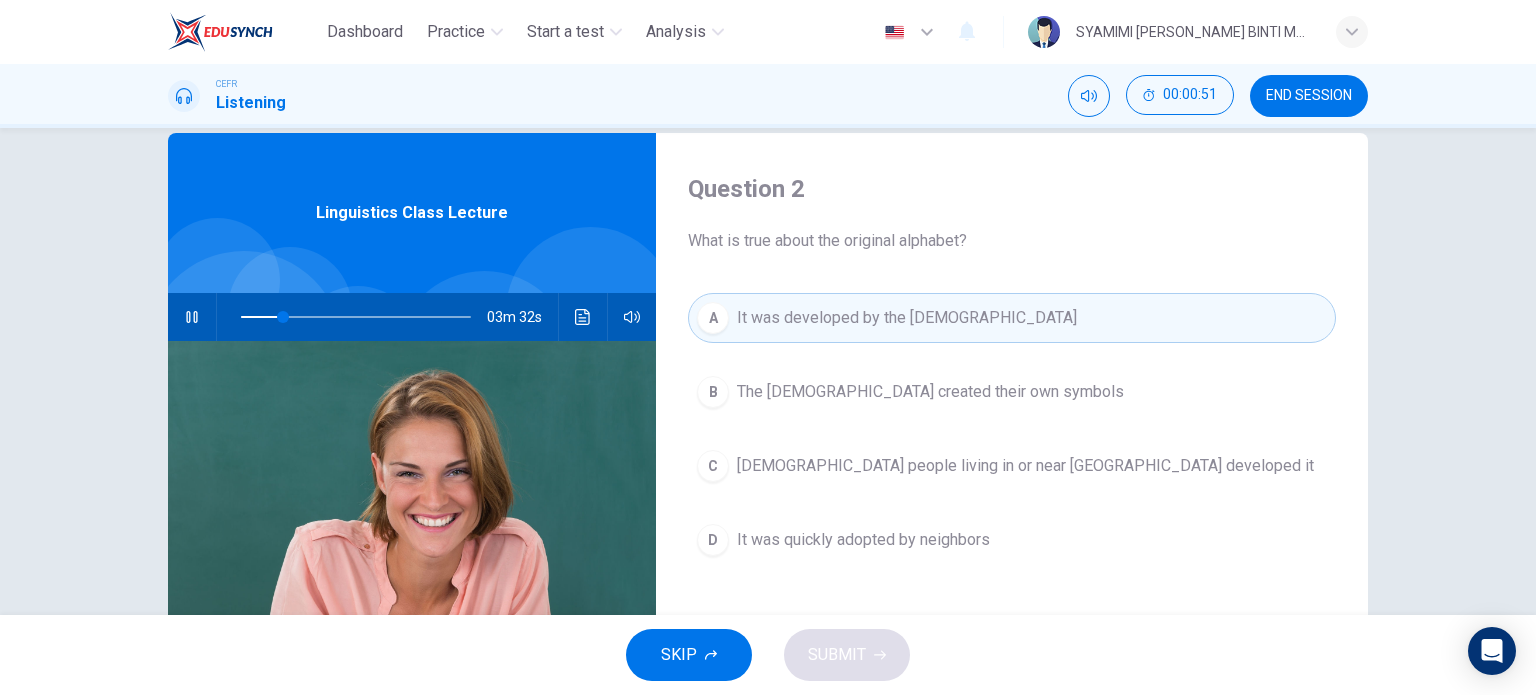 click on "SKIP SUBMIT" at bounding box center (768, 655) 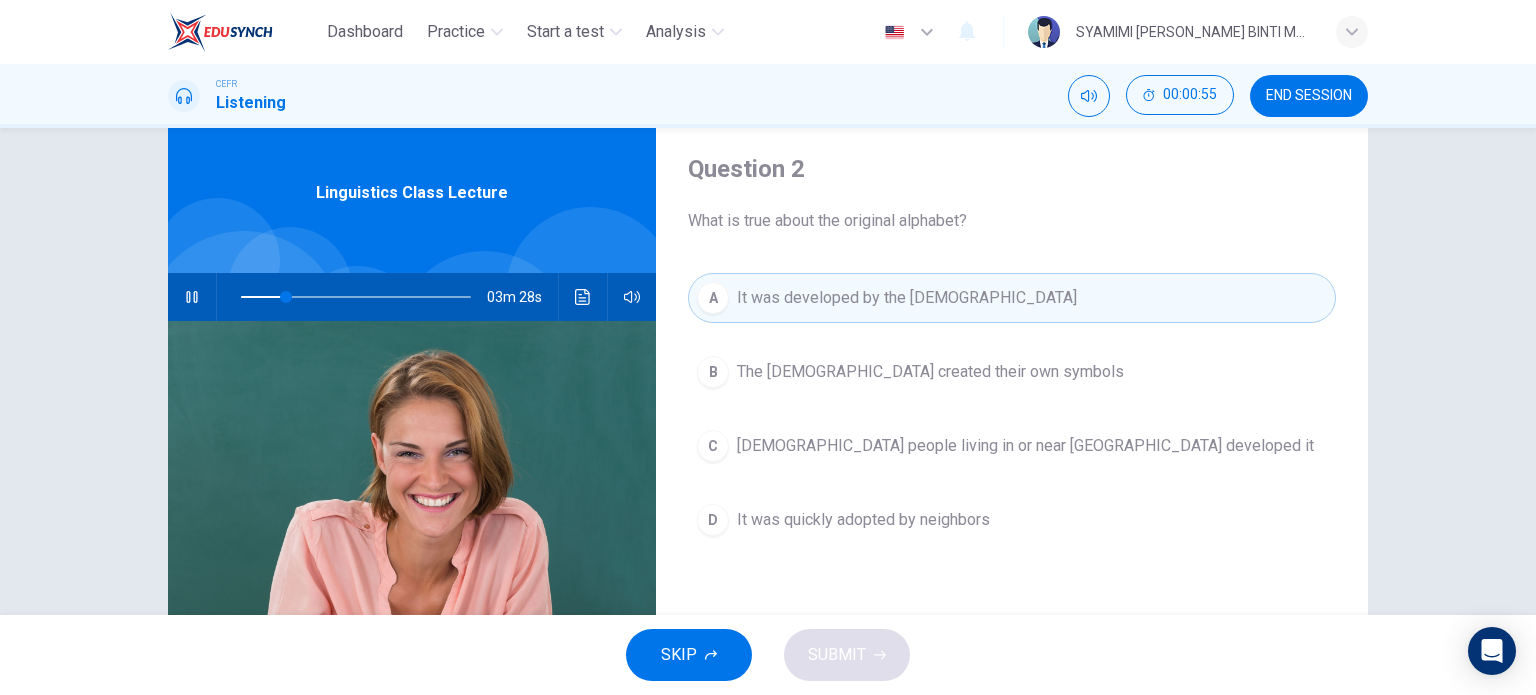 scroll, scrollTop: 46, scrollLeft: 0, axis: vertical 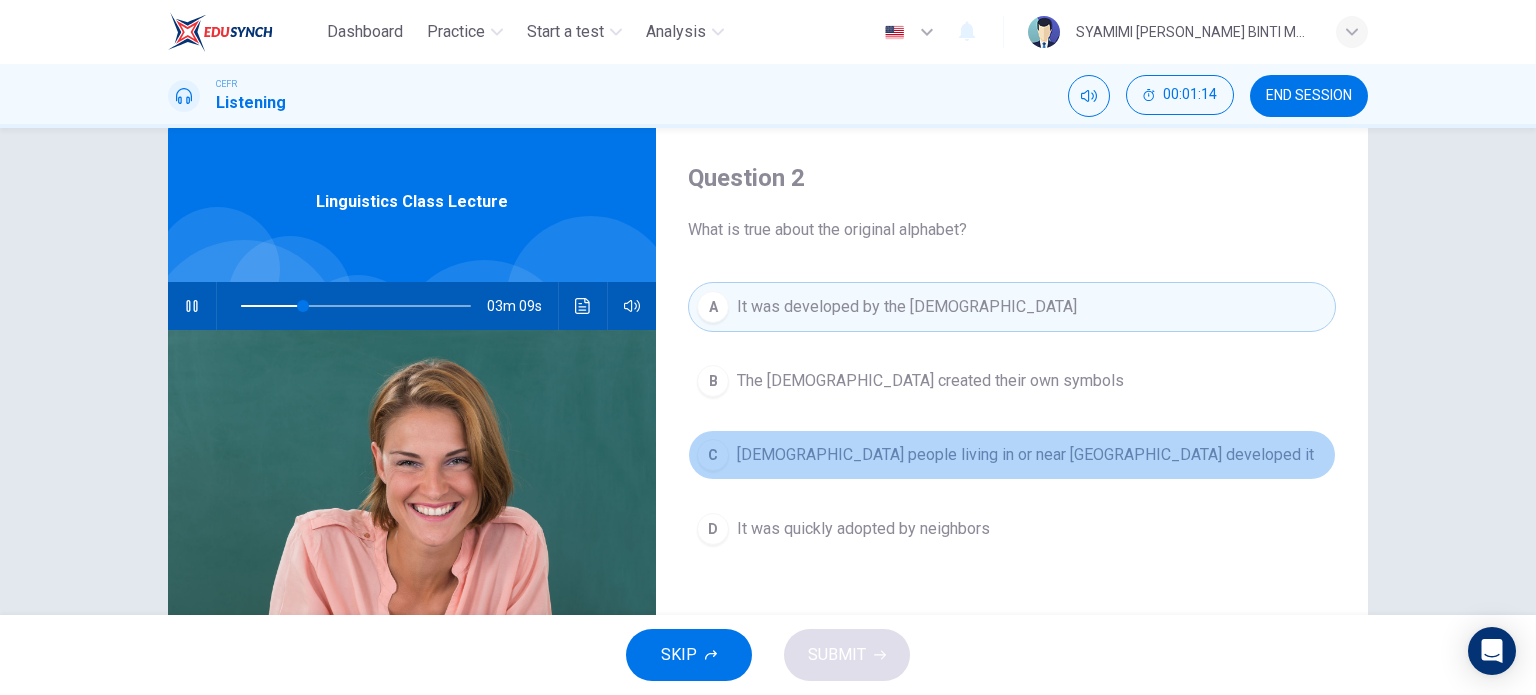 click on "Semitic people living in or near Egypt developed it" at bounding box center [1025, 455] 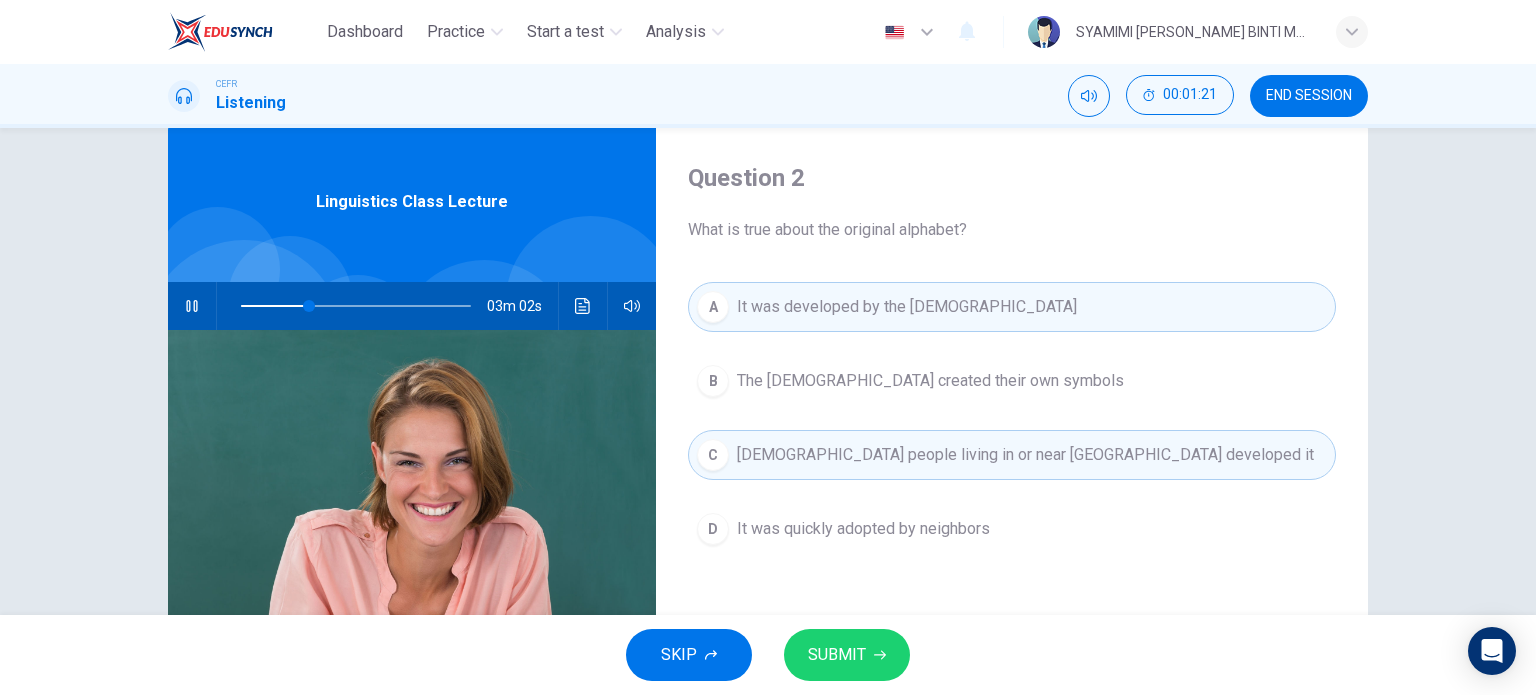 click on "It was developed by the Phoenicians" at bounding box center [907, 307] 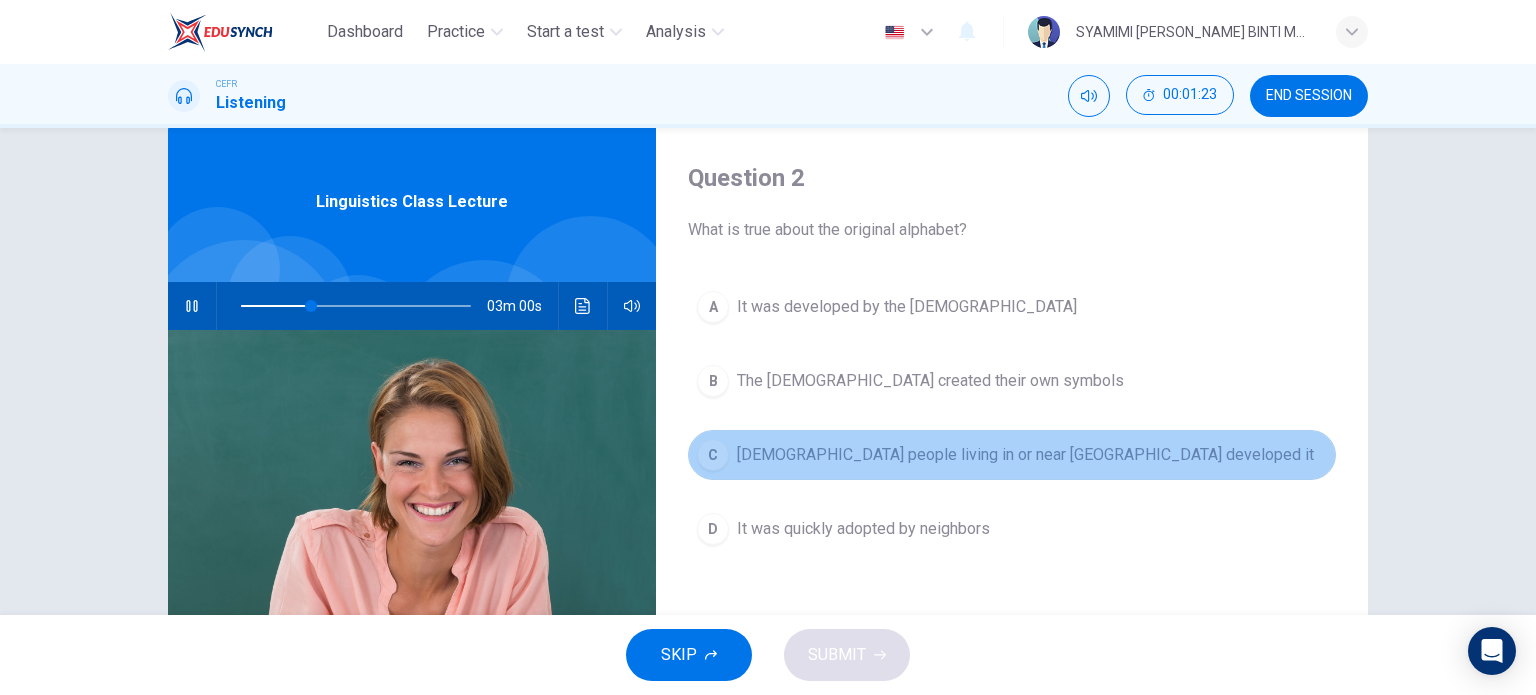 click on "Semitic people living in or near Egypt developed it" at bounding box center [1025, 455] 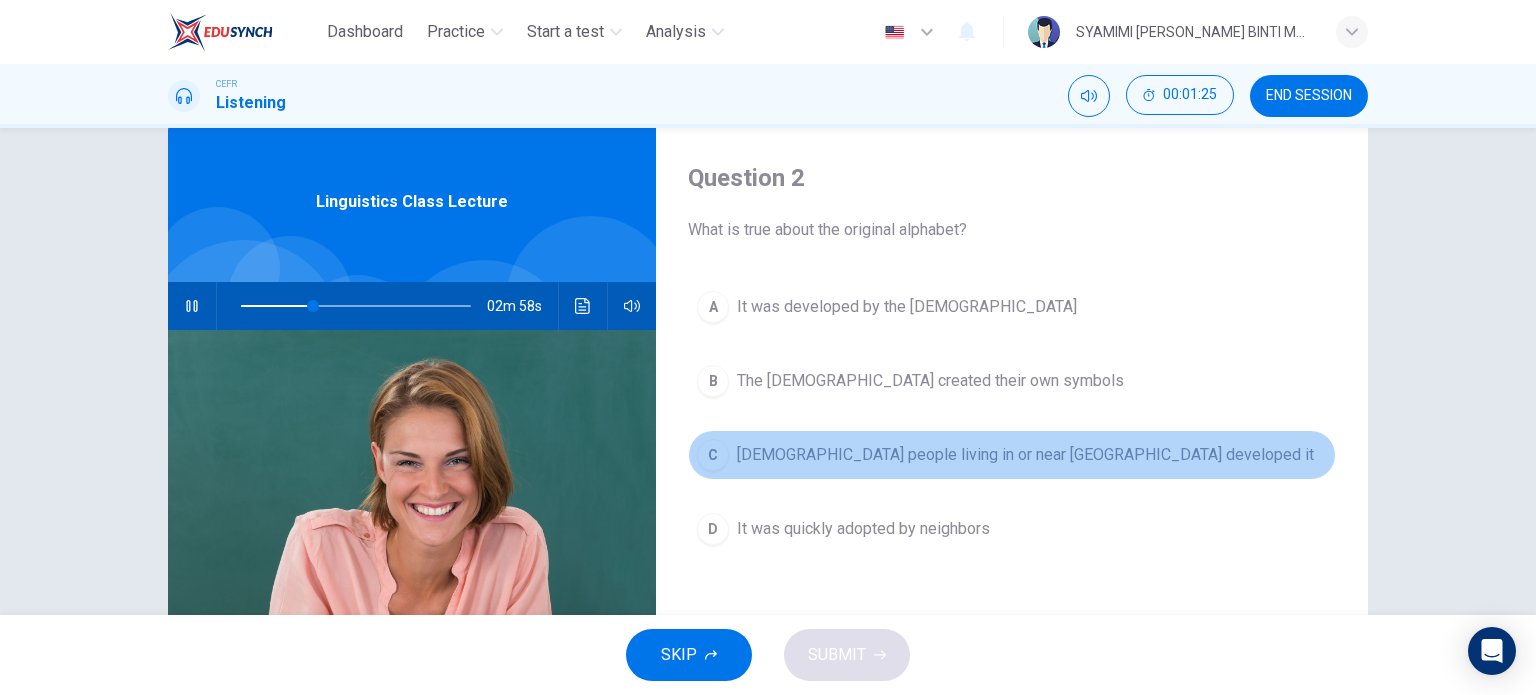 click on "C" at bounding box center [713, 455] 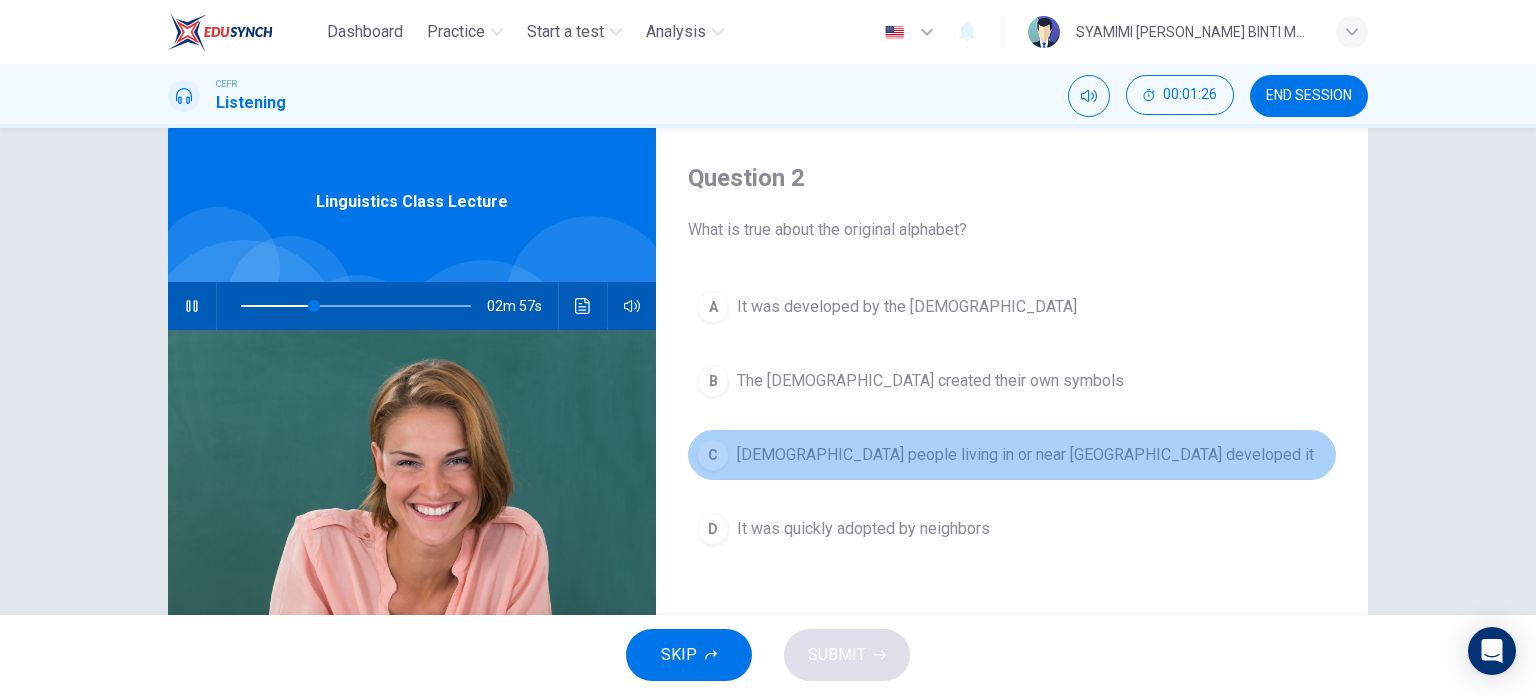 click on "C" at bounding box center (713, 455) 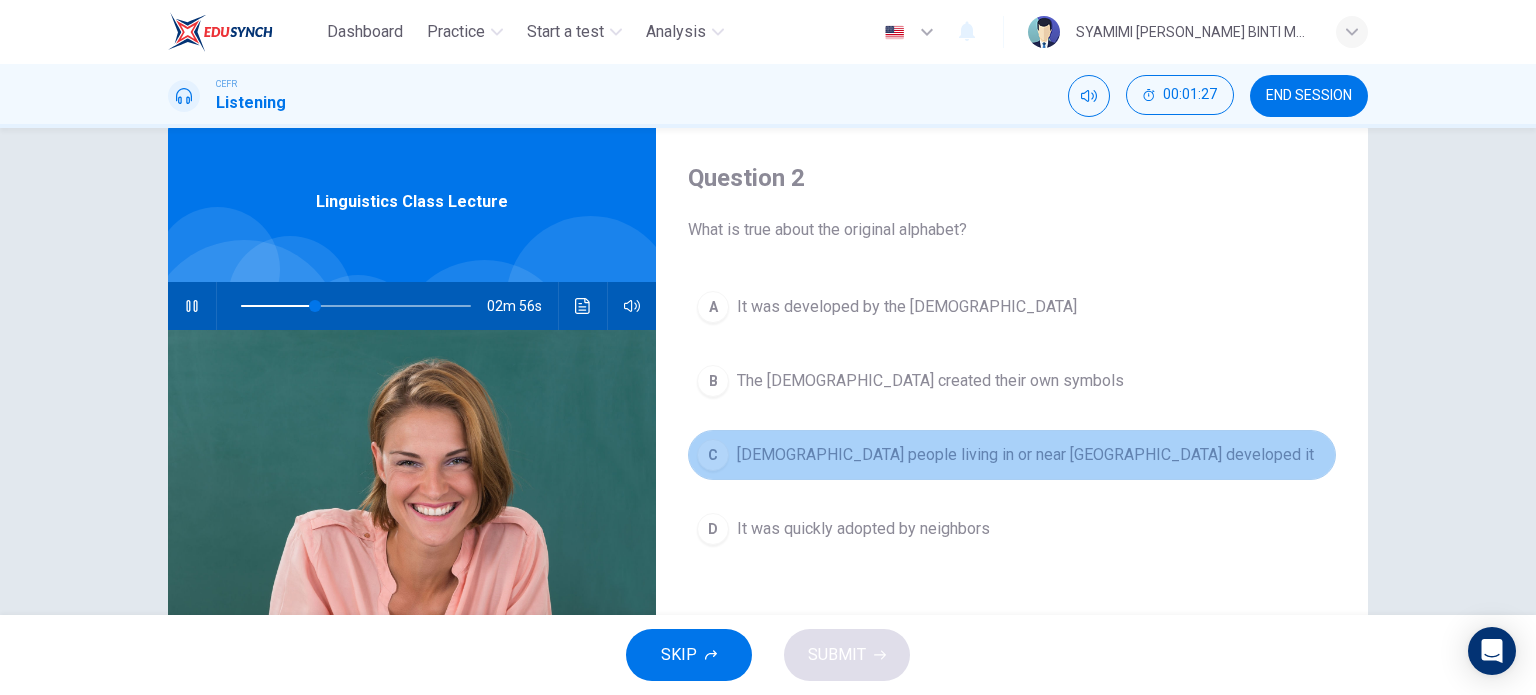 click on "C" at bounding box center [713, 455] 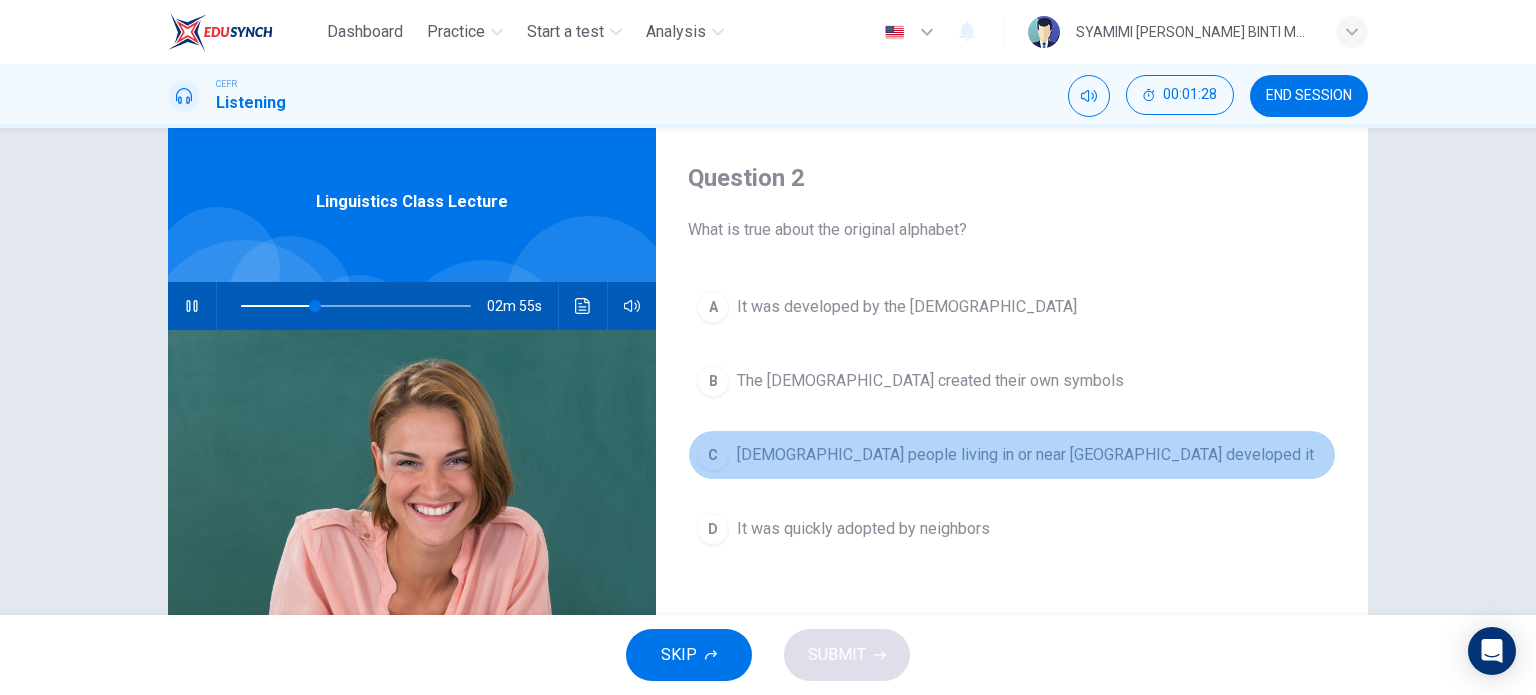click on "Semitic people living in or near Egypt developed it" at bounding box center [1025, 455] 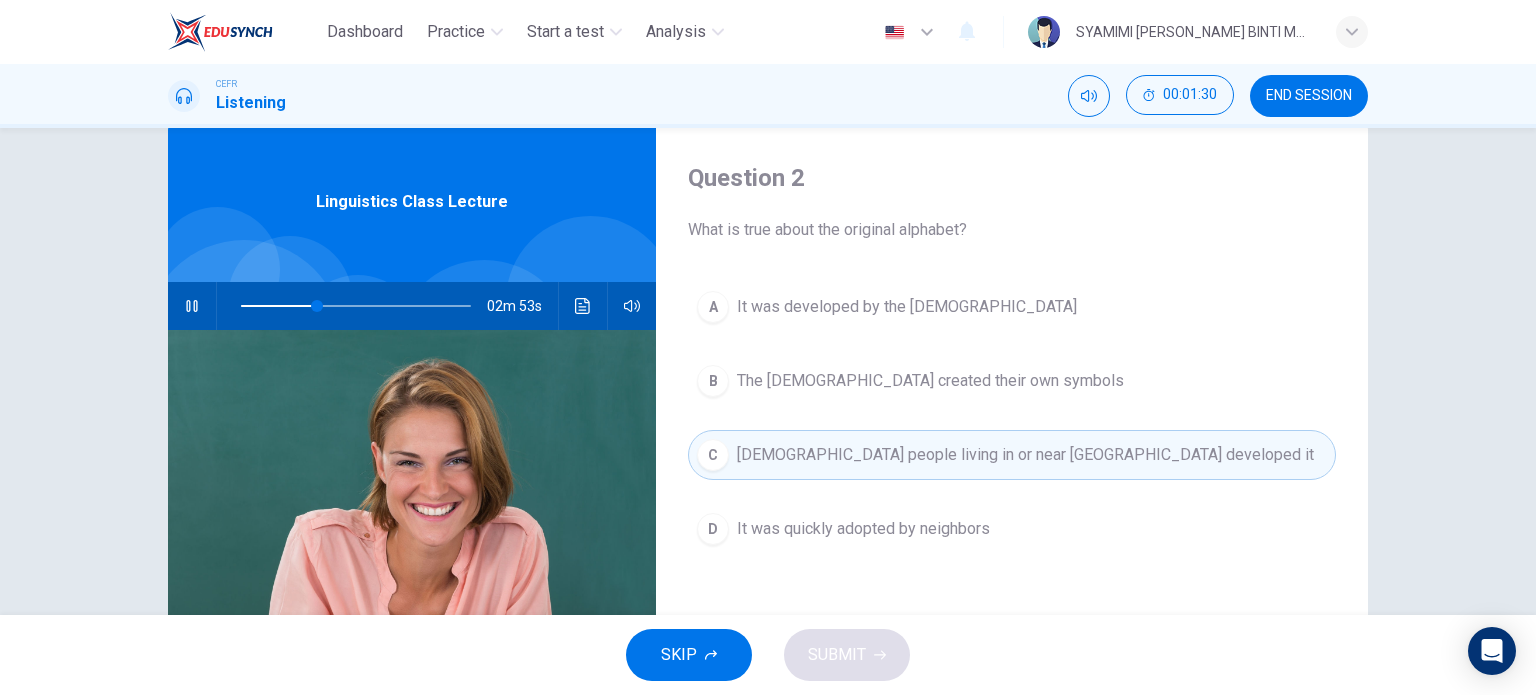 click on "SKIP SUBMIT" at bounding box center [768, 655] 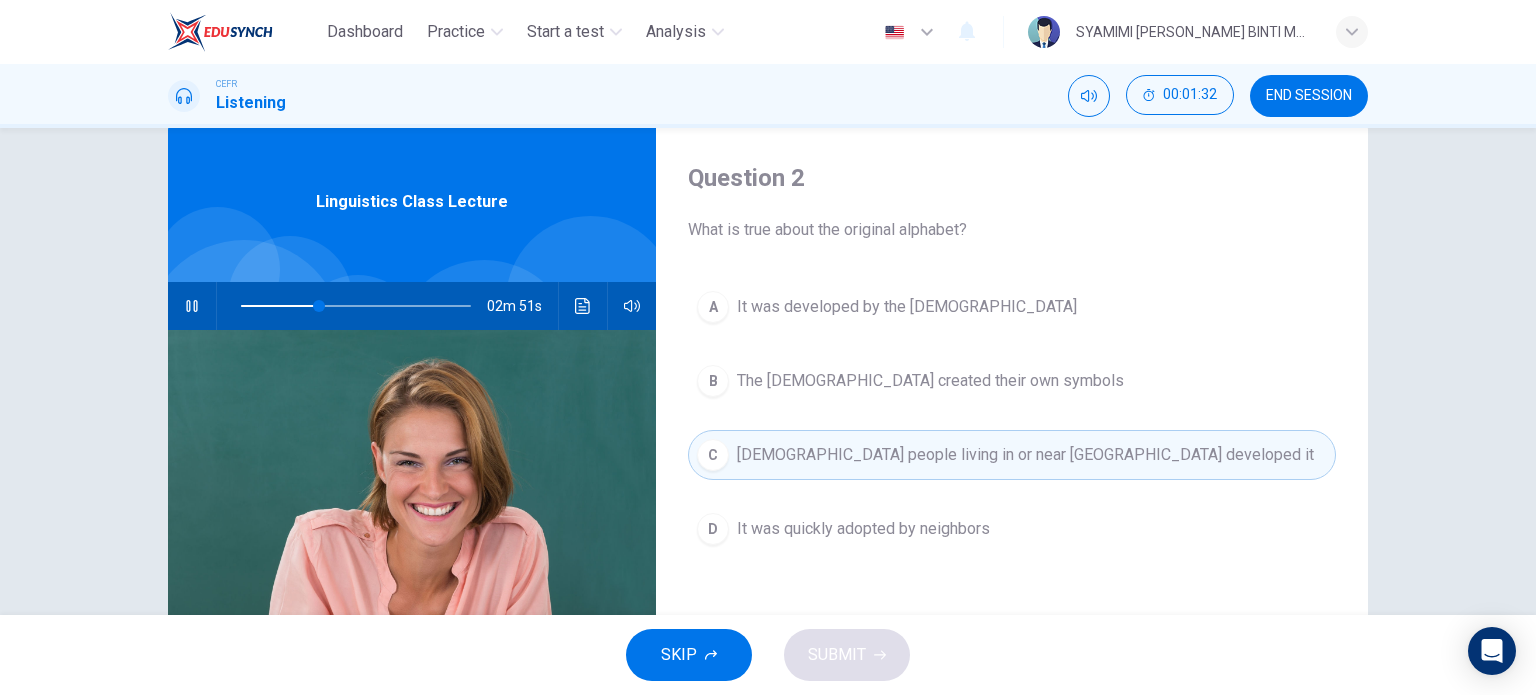 click on "It was developed by the Phoenicians" at bounding box center [907, 307] 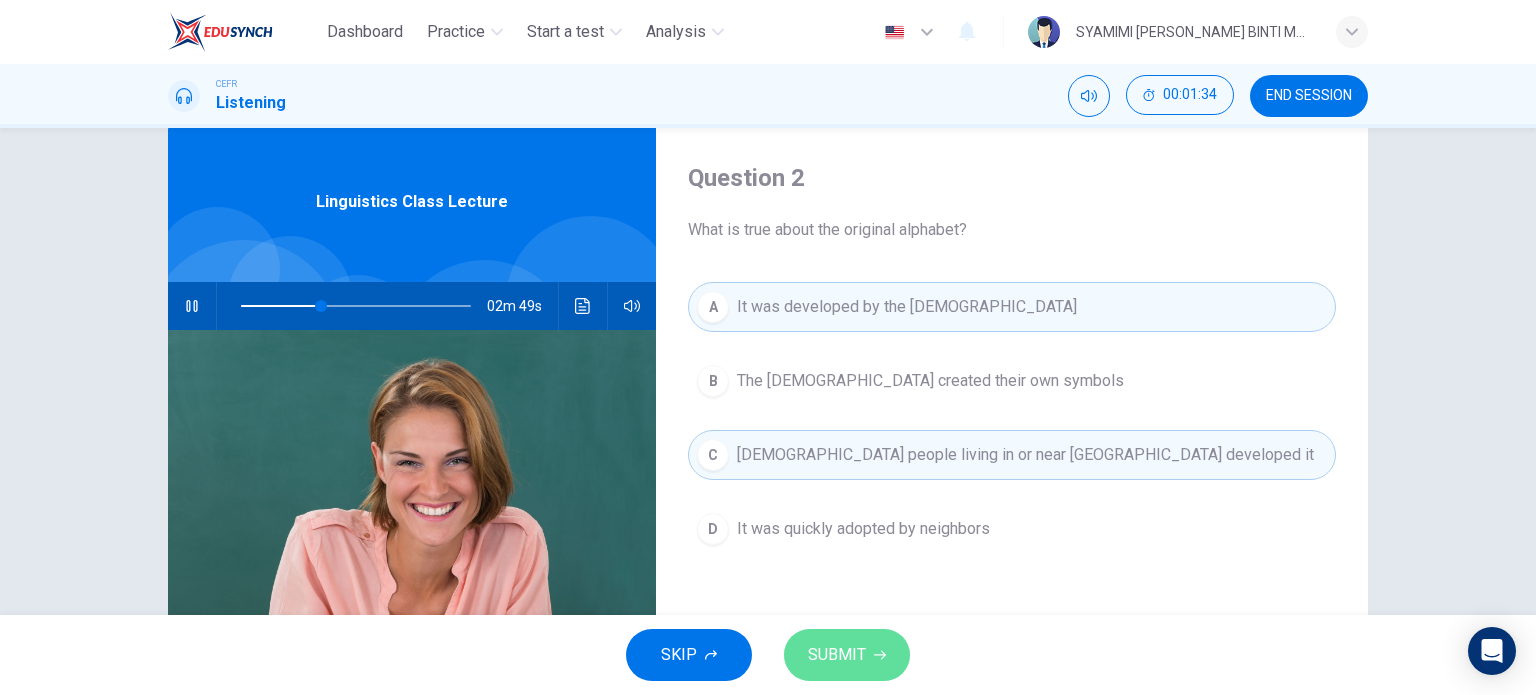 click on "SUBMIT" at bounding box center (837, 655) 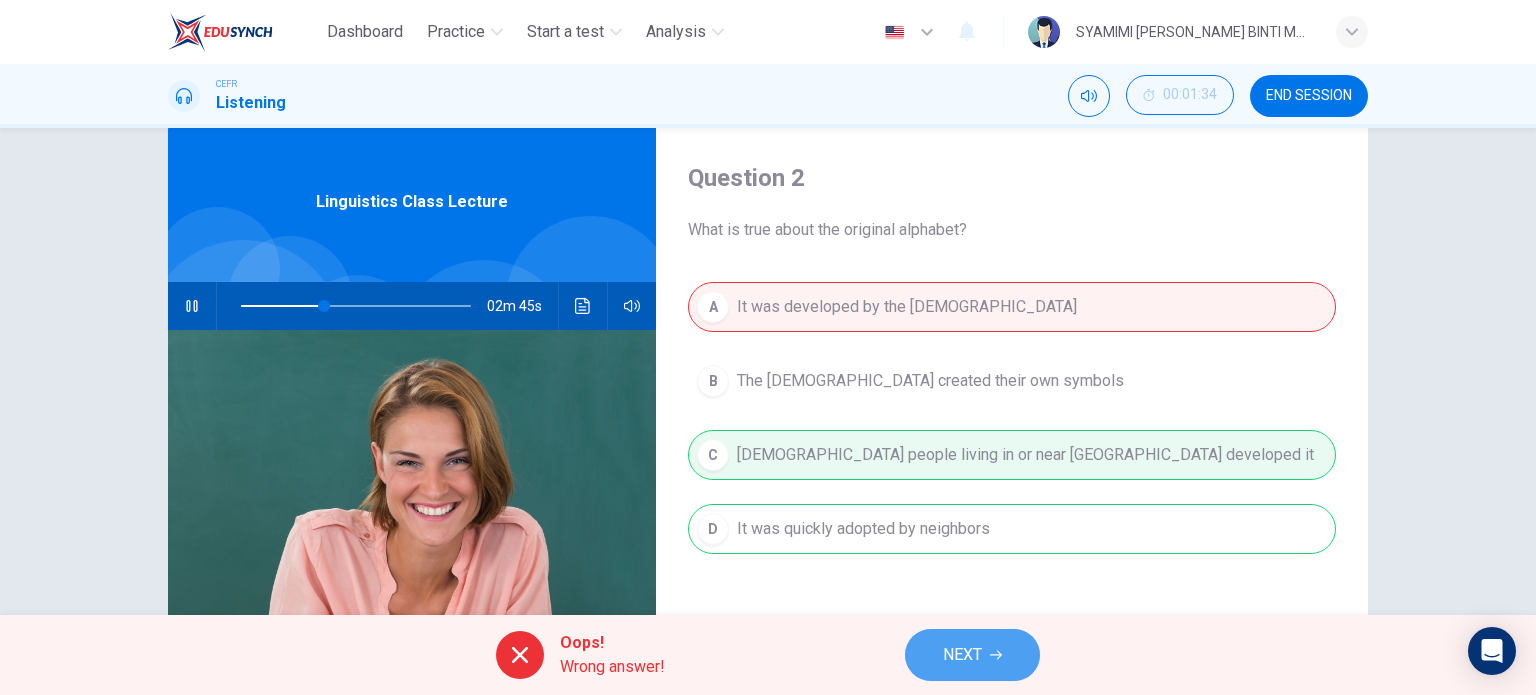 click on "NEXT" at bounding box center [962, 655] 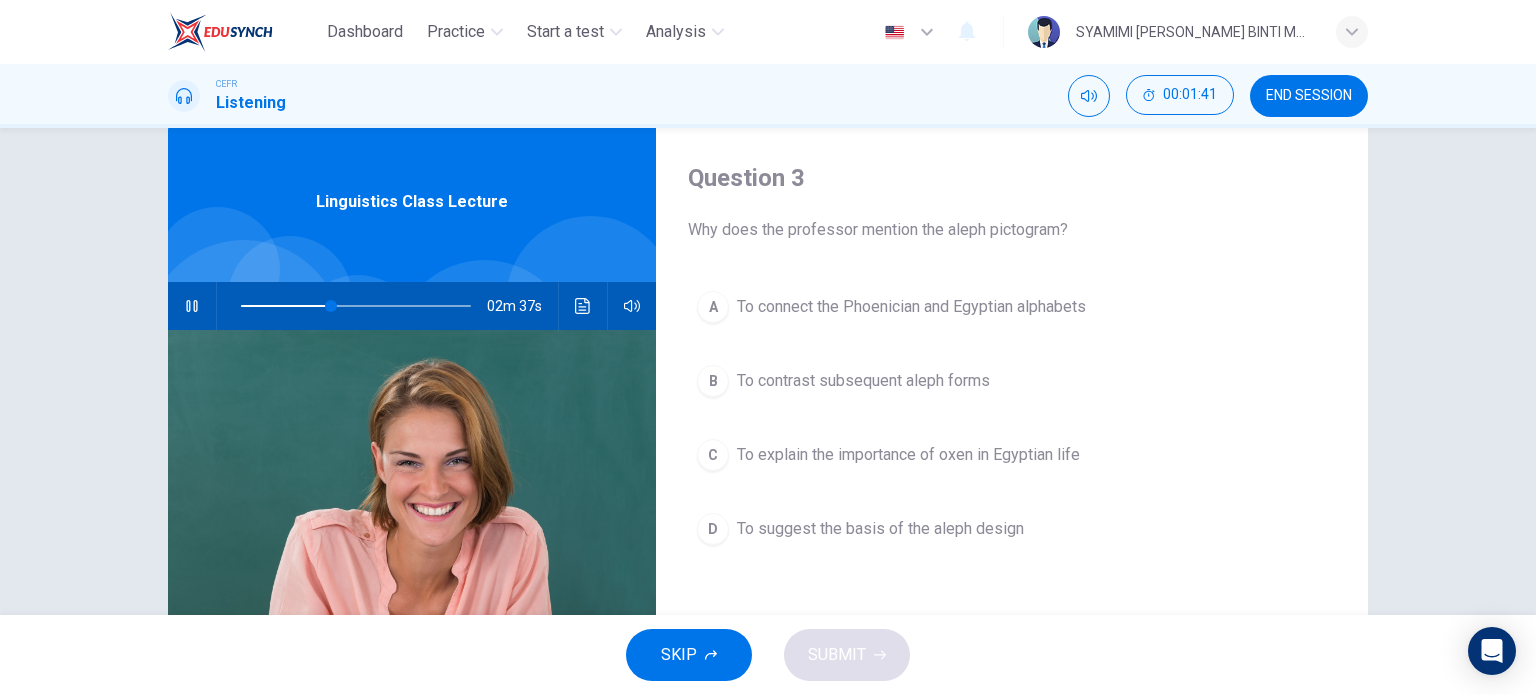 click on "A To connect the Phoenician and Egyptian alphabets" at bounding box center [1012, 307] 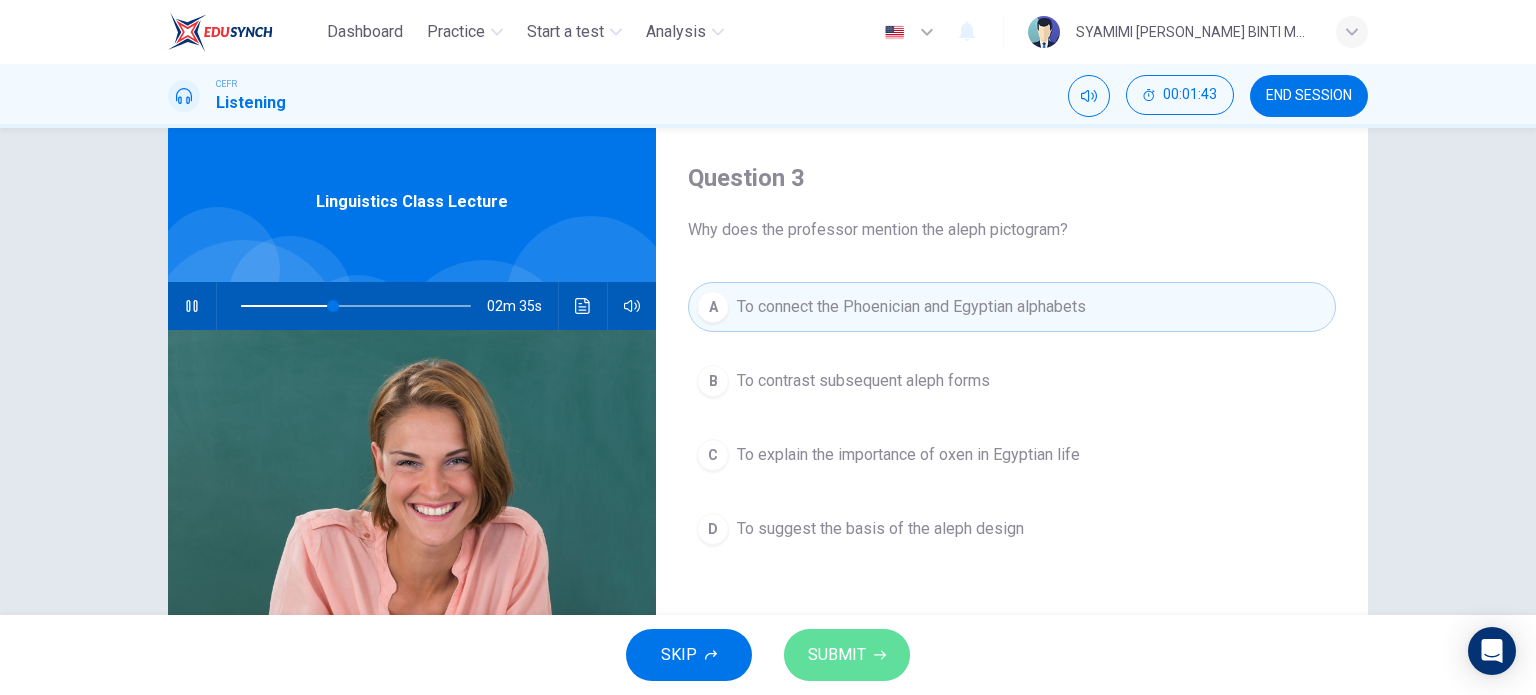 click on "SUBMIT" at bounding box center (847, 655) 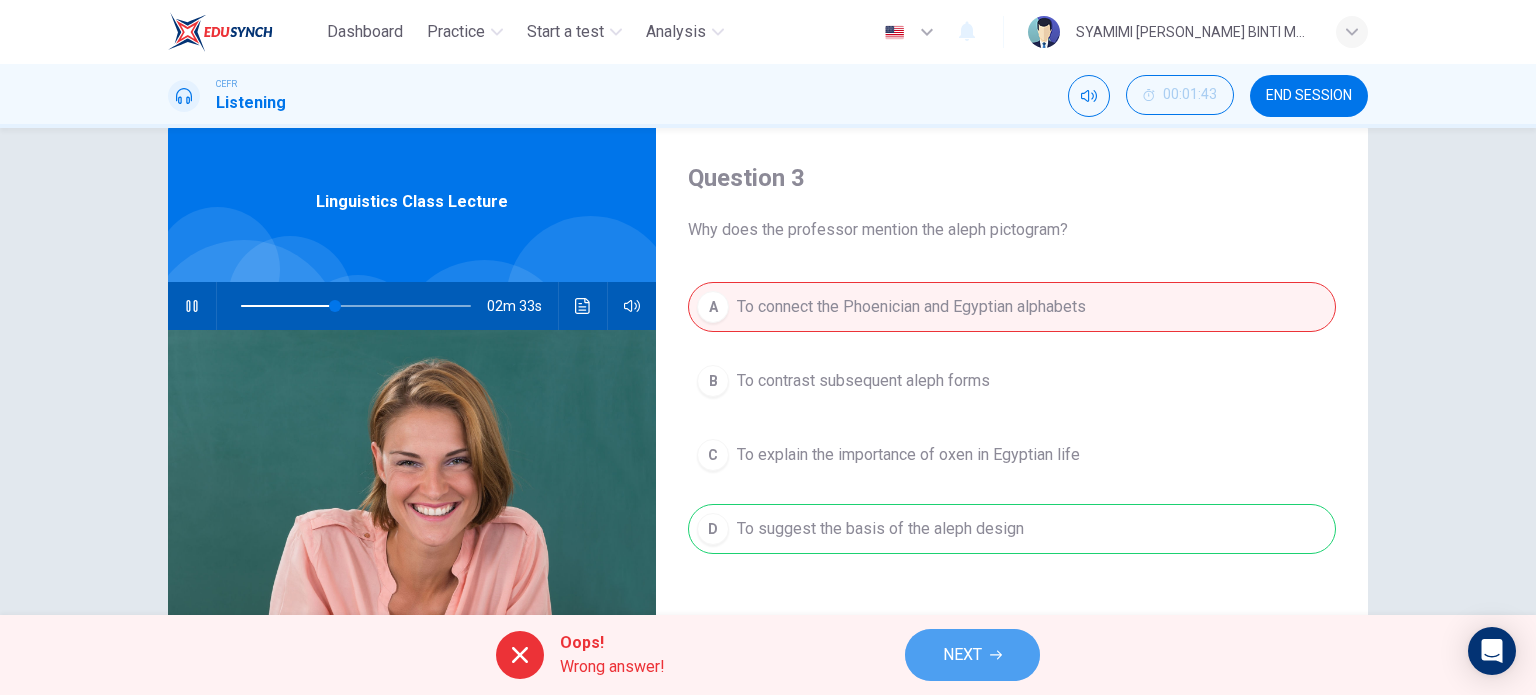 click on "NEXT" at bounding box center (962, 655) 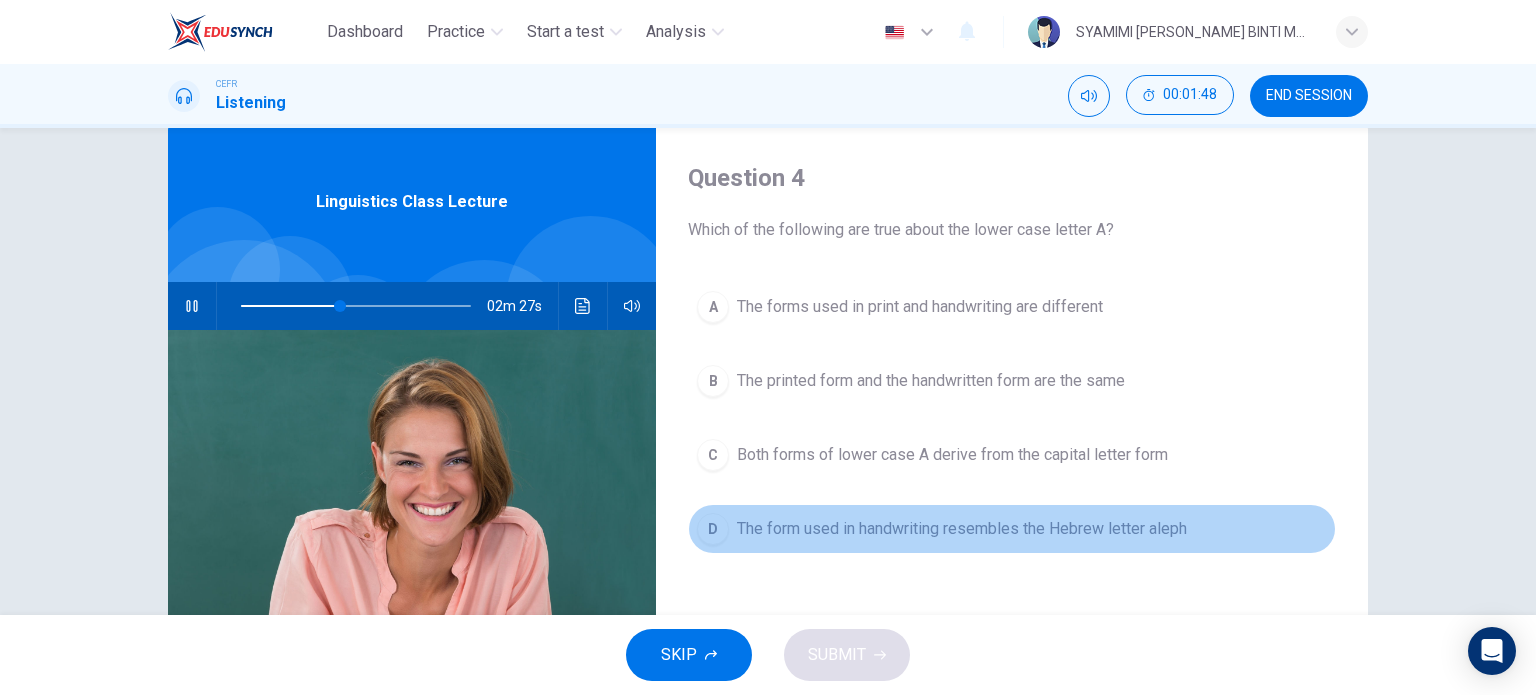click on "D The form used in handwriting resembles the Hebrew letter aleph" at bounding box center [1012, 529] 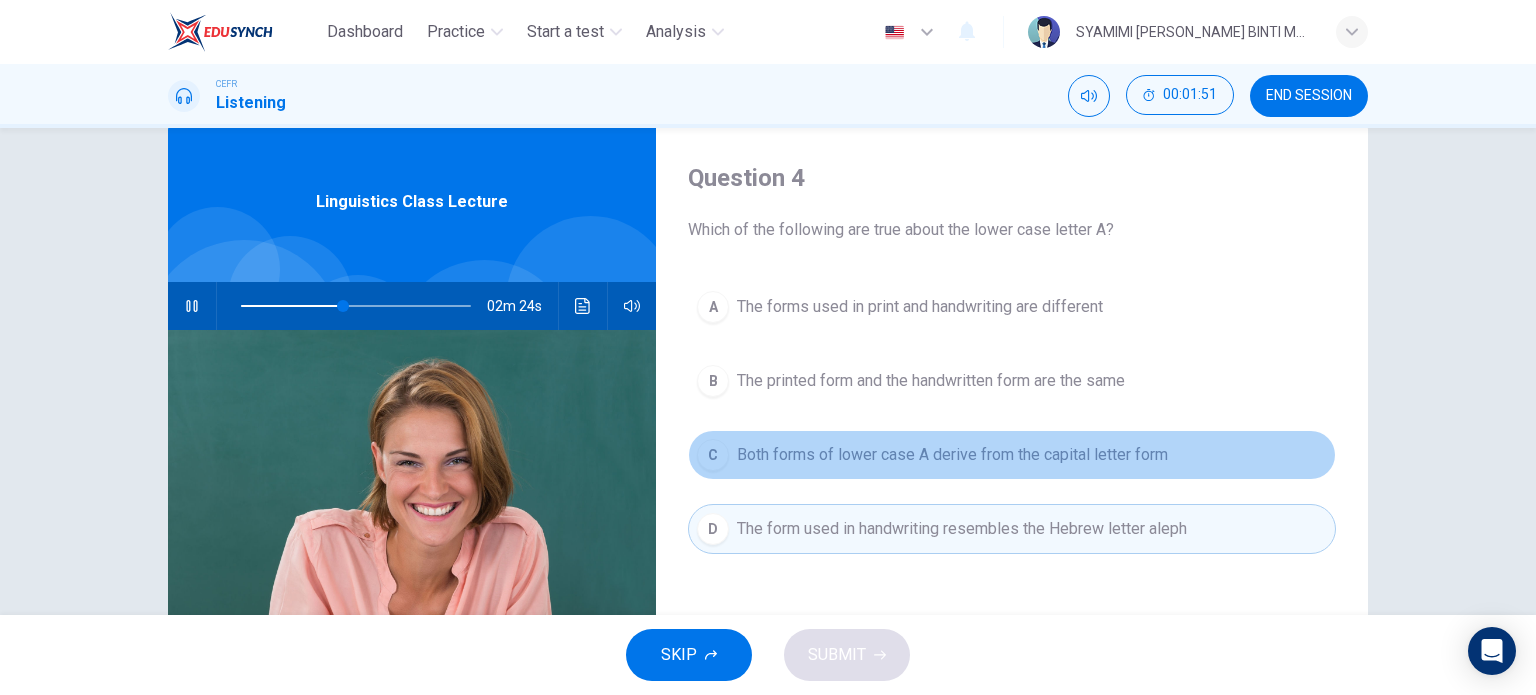 click on "C Both forms of lower case A derive from the capital letter form" at bounding box center (1012, 455) 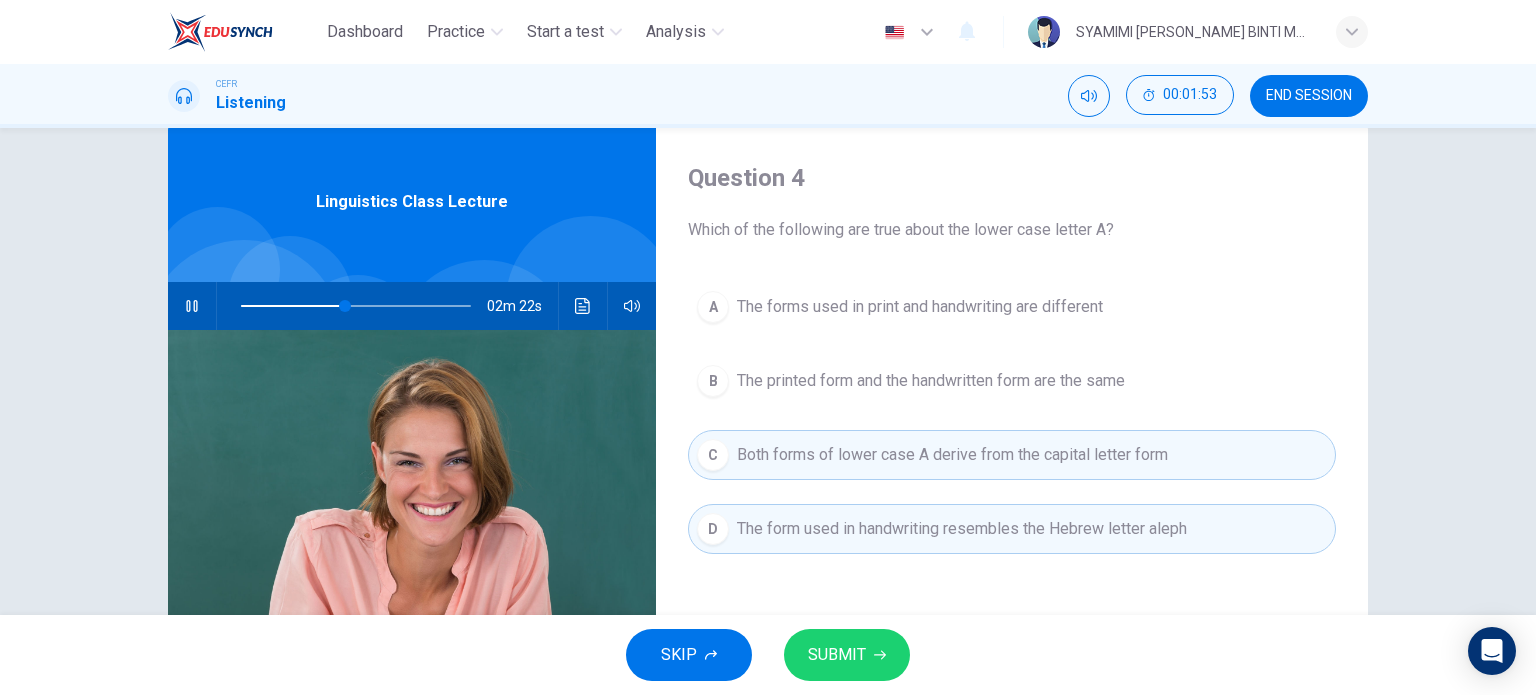 click on "SUBMIT" at bounding box center (847, 655) 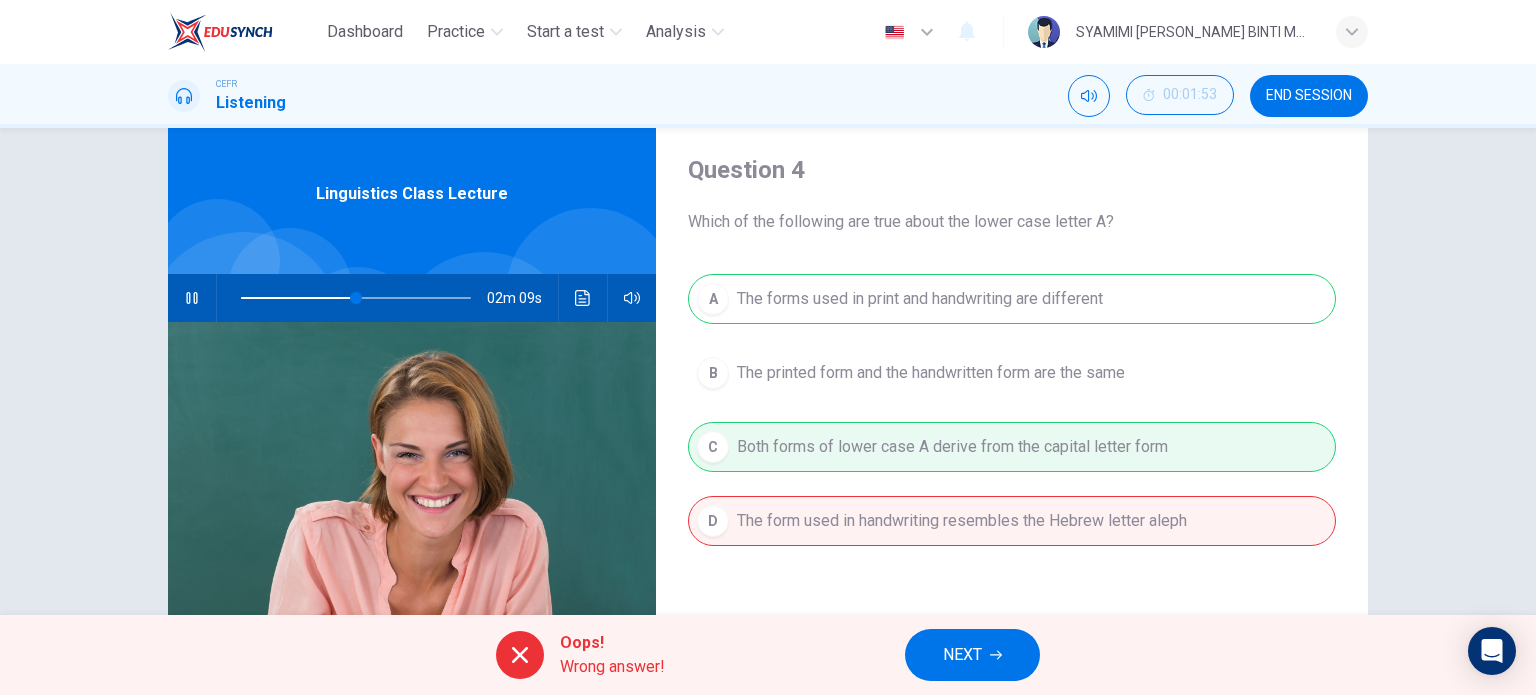 scroll, scrollTop: 56, scrollLeft: 0, axis: vertical 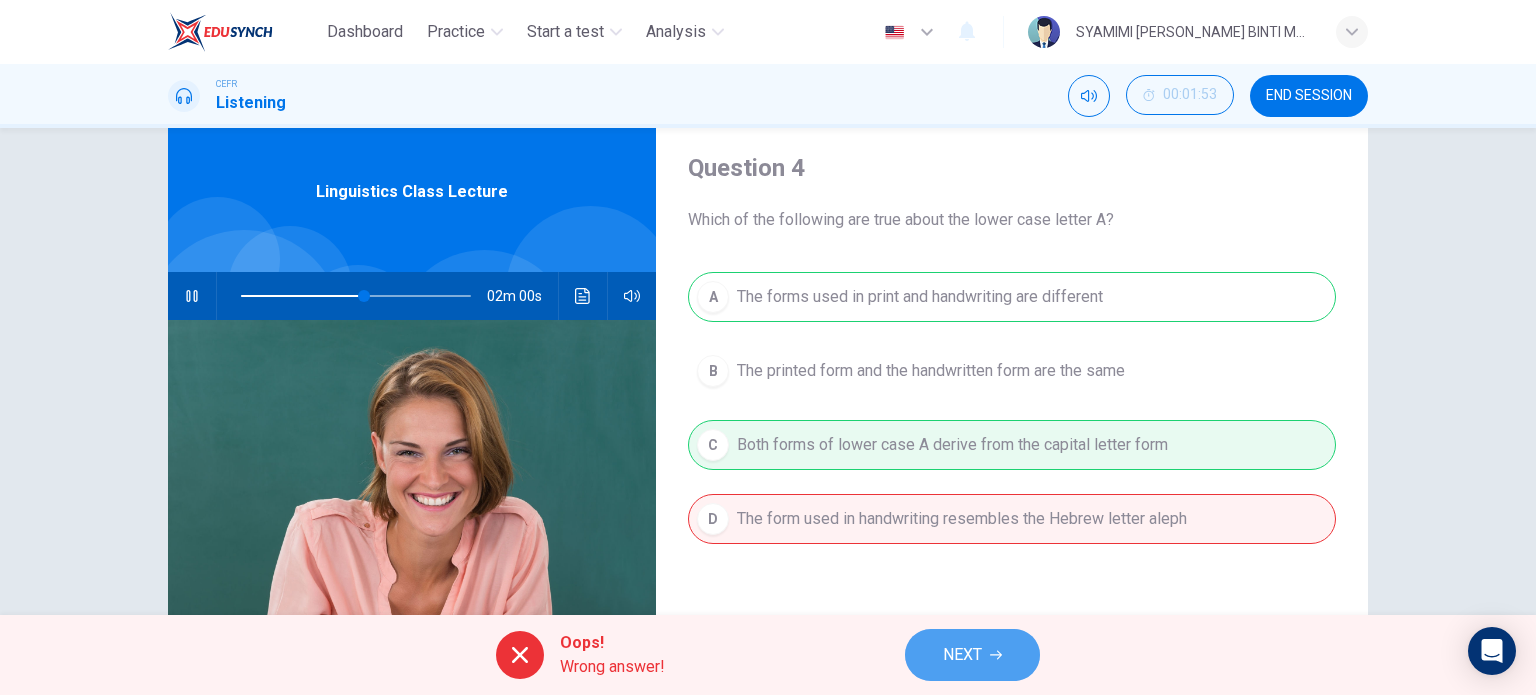click on "NEXT" at bounding box center (972, 655) 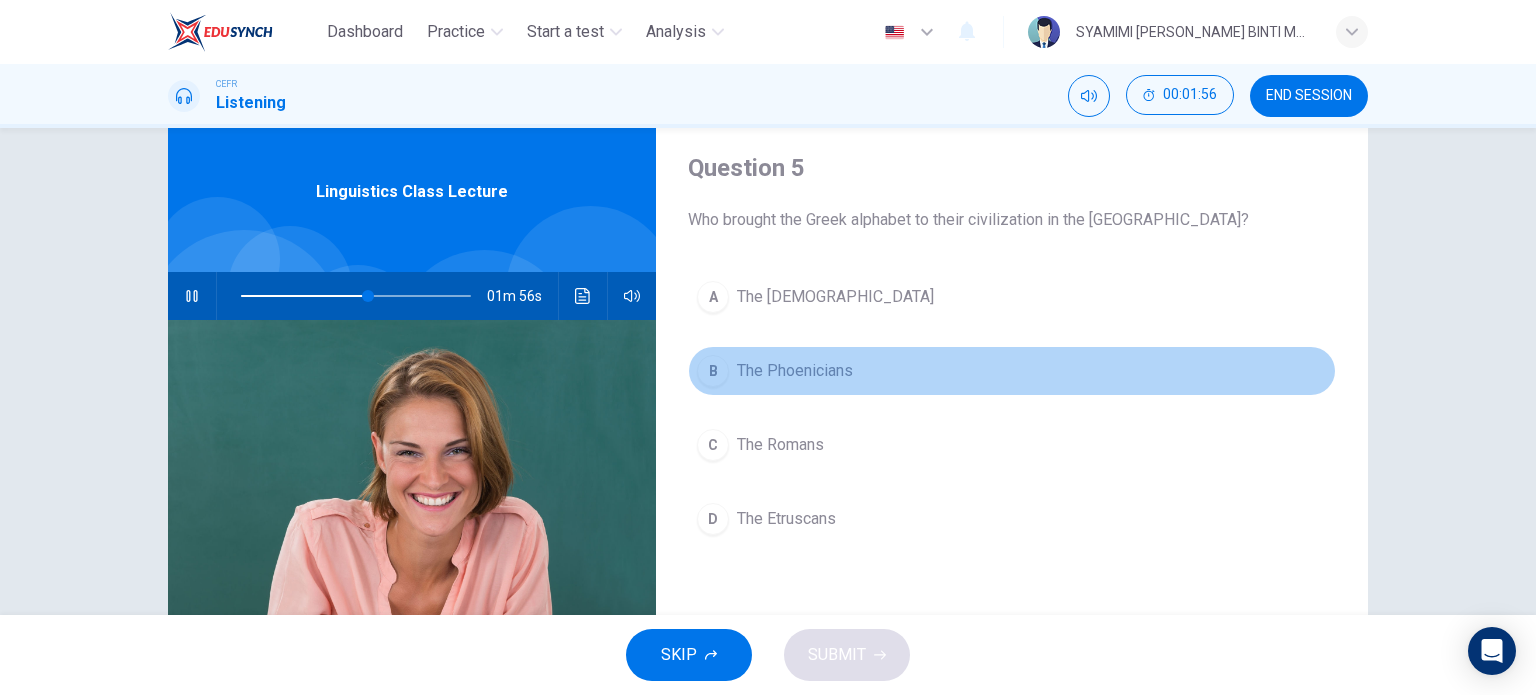 click on "The Phoenicians" at bounding box center [795, 371] 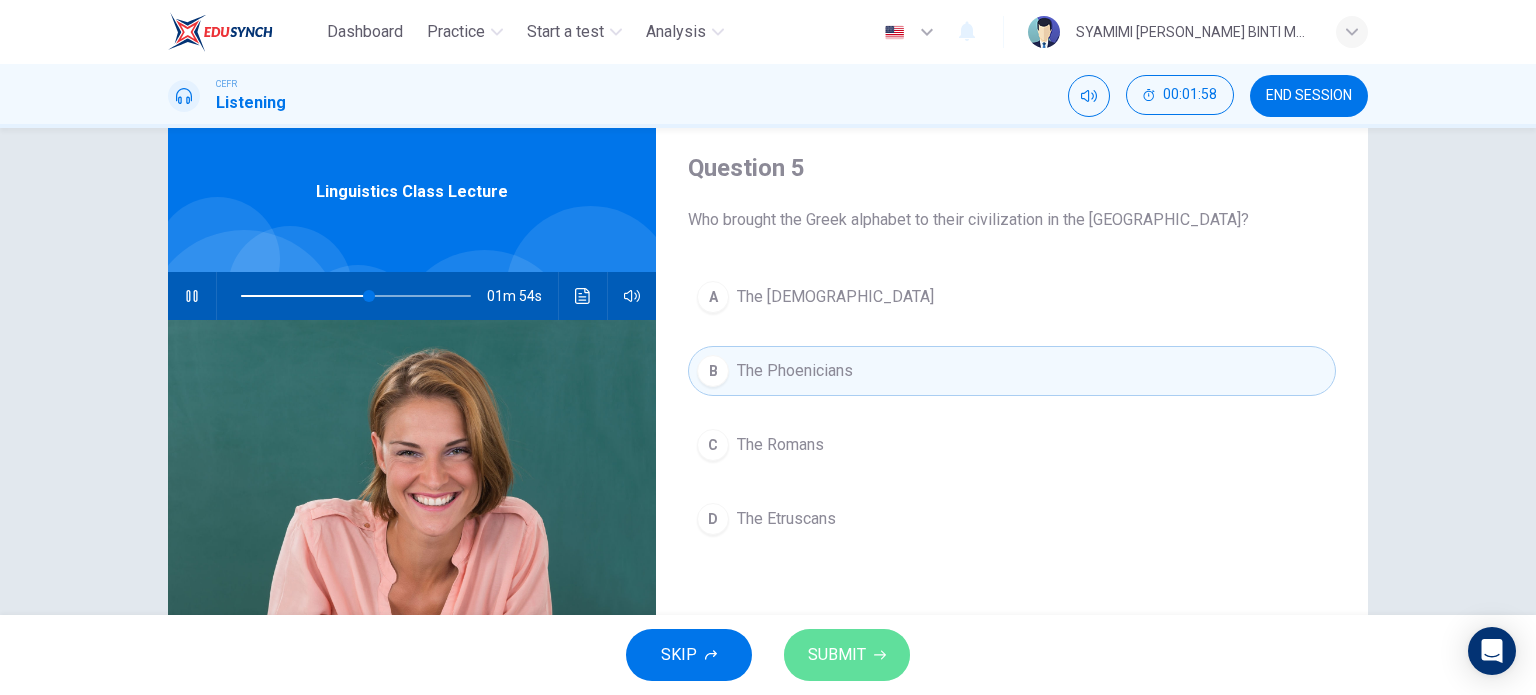 click on "SUBMIT" at bounding box center [837, 655] 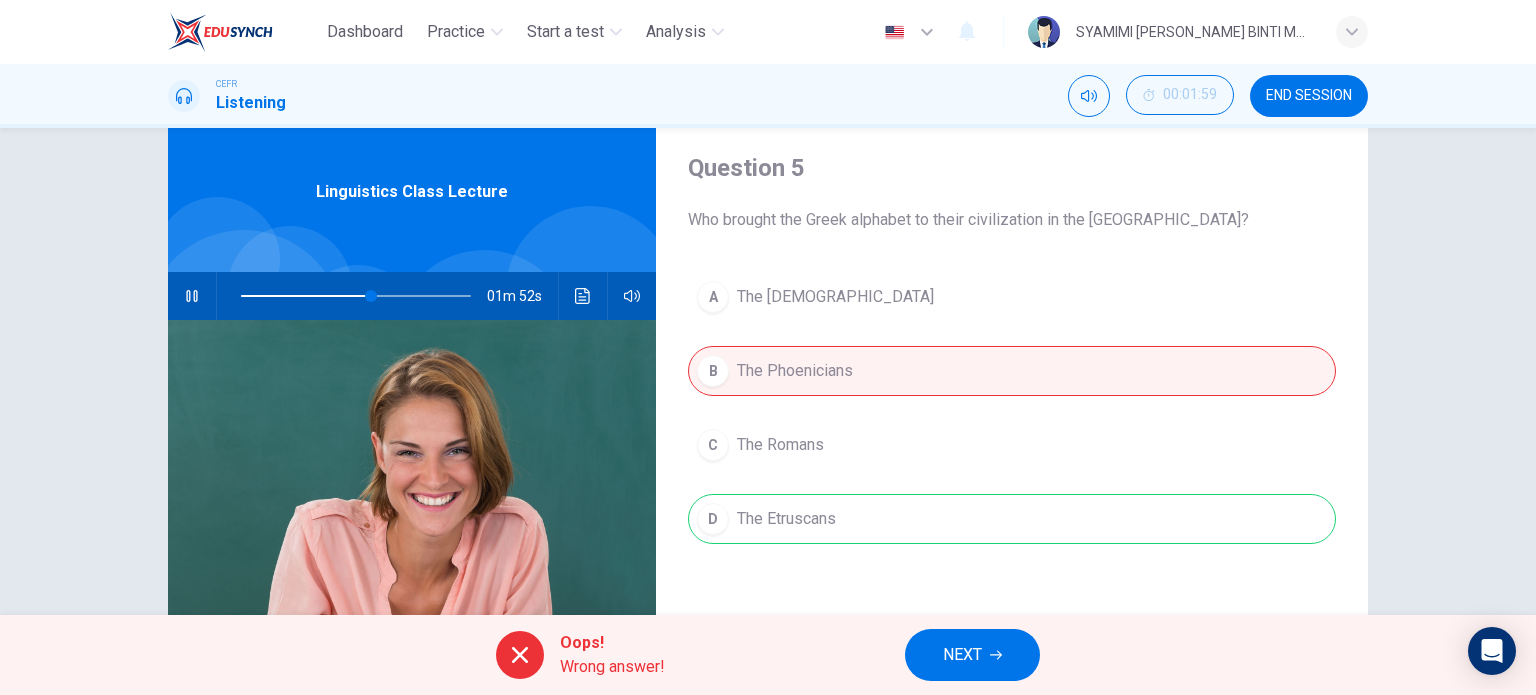 type on "57" 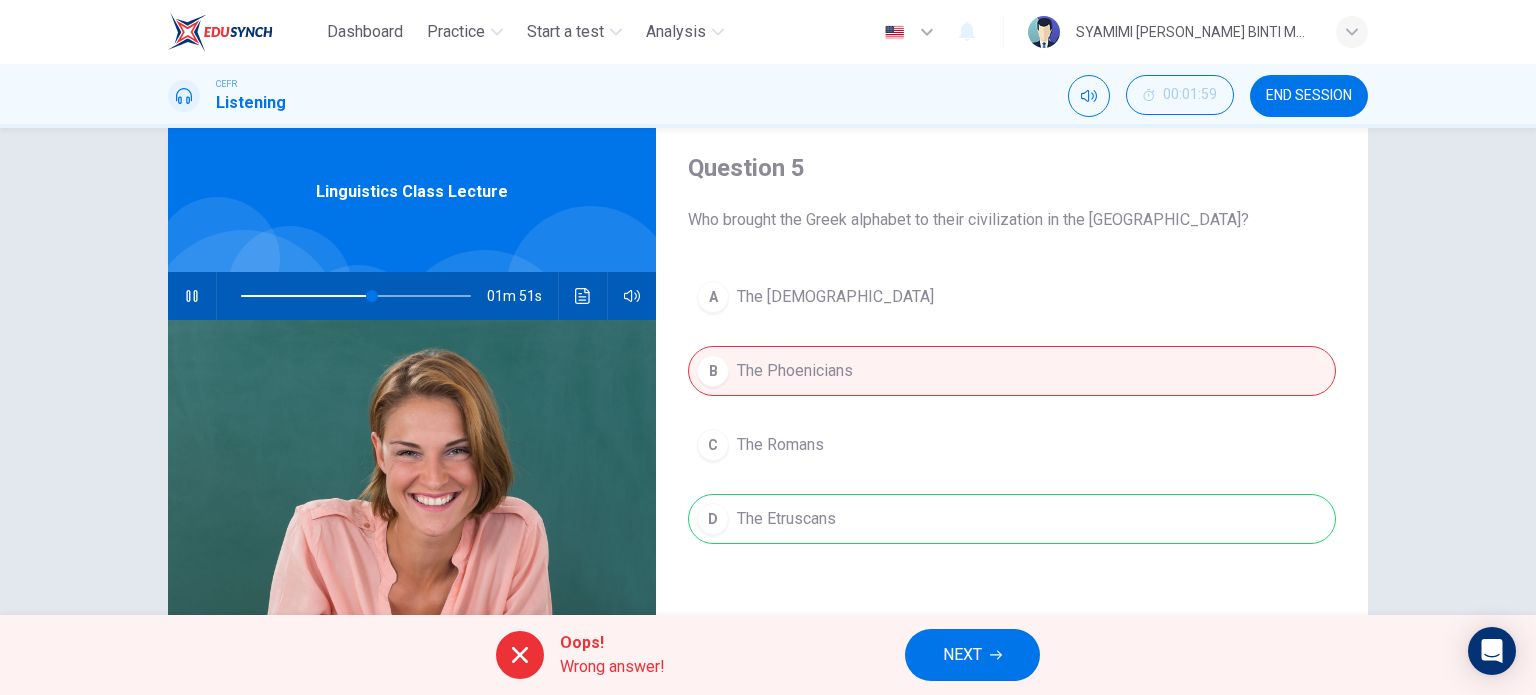 click on "END SESSION" at bounding box center (1309, 96) 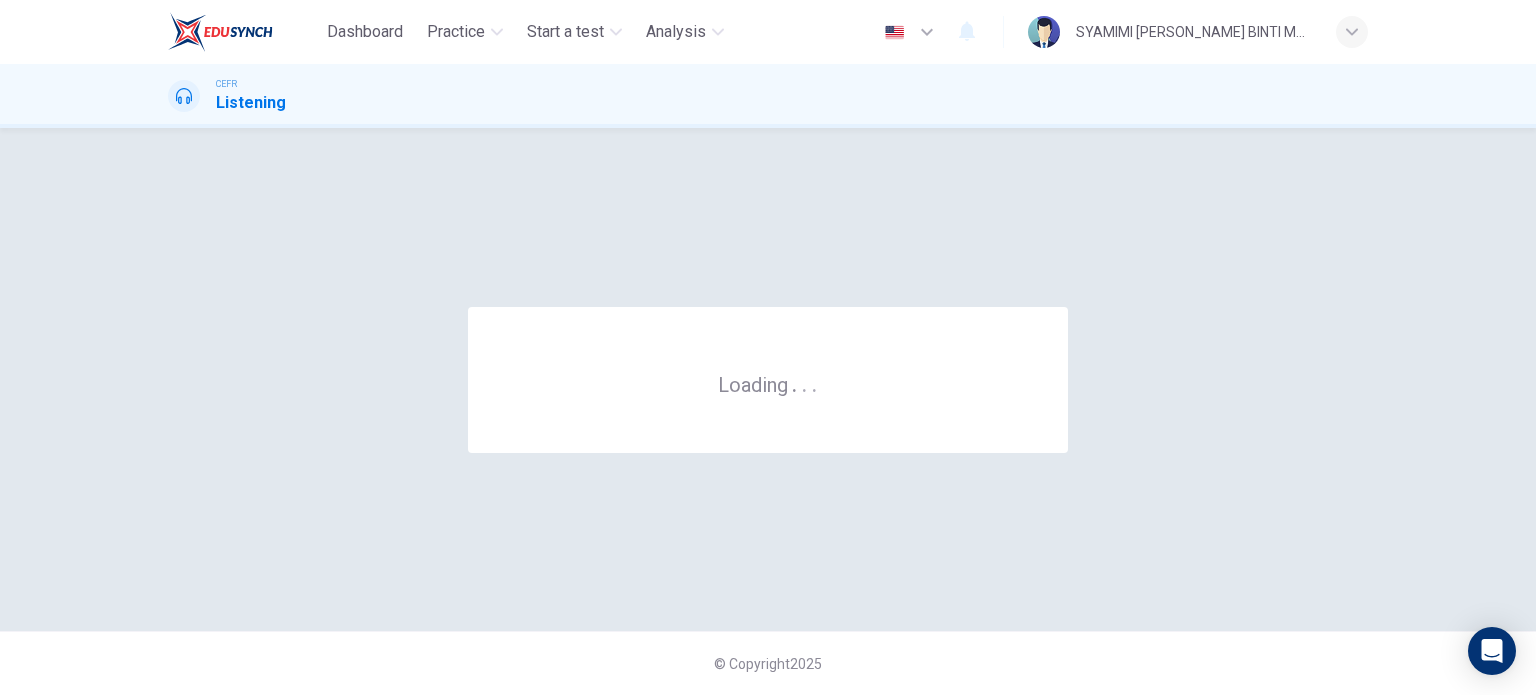 scroll, scrollTop: 0, scrollLeft: 0, axis: both 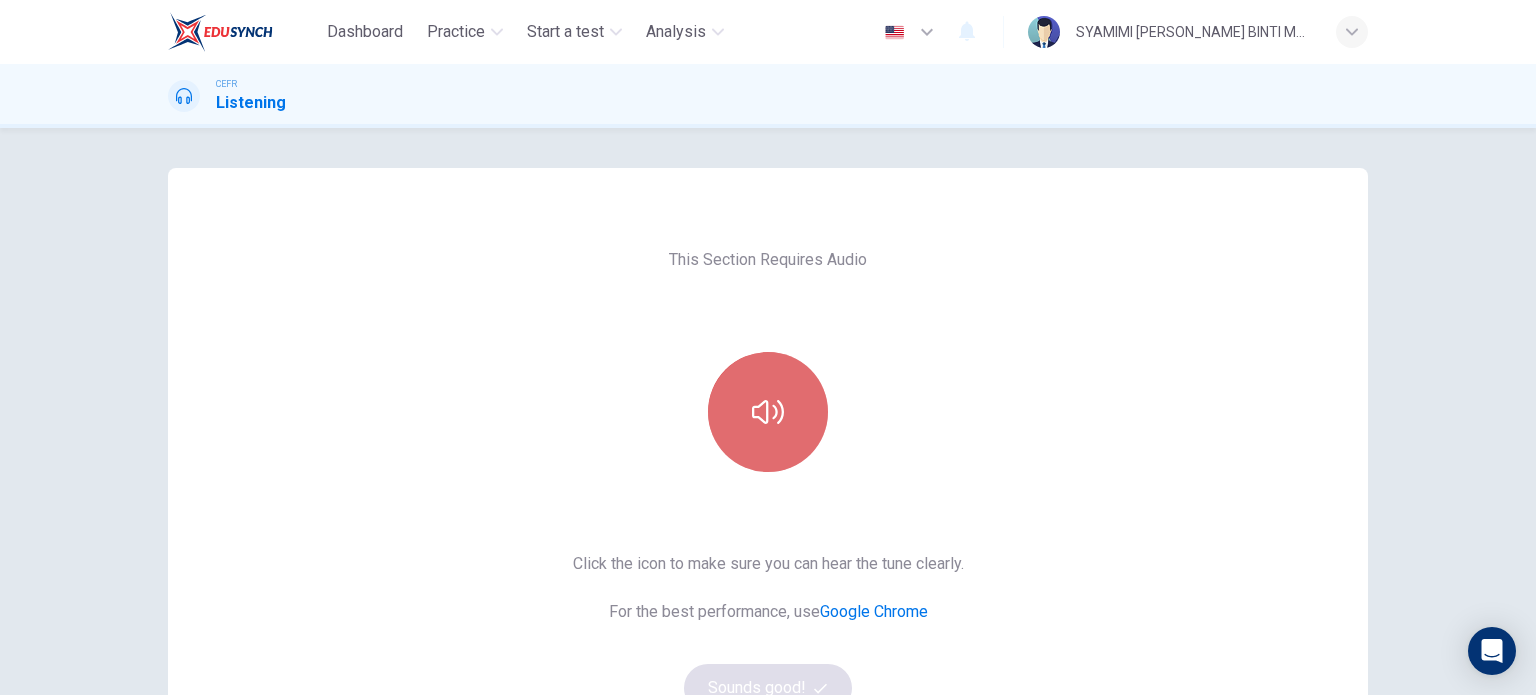 click at bounding box center (768, 412) 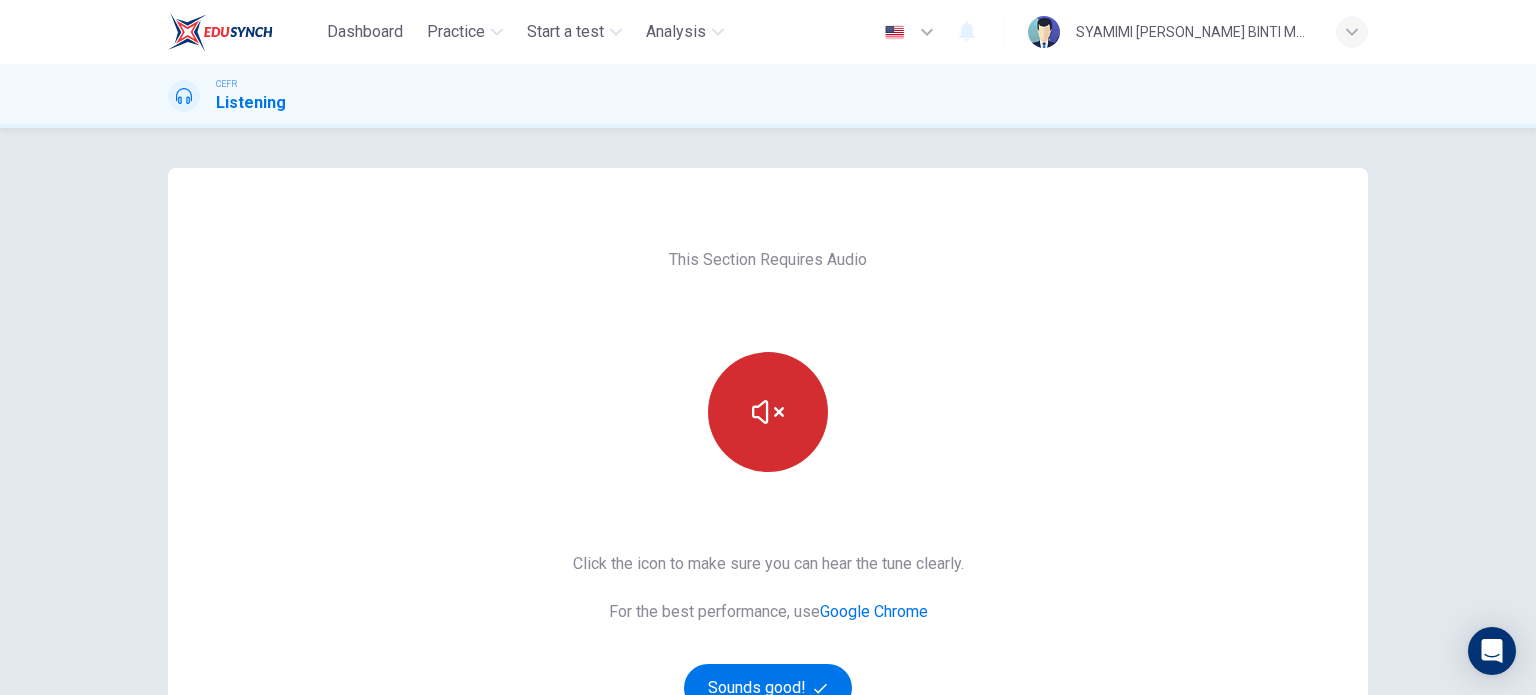 scroll, scrollTop: 156, scrollLeft: 0, axis: vertical 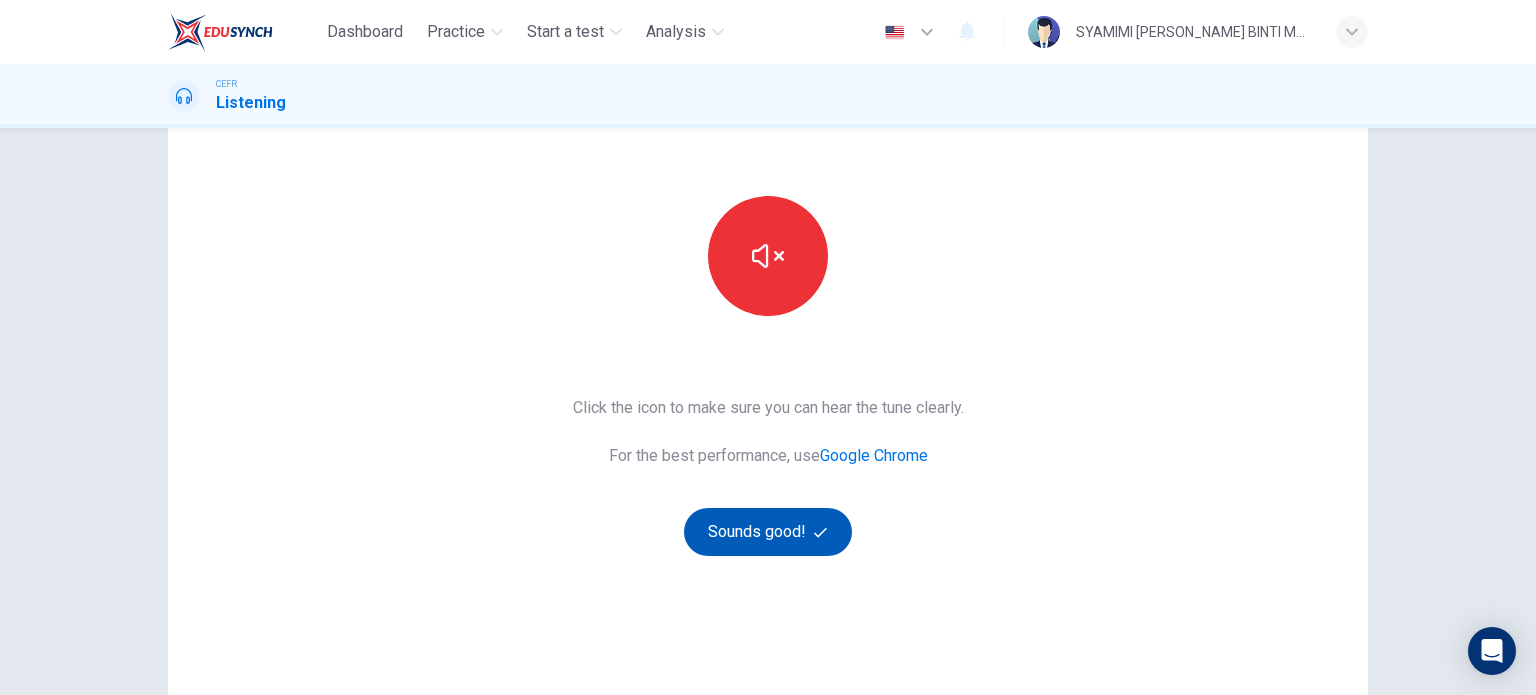 click on "Sounds good!" at bounding box center (768, 532) 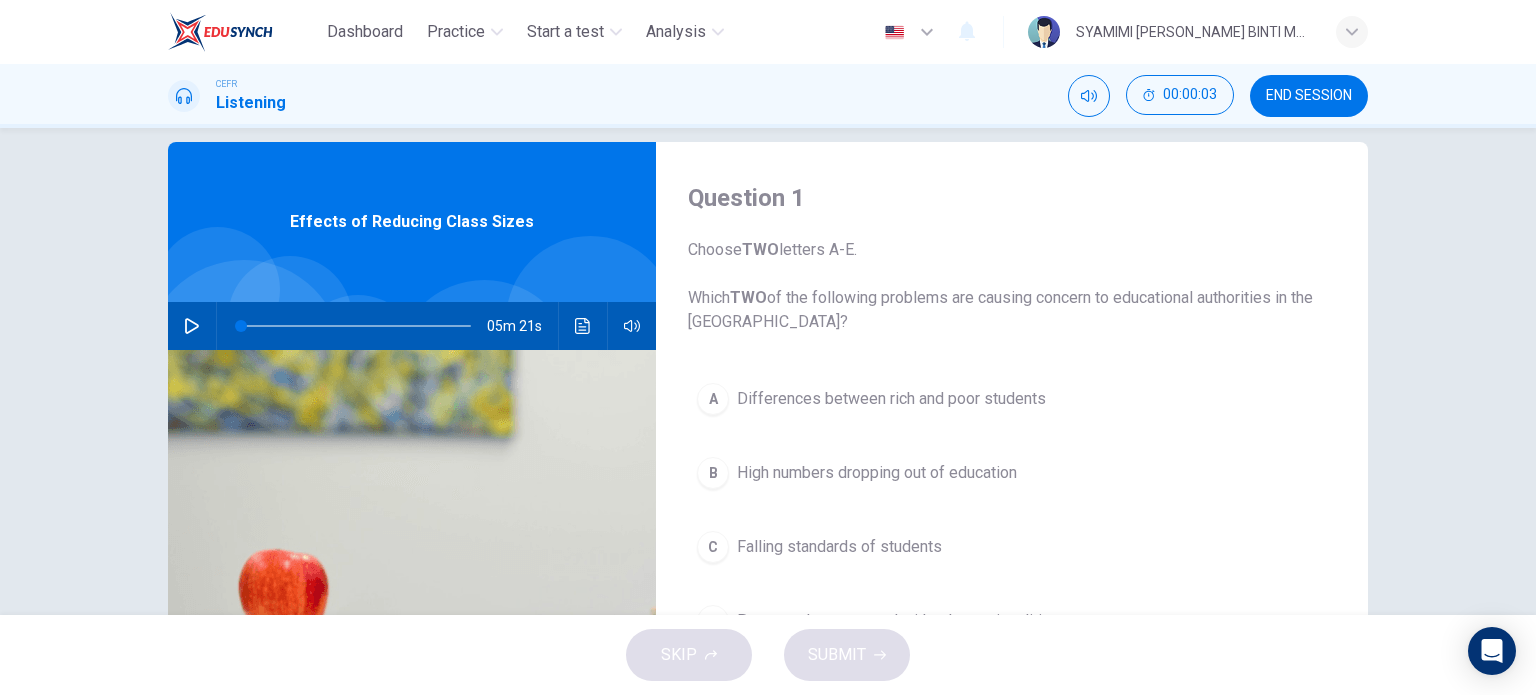 scroll, scrollTop: 24, scrollLeft: 0, axis: vertical 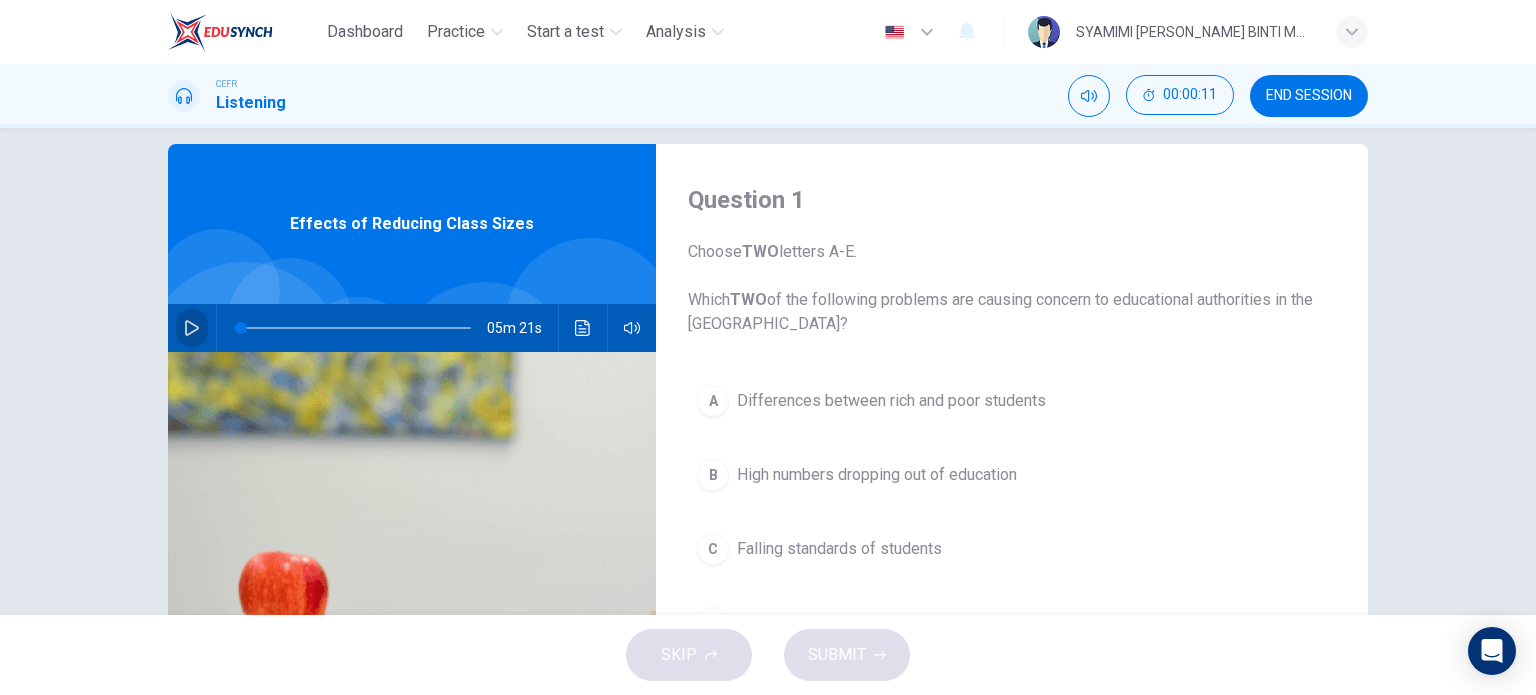 click 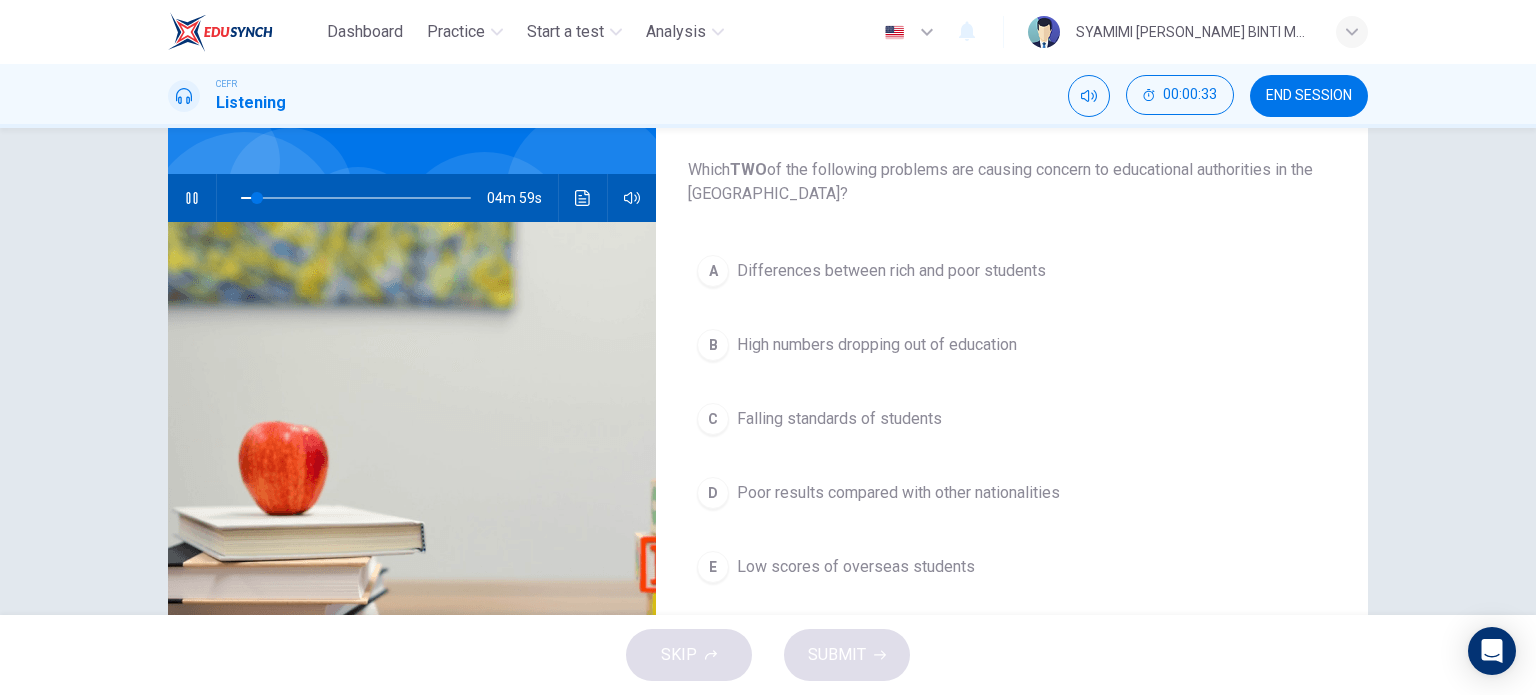 scroll, scrollTop: 151, scrollLeft: 0, axis: vertical 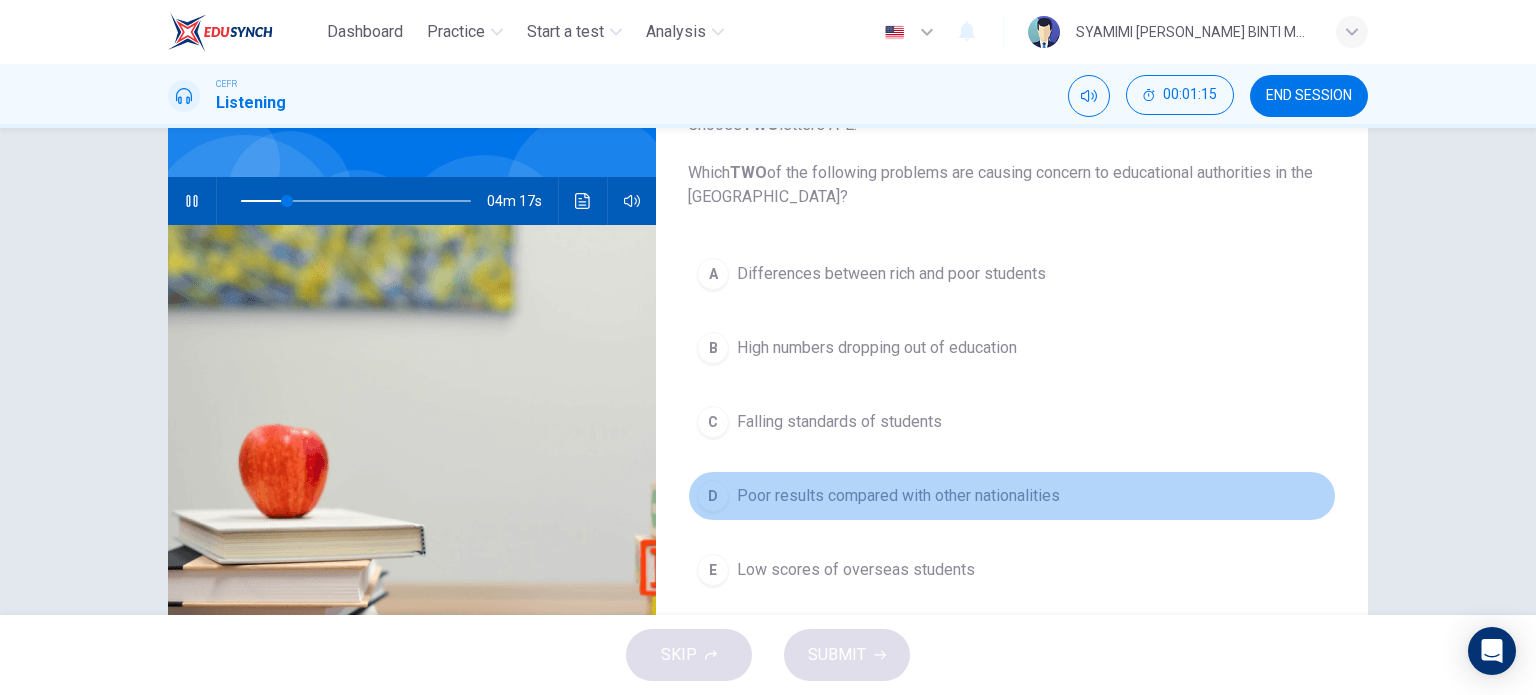 click on "D" at bounding box center [713, 496] 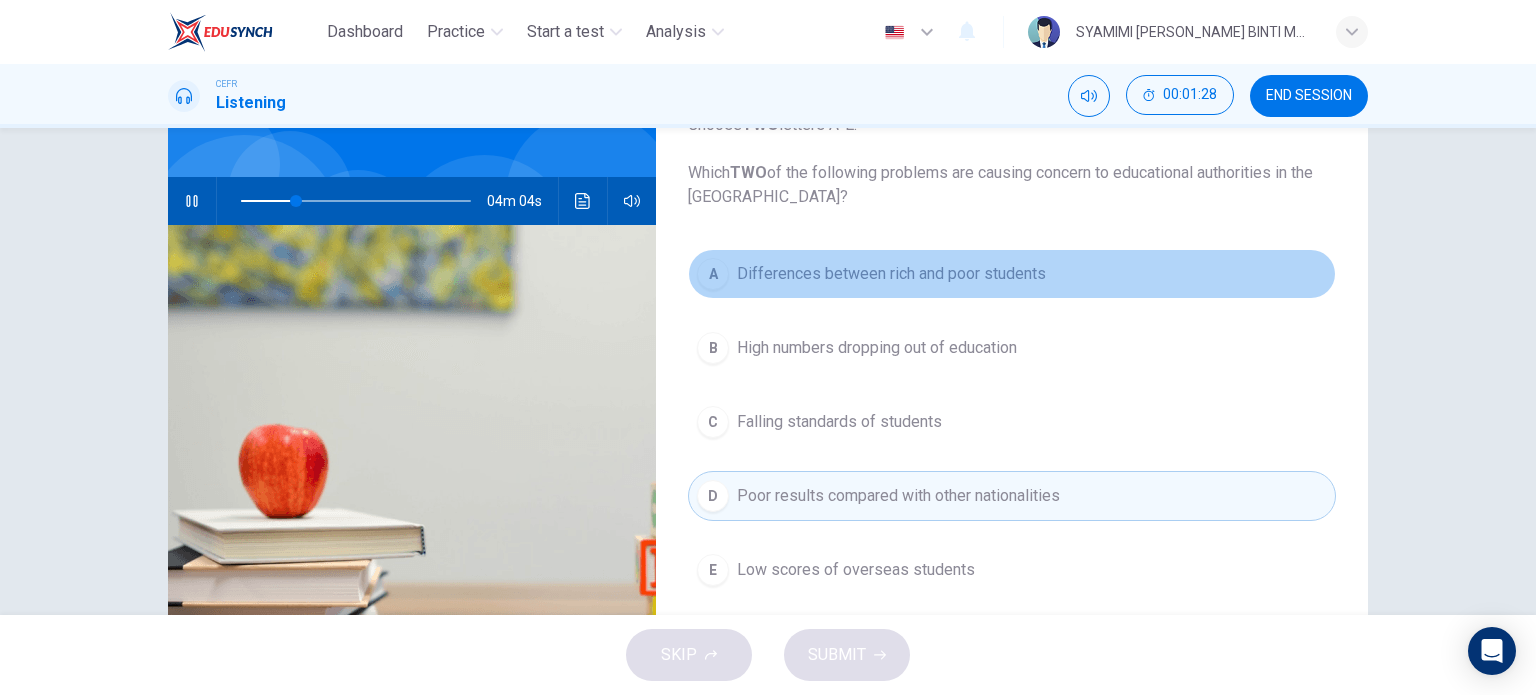 click on "A" at bounding box center [713, 274] 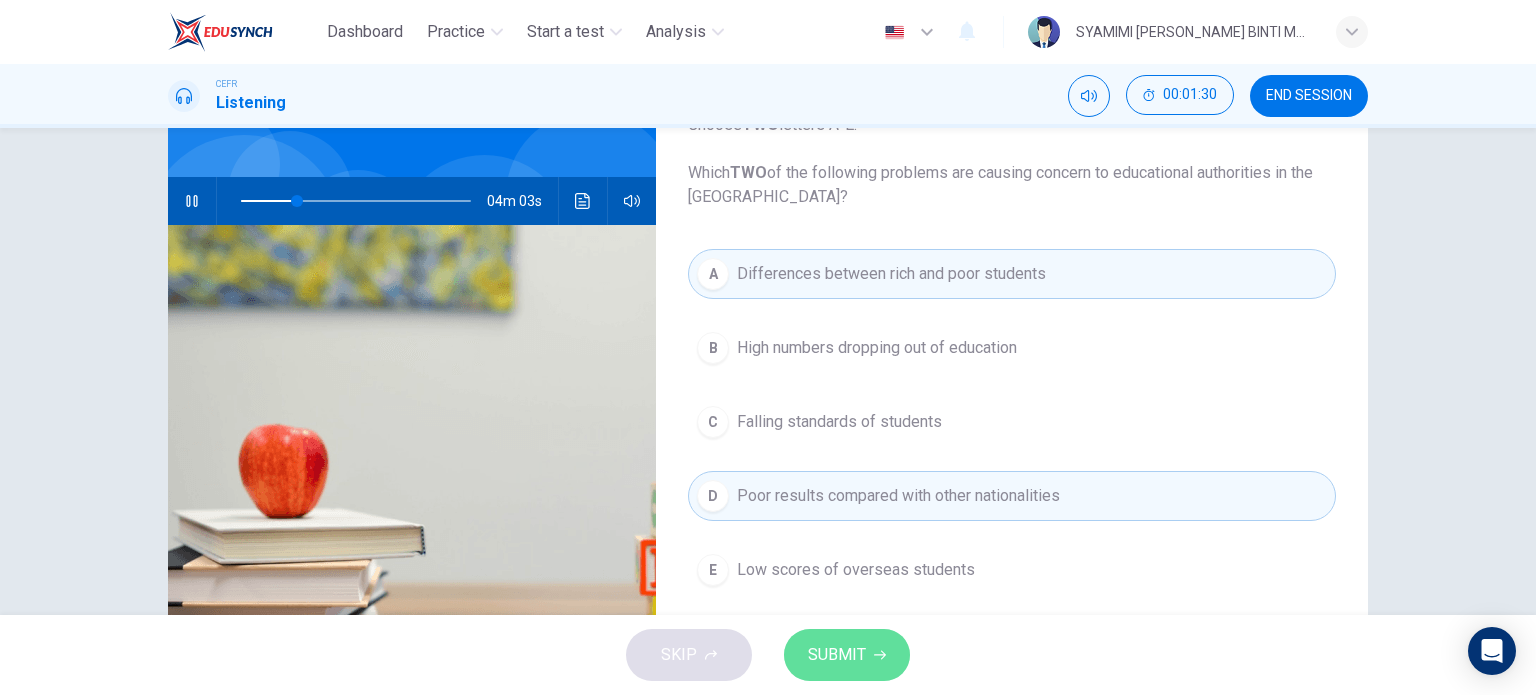 click on "SUBMIT" at bounding box center (837, 655) 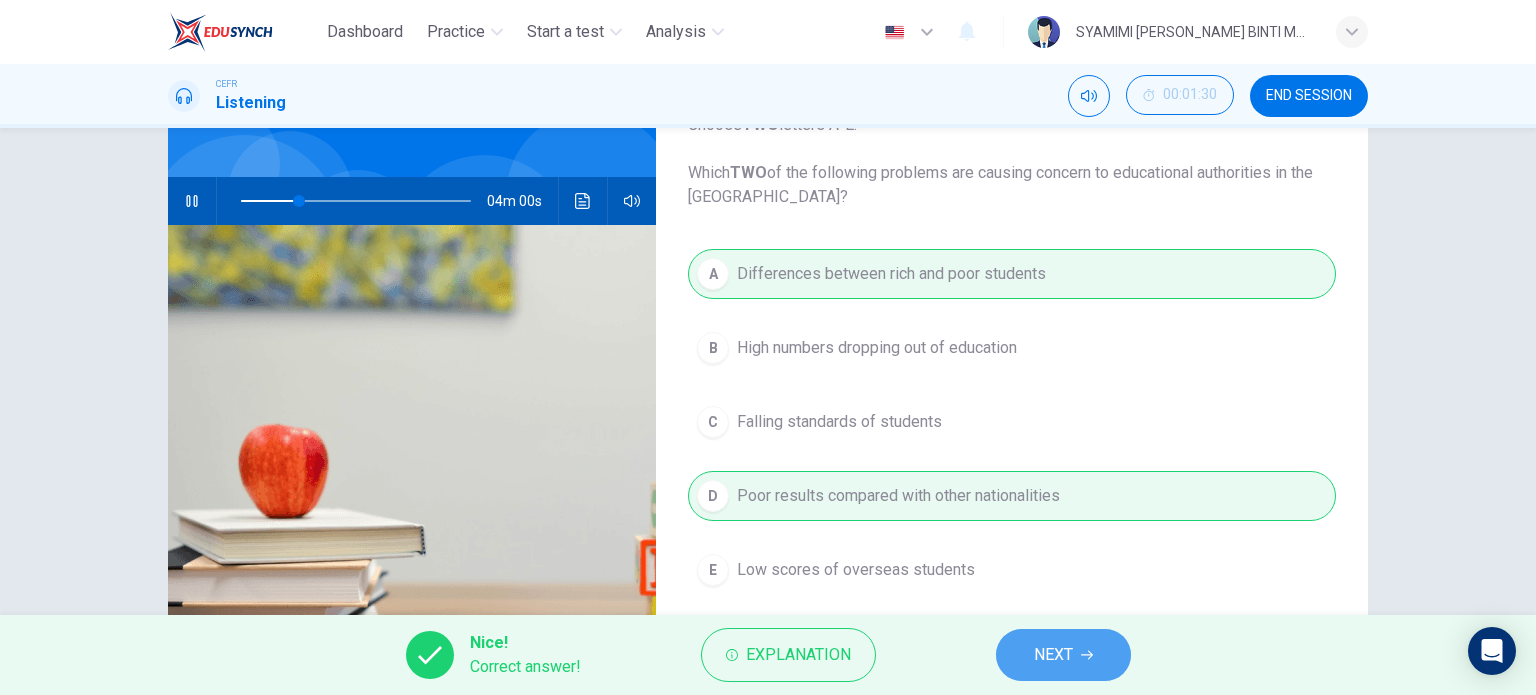 click on "NEXT" at bounding box center (1053, 655) 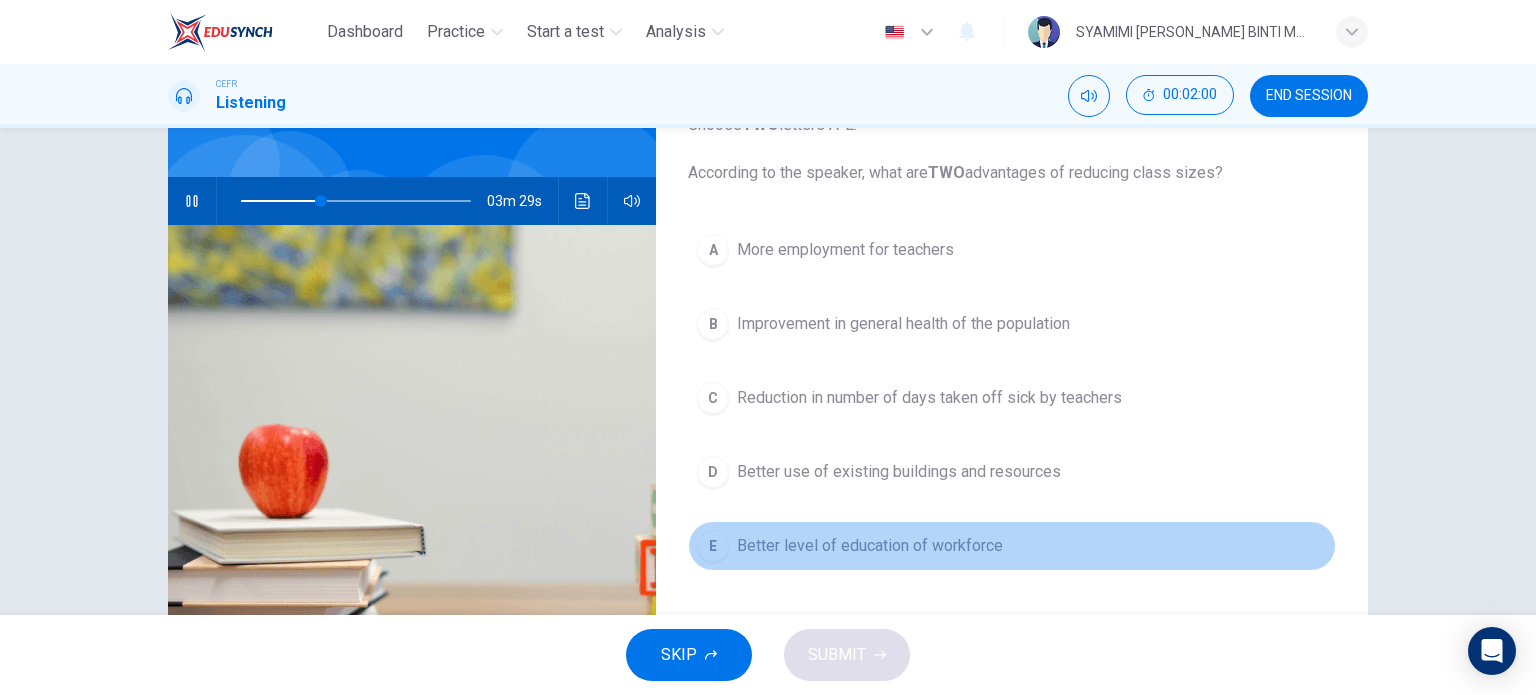 click on "Better level of education of workforce" at bounding box center [870, 546] 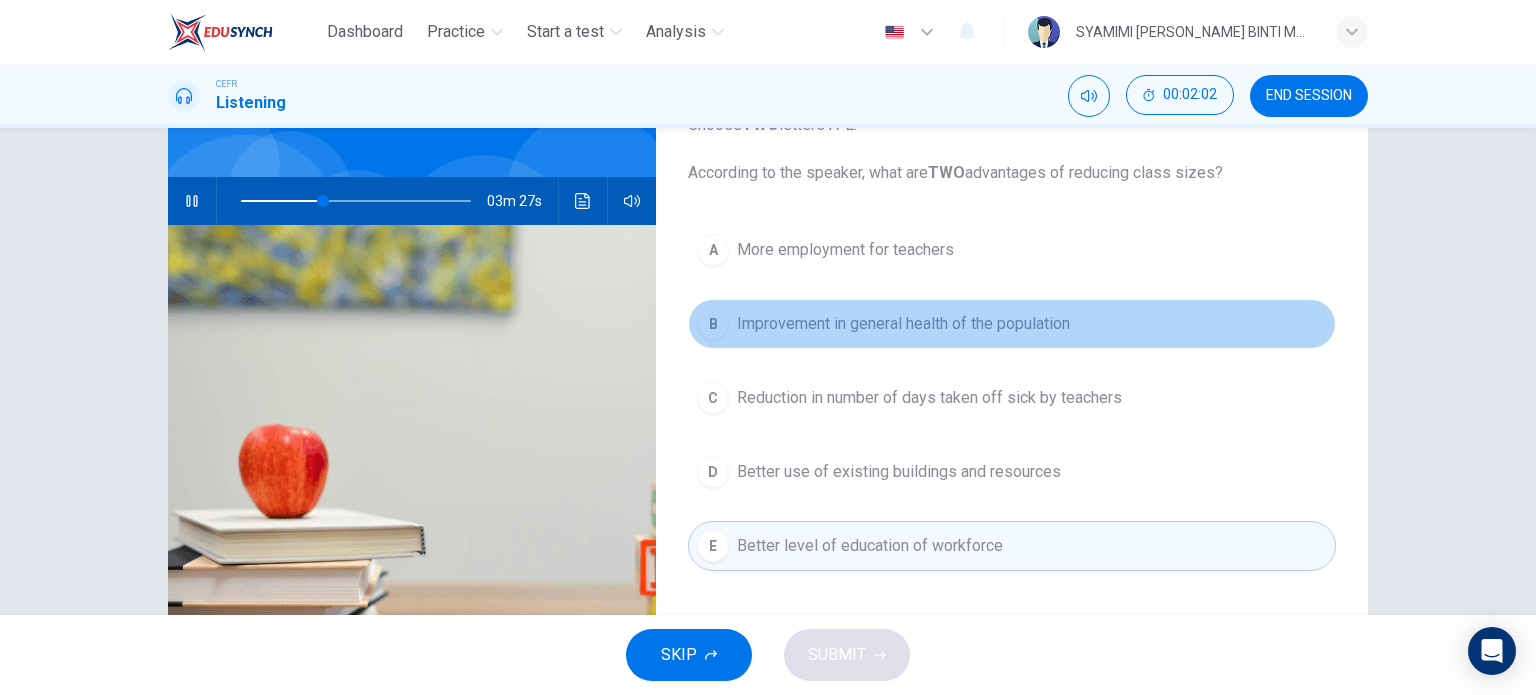 click on "B Improvement in general health of the population" at bounding box center (1012, 324) 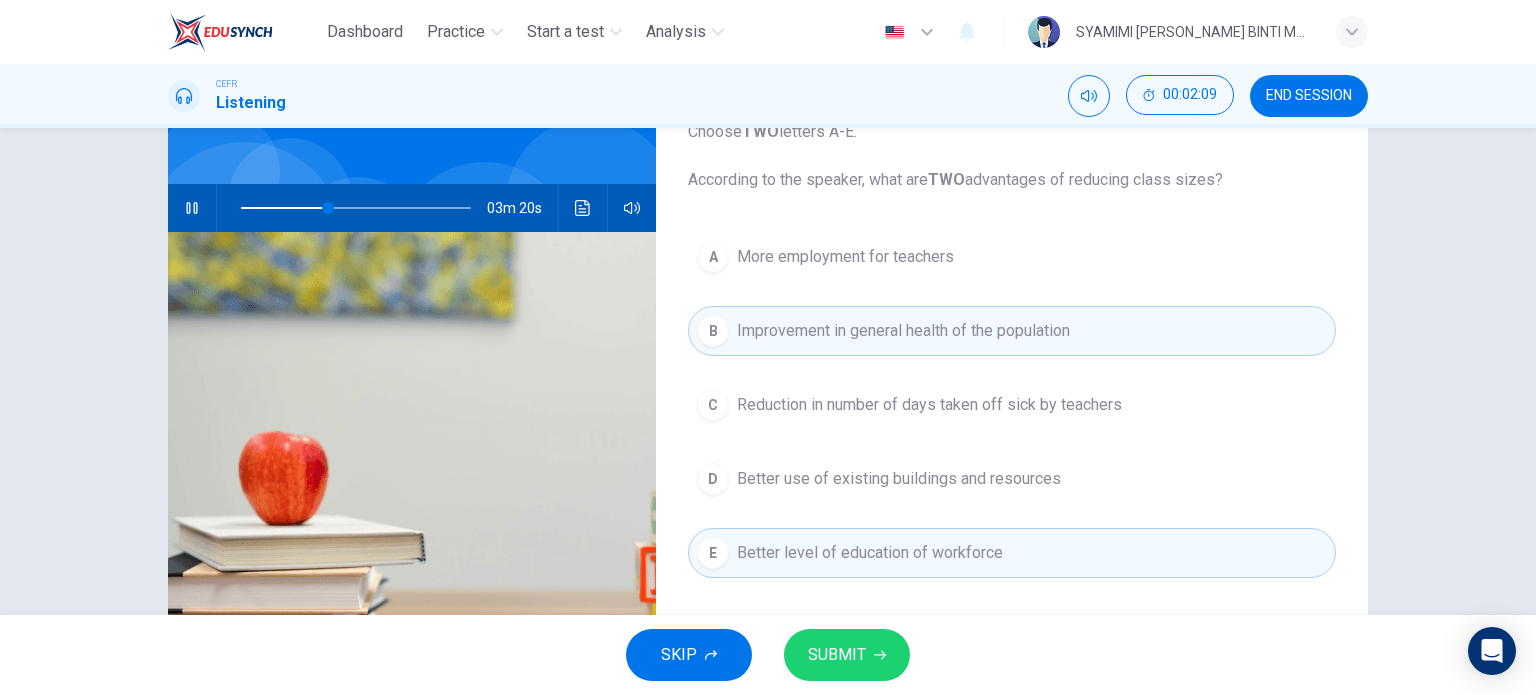 scroll, scrollTop: 144, scrollLeft: 0, axis: vertical 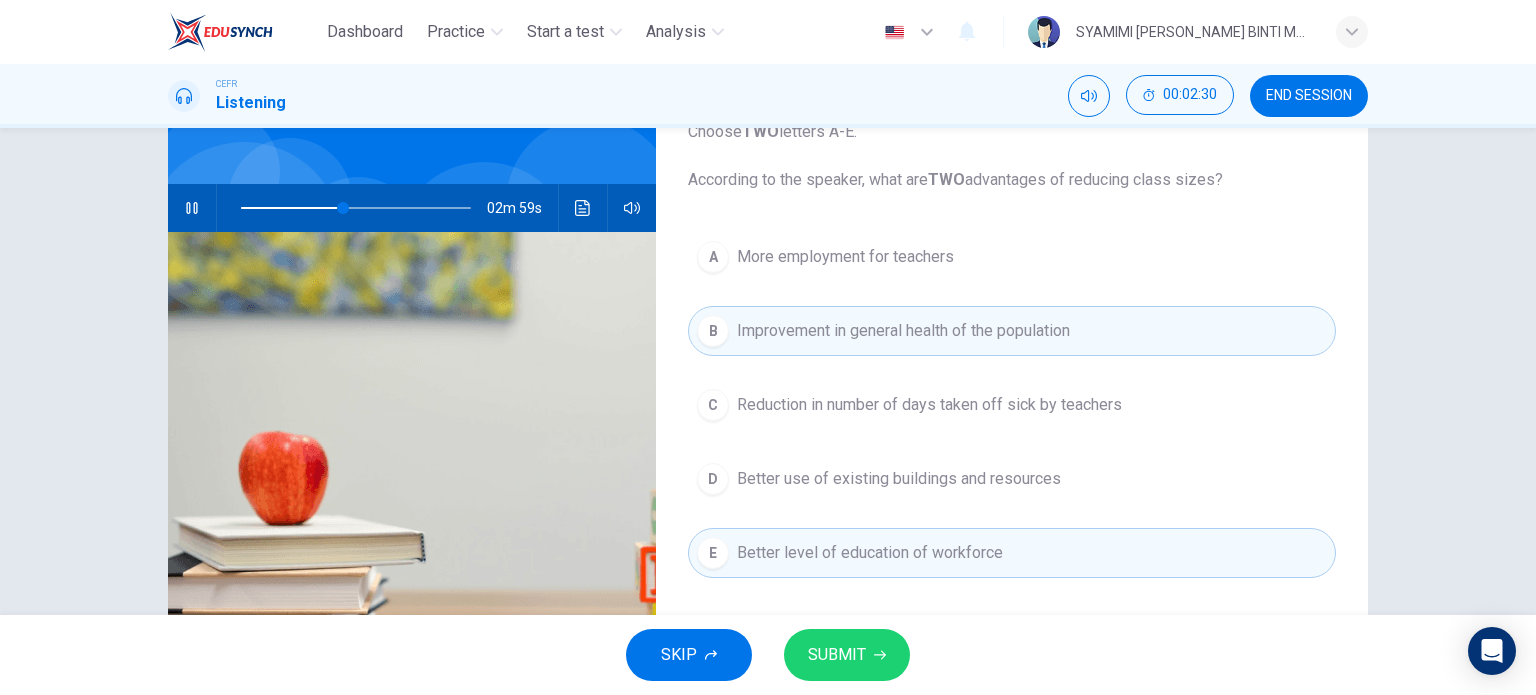 click on "SUBMIT" at bounding box center (837, 655) 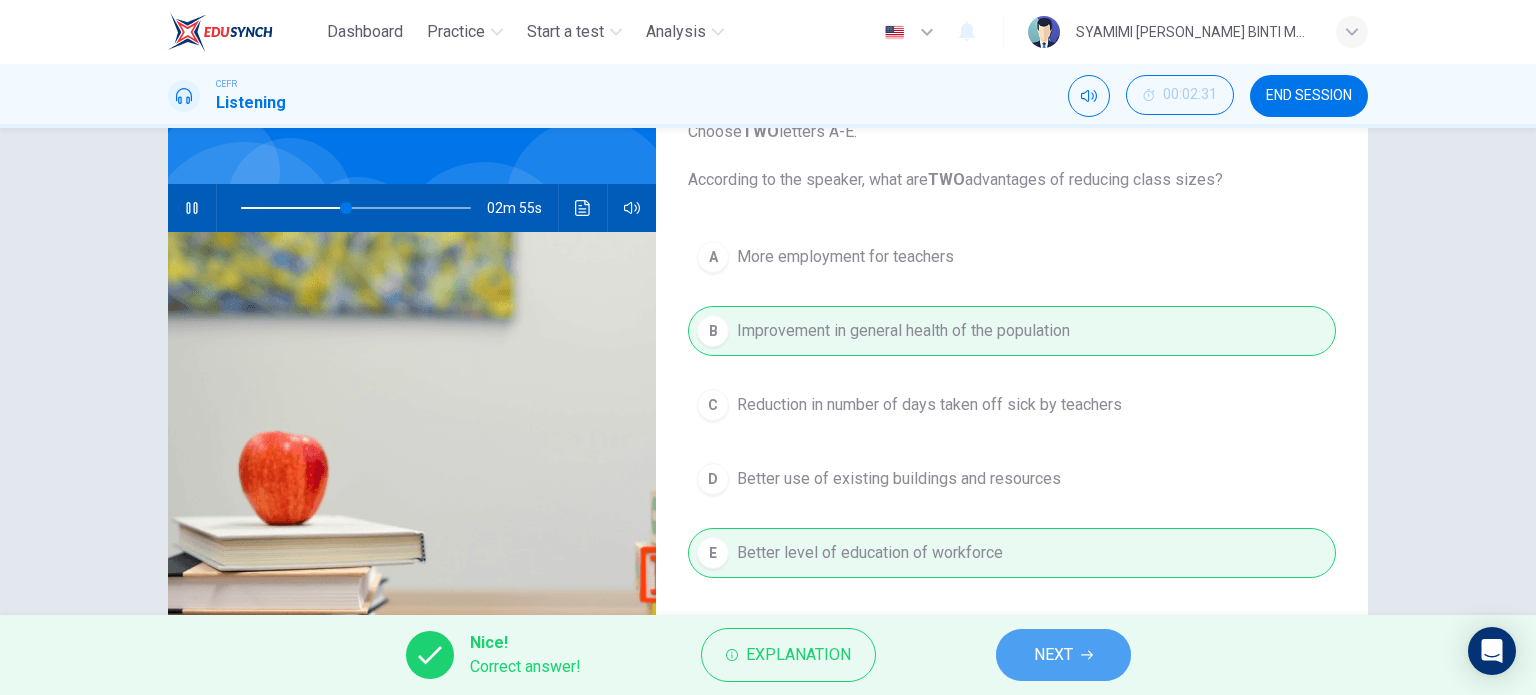 click 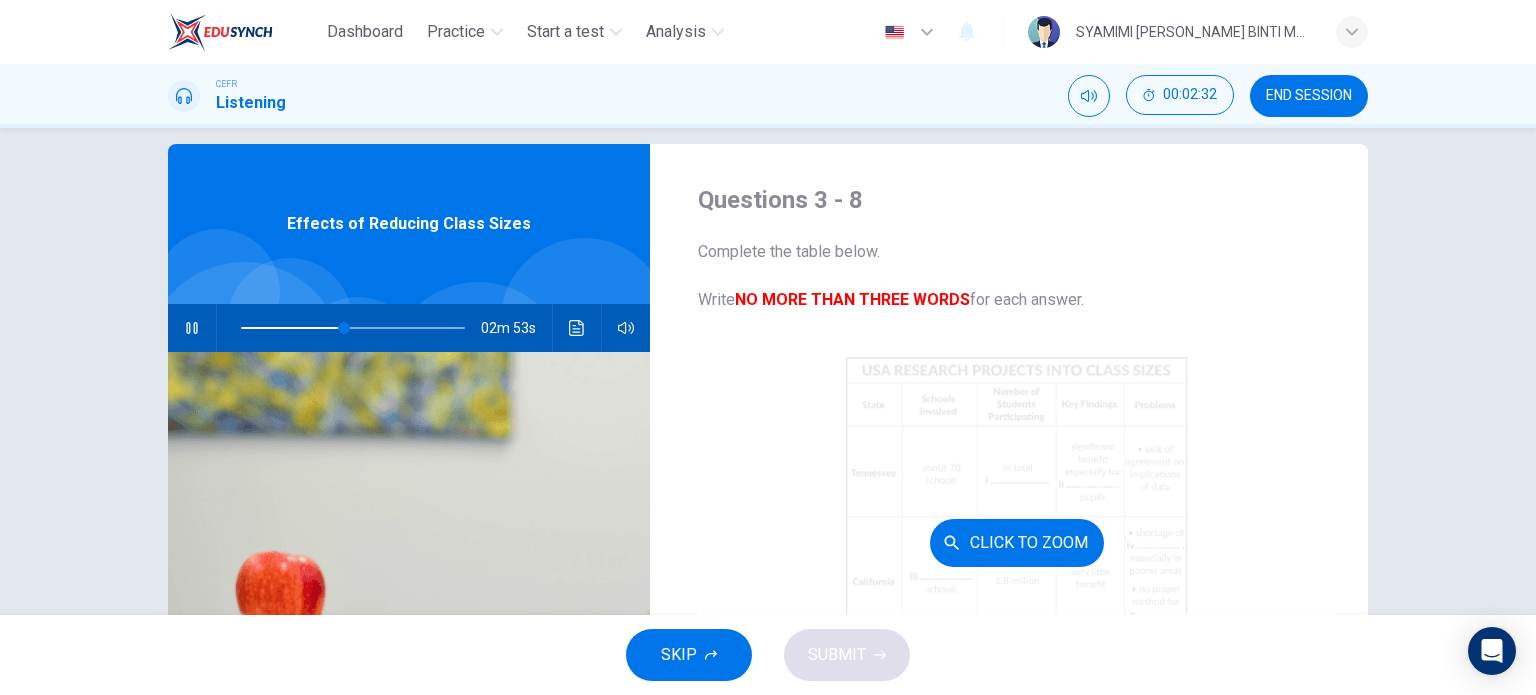 scroll, scrollTop: 0, scrollLeft: 0, axis: both 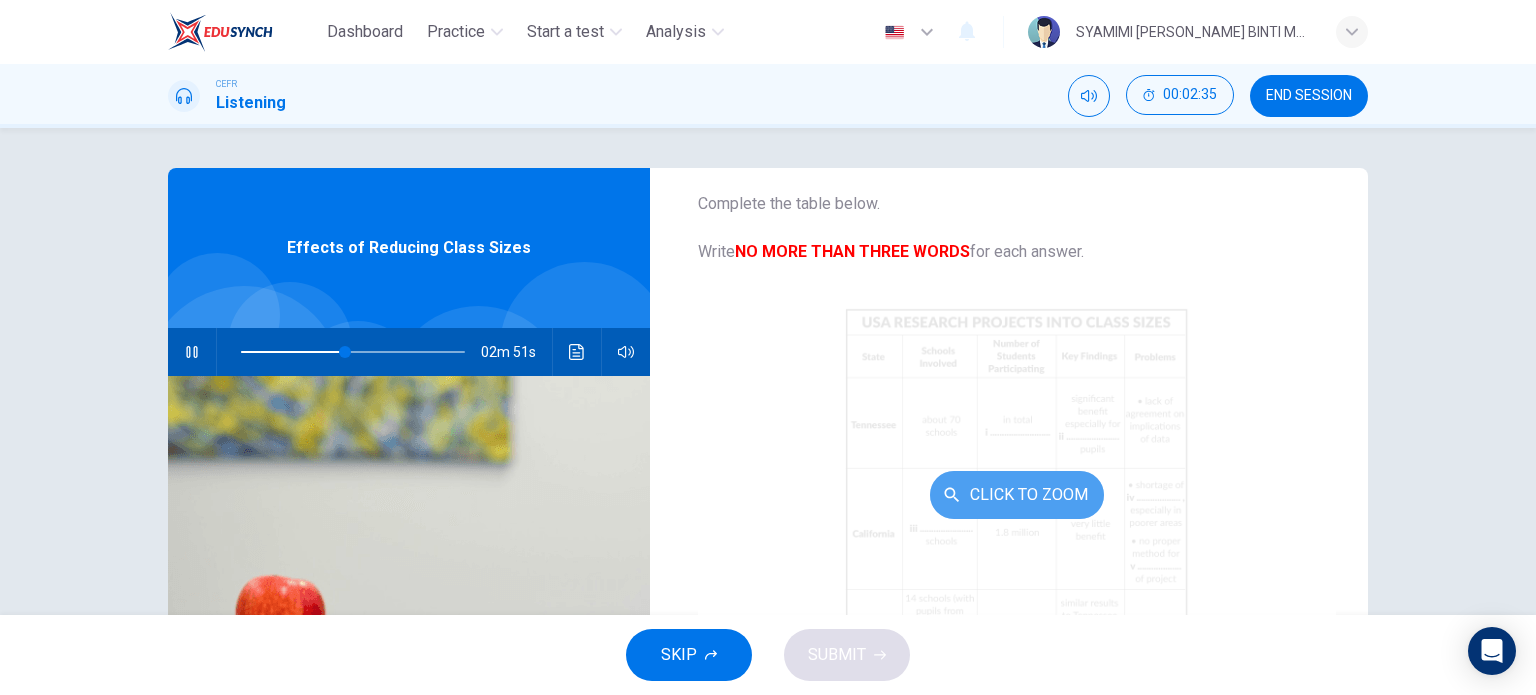 click on "Click to Zoom" at bounding box center [1017, 495] 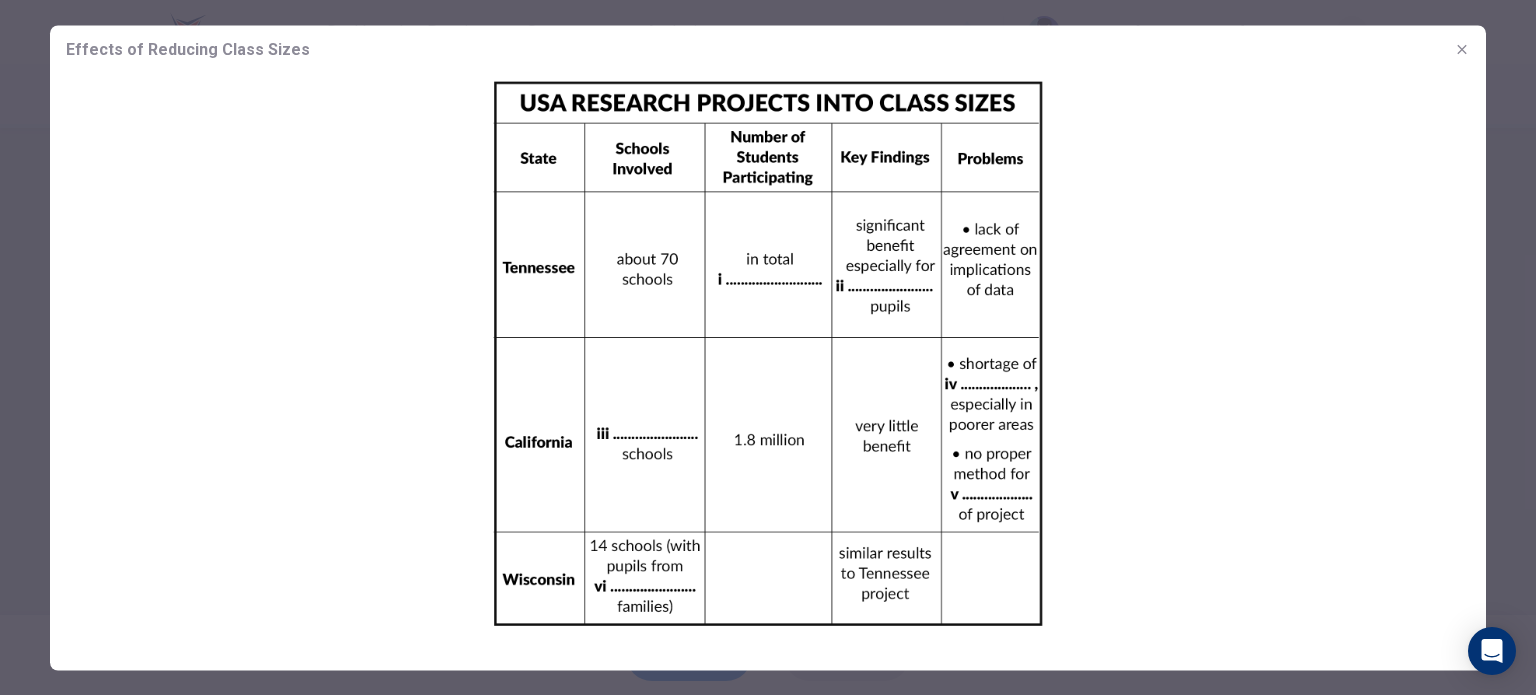 click at bounding box center [768, 353] 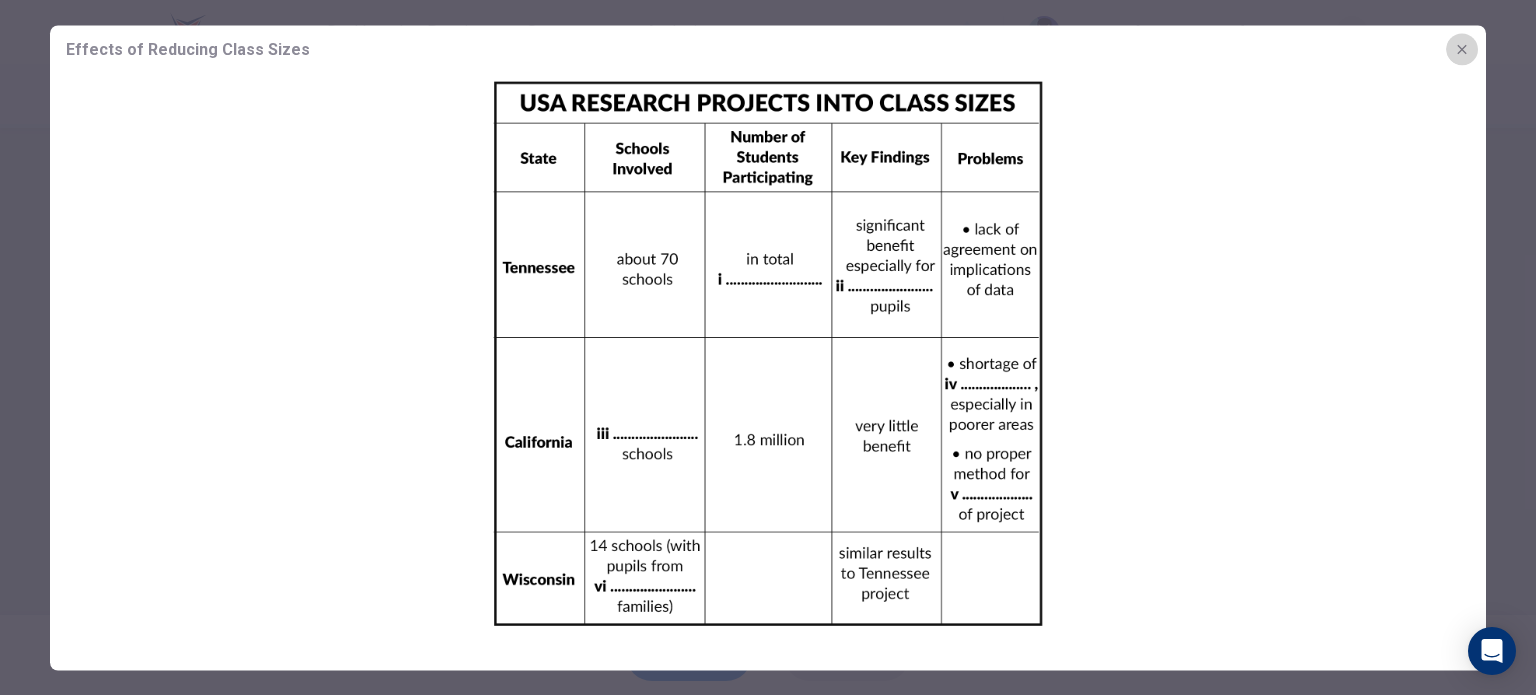 click at bounding box center [1462, 49] 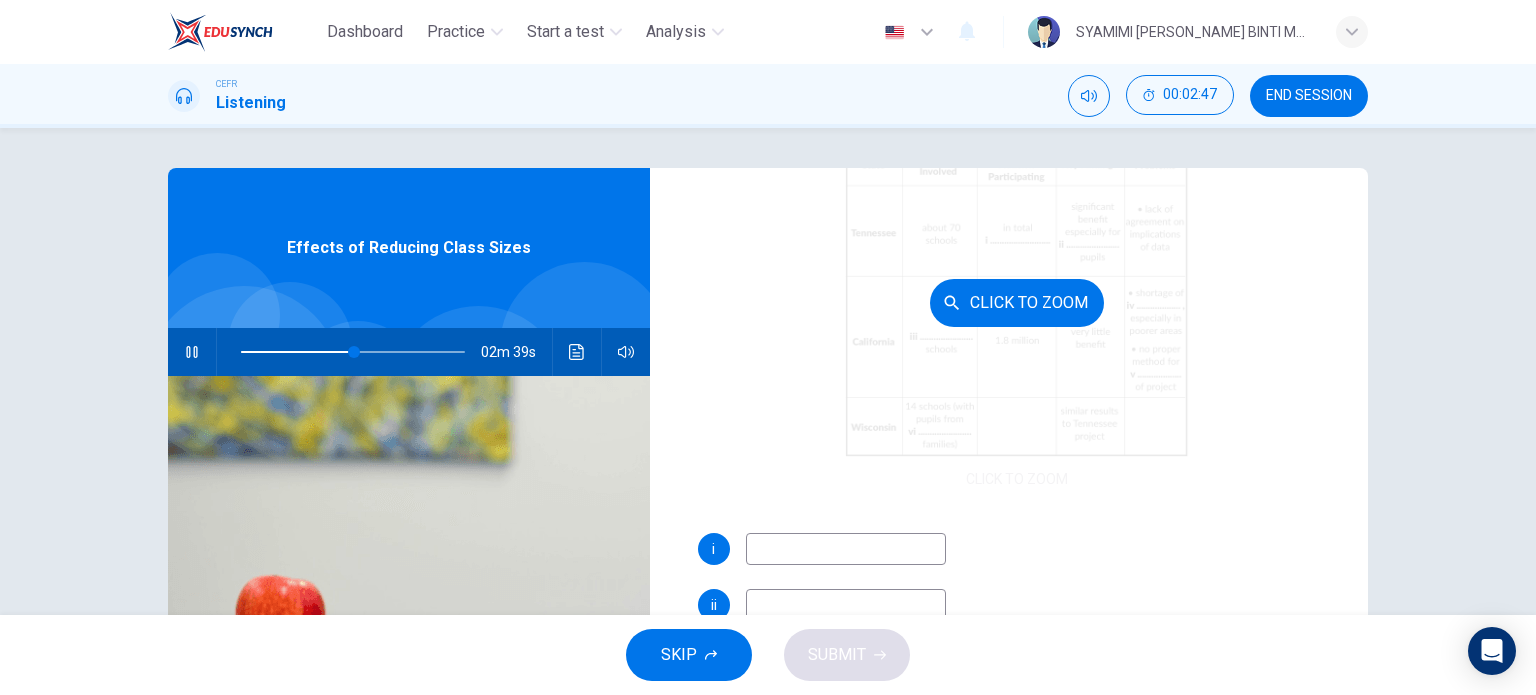 scroll, scrollTop: 285, scrollLeft: 0, axis: vertical 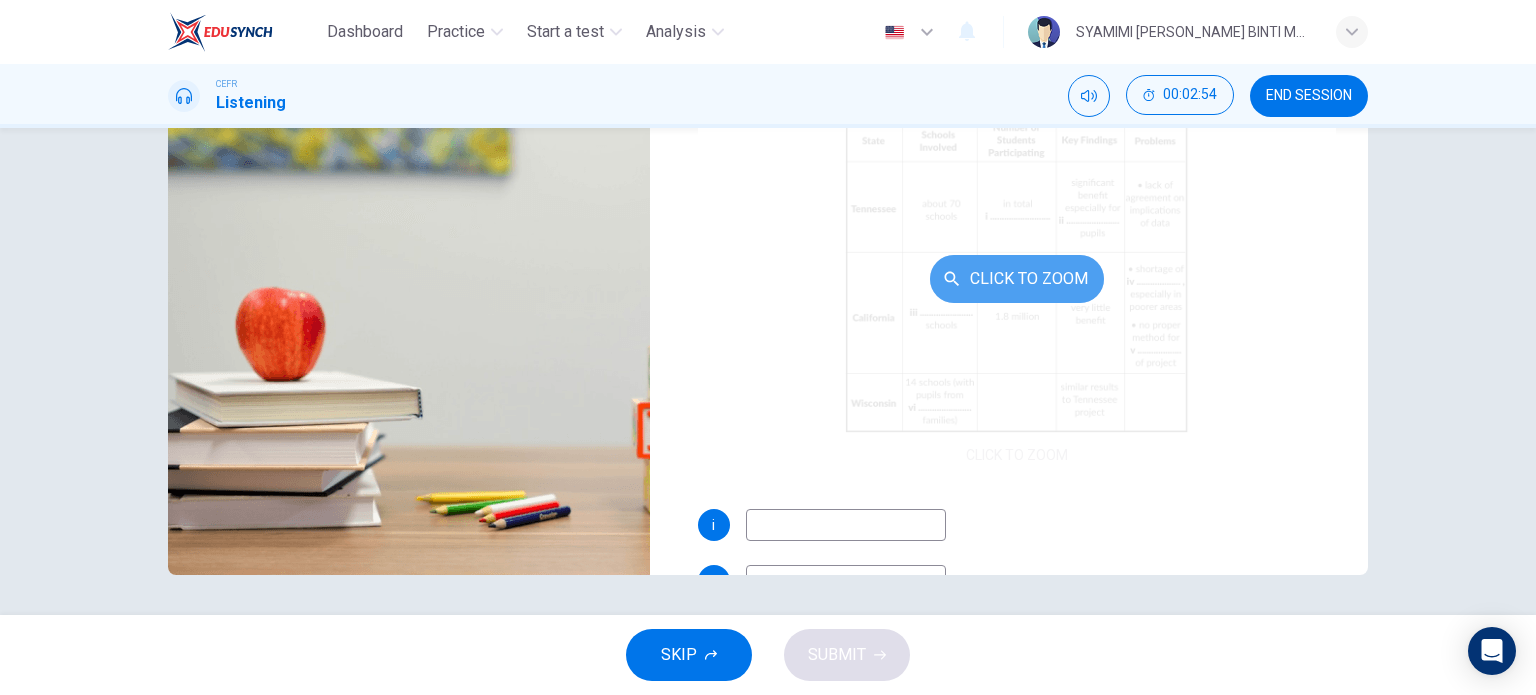 click on "Click to Zoom" at bounding box center [1017, 279] 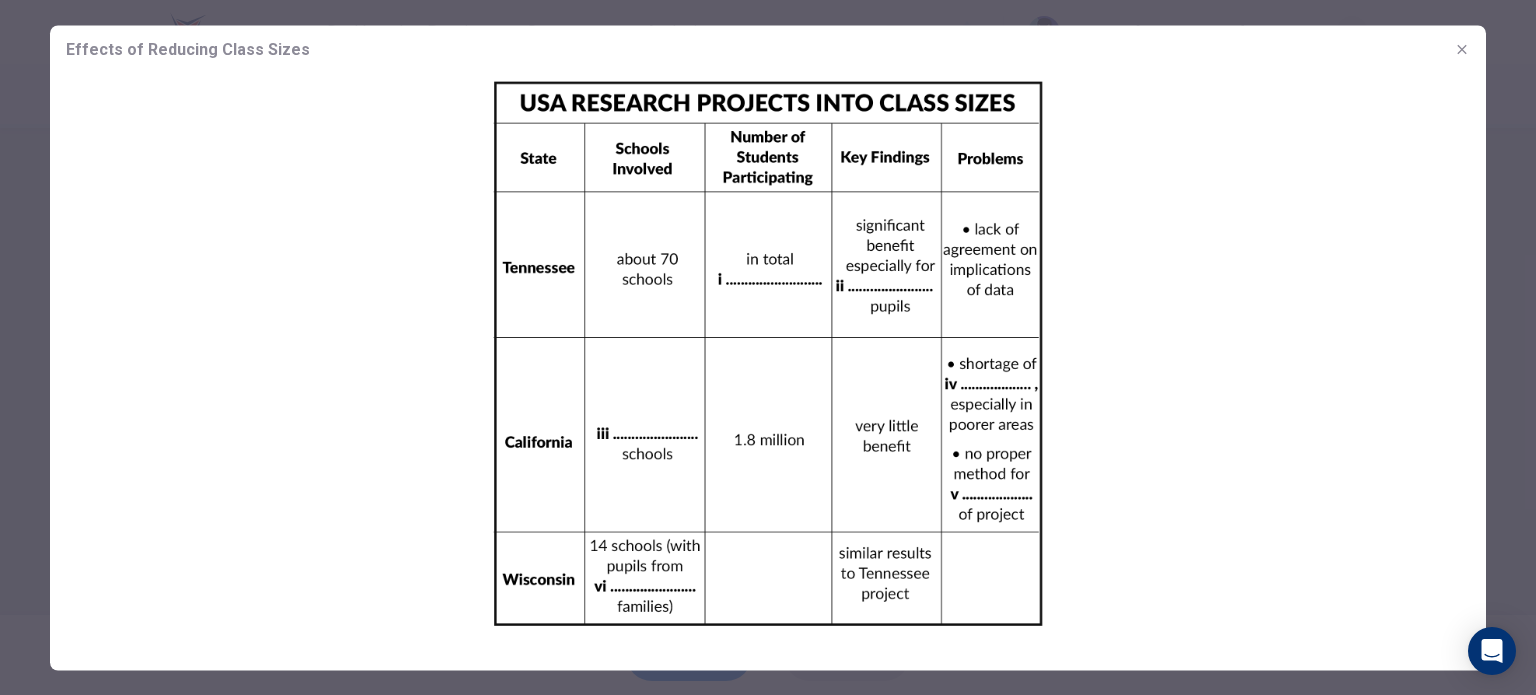 click at bounding box center [768, 353] 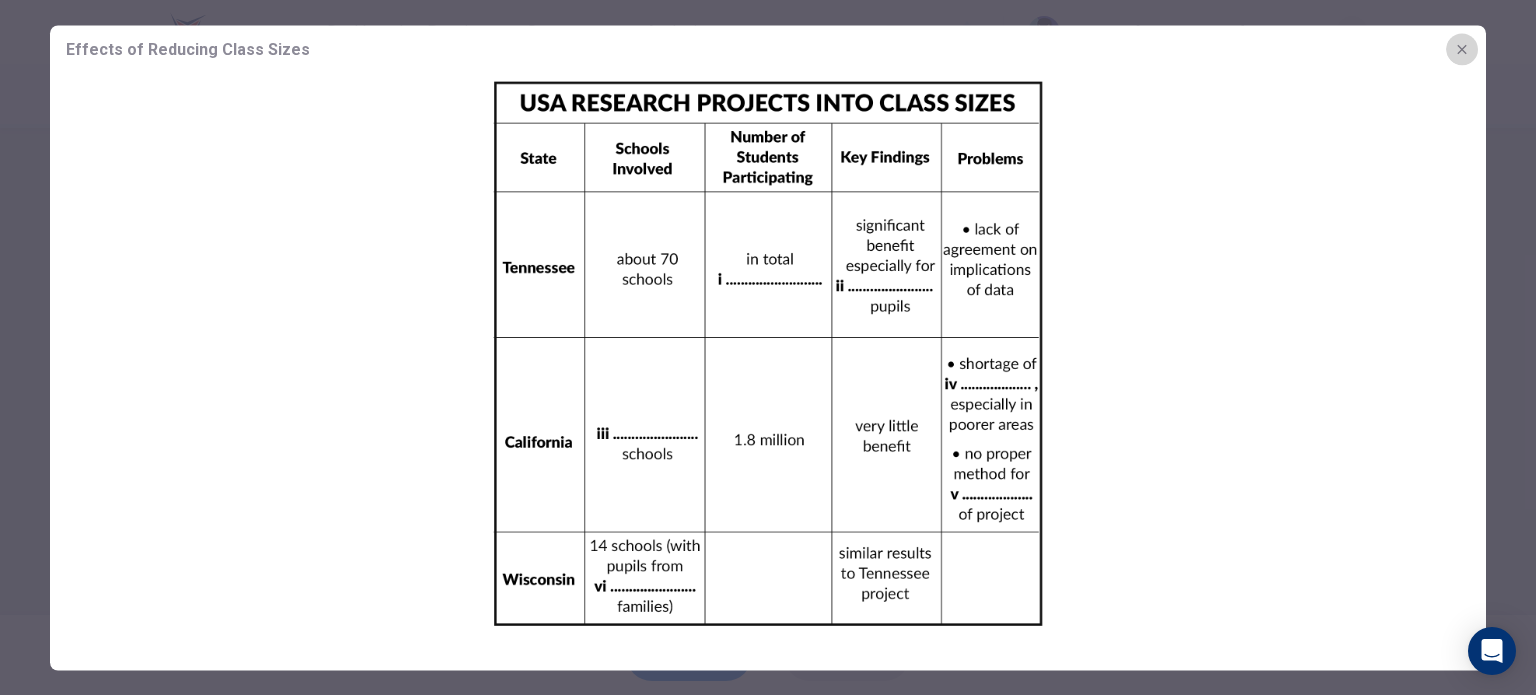 click 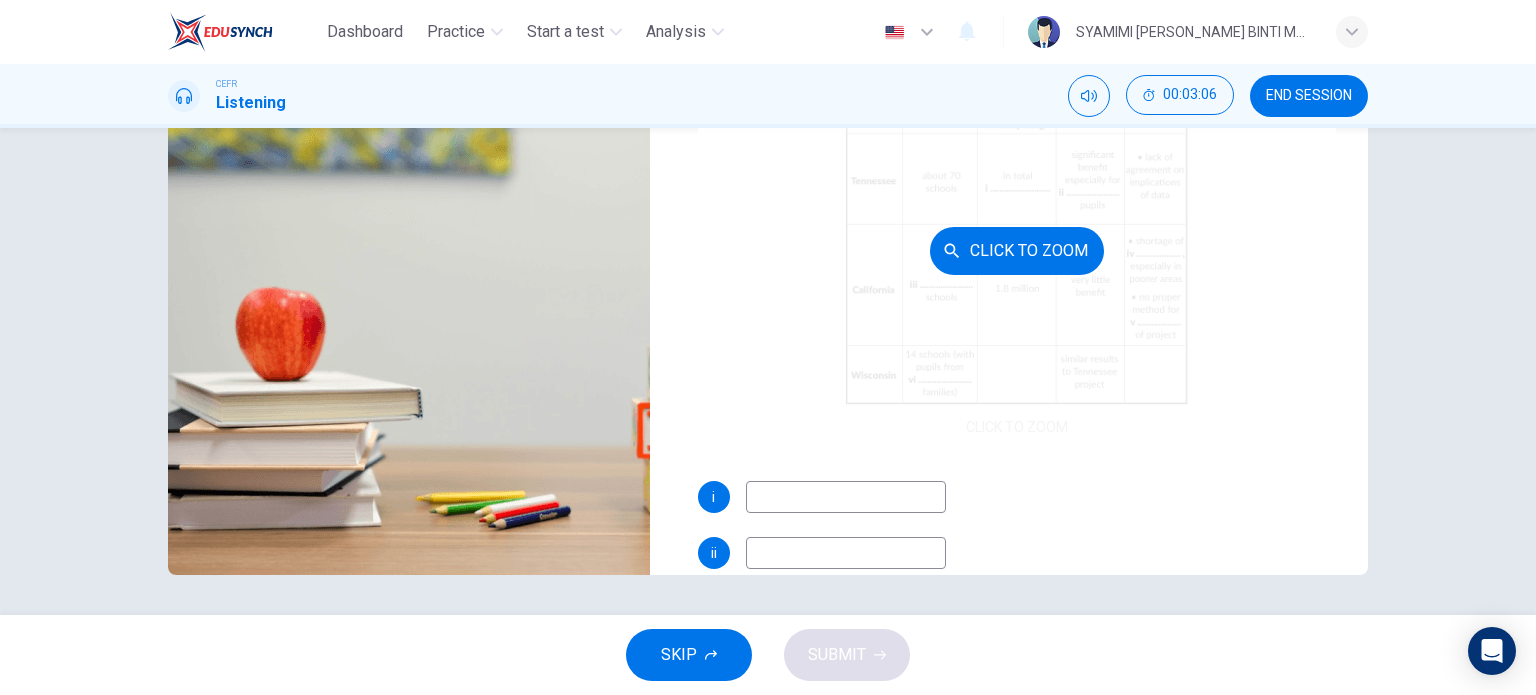 scroll, scrollTop: 285, scrollLeft: 0, axis: vertical 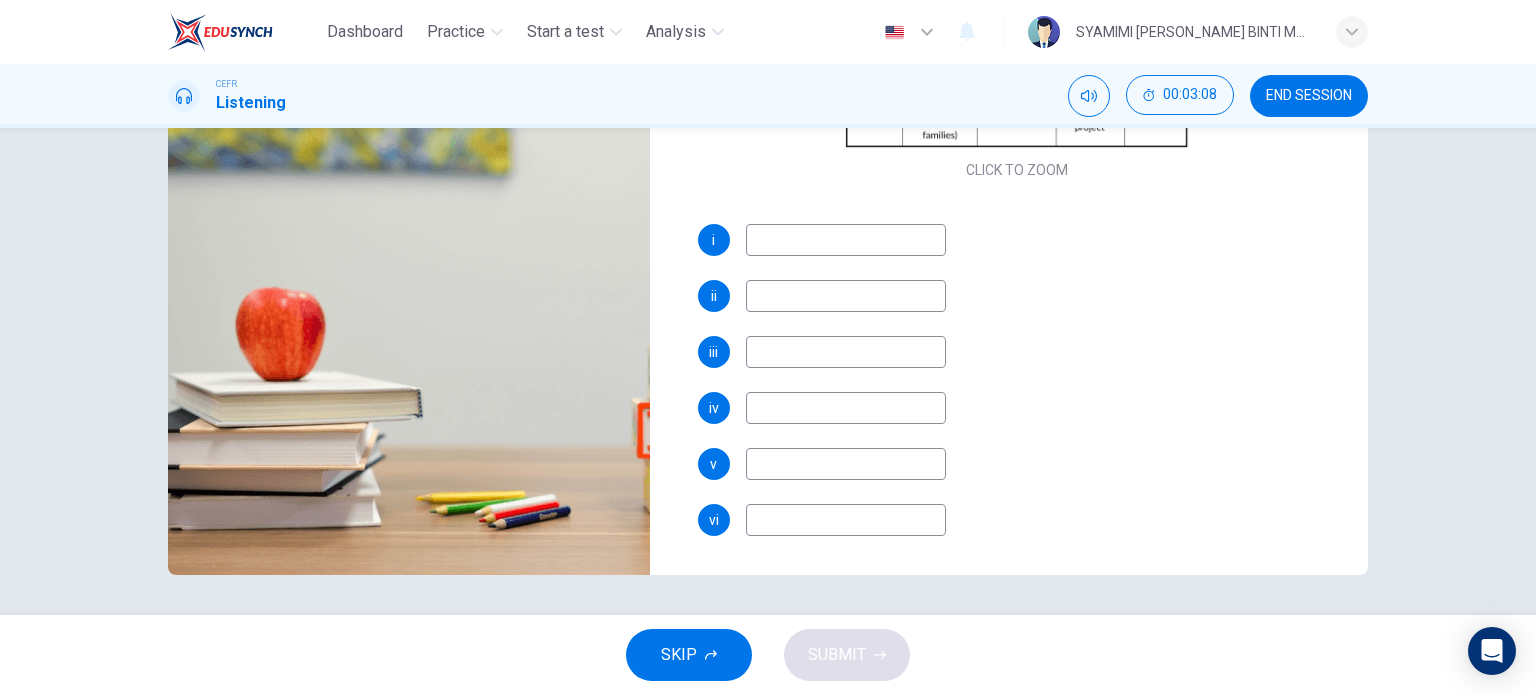 click at bounding box center (846, 240) 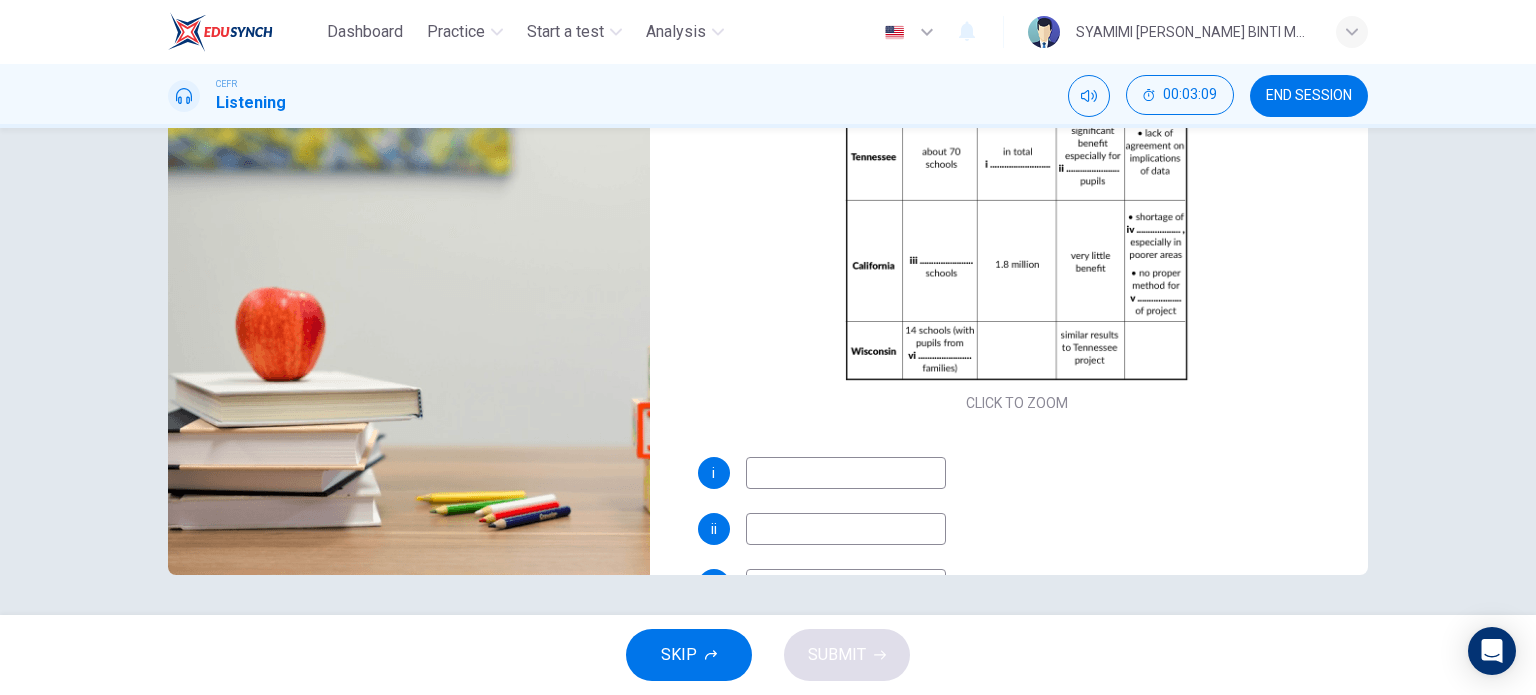 scroll, scrollTop: 0, scrollLeft: 0, axis: both 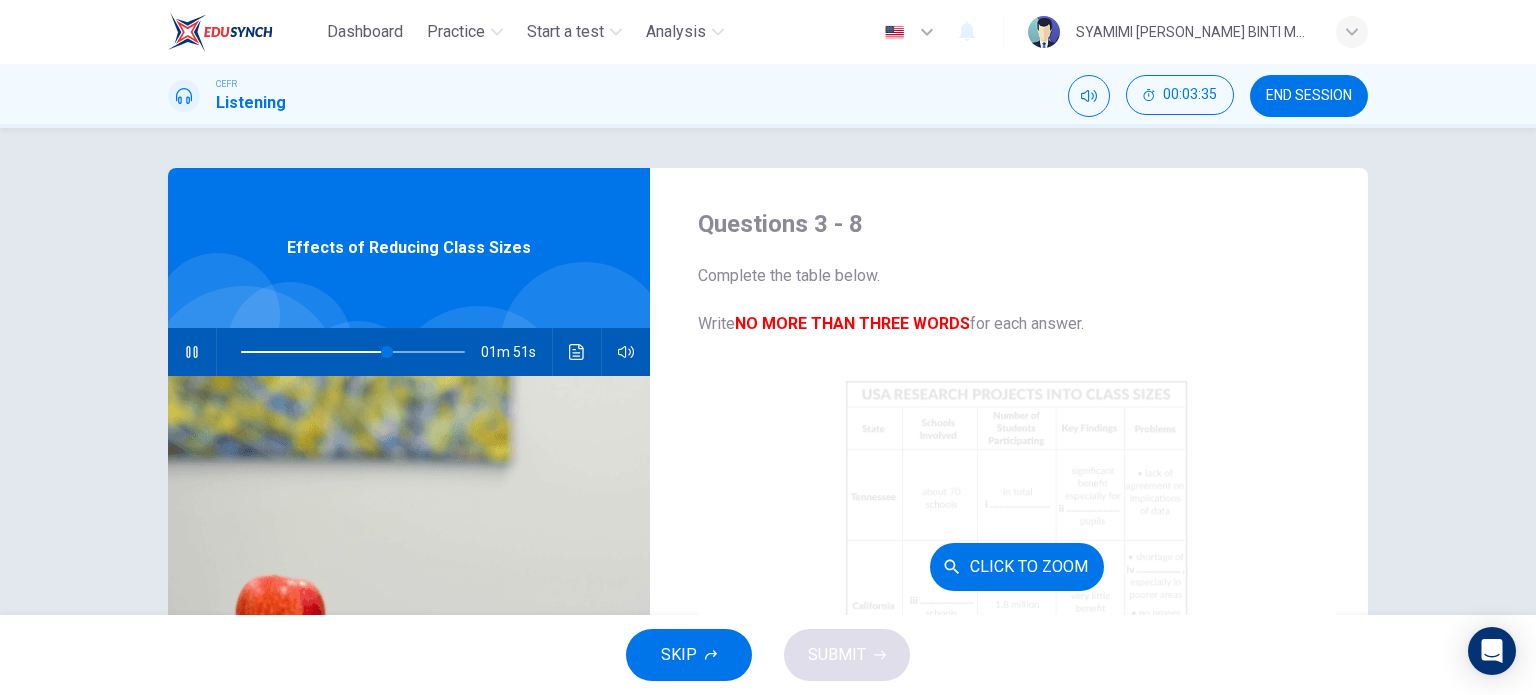 click on "Click to Zoom" at bounding box center [1017, 566] 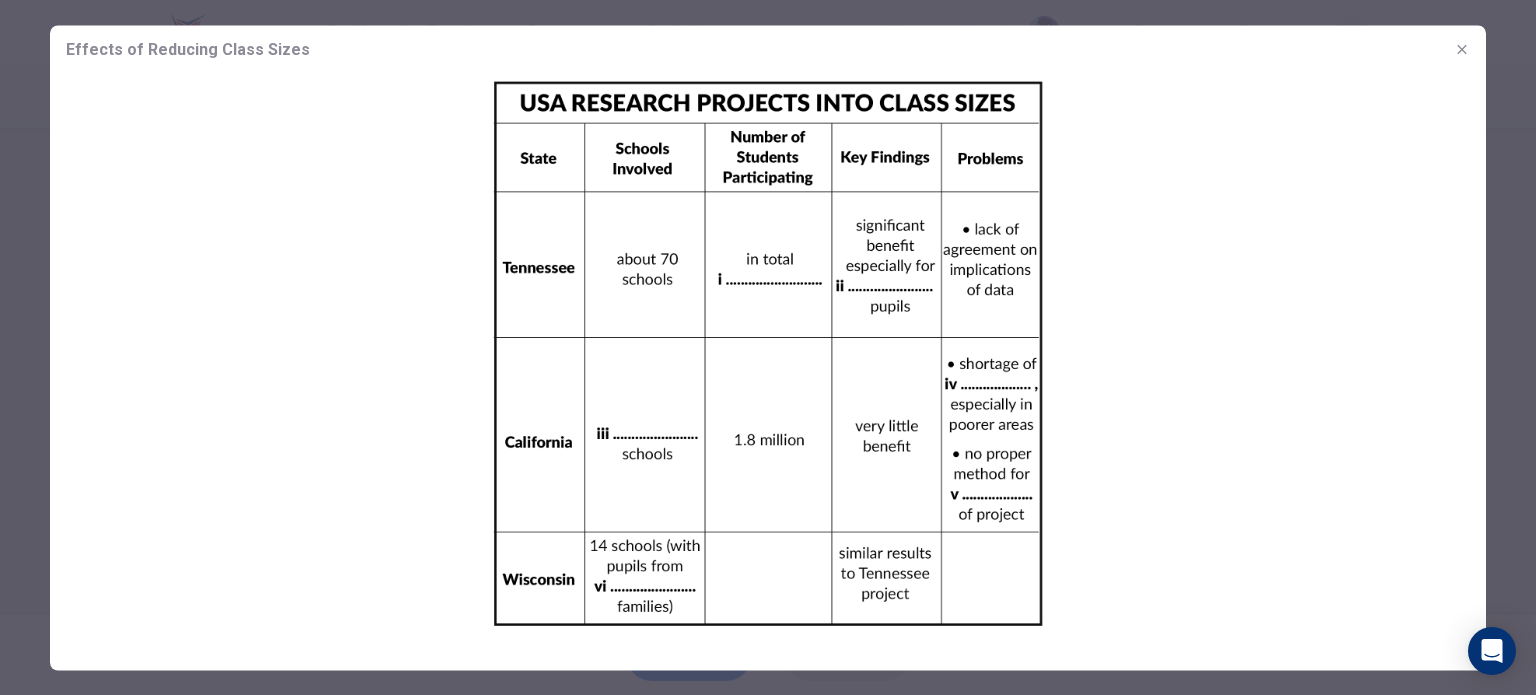 click at bounding box center [768, 353] 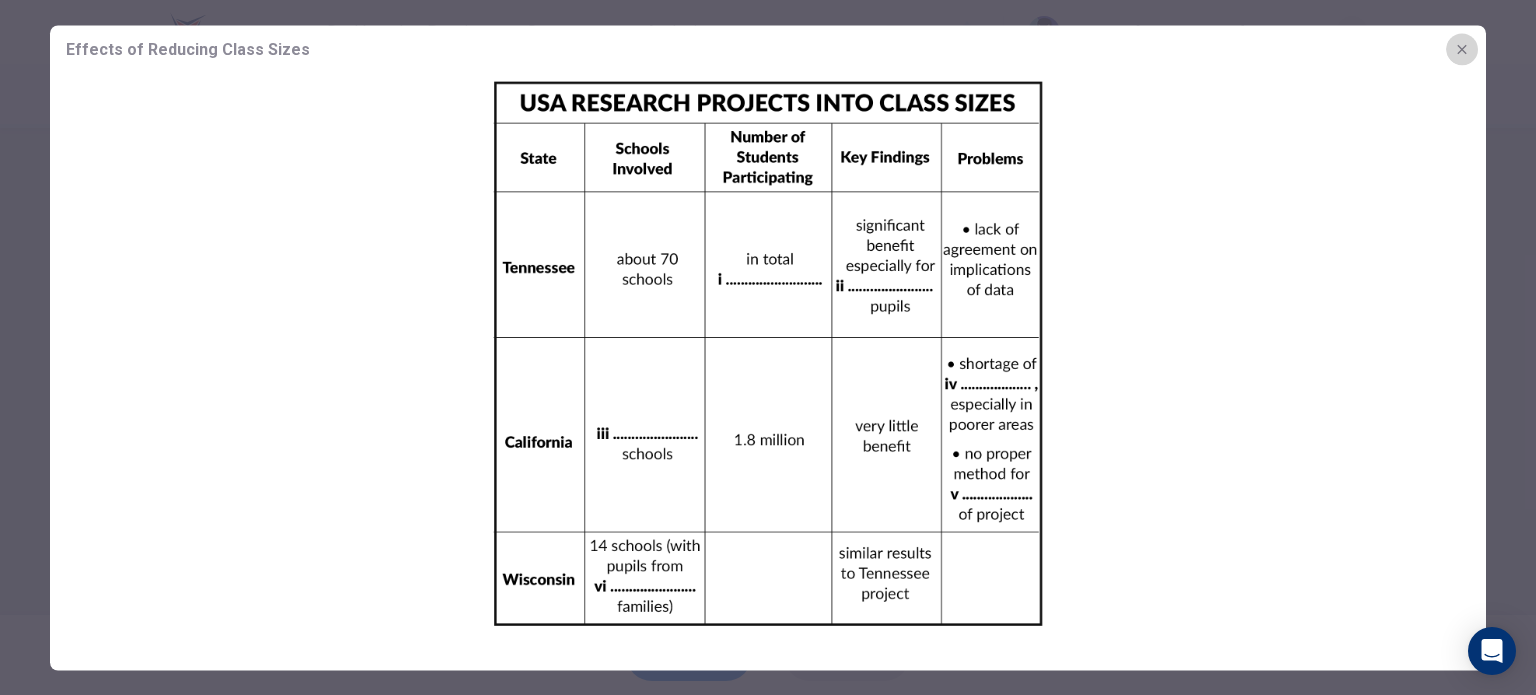 click 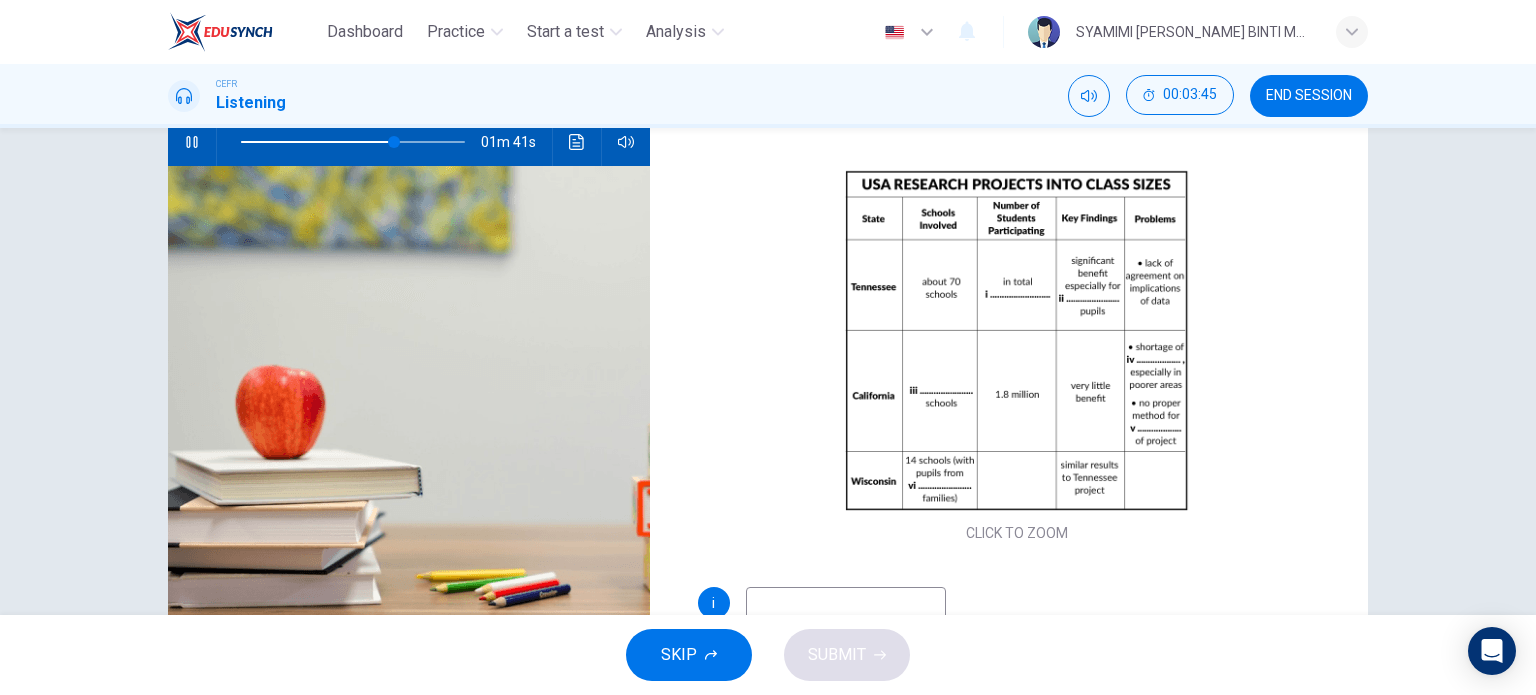 scroll, scrollTop: 288, scrollLeft: 0, axis: vertical 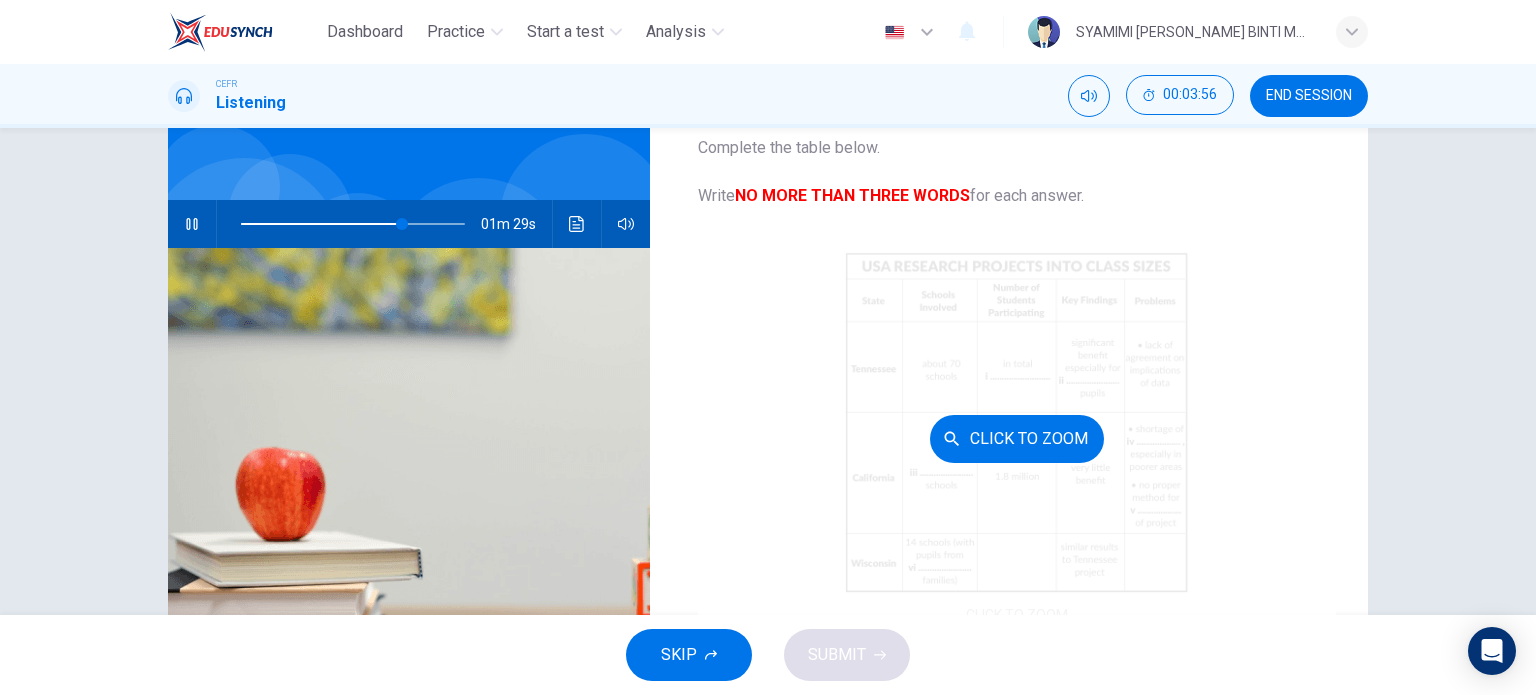 click on "Click to Zoom" at bounding box center [1017, 438] 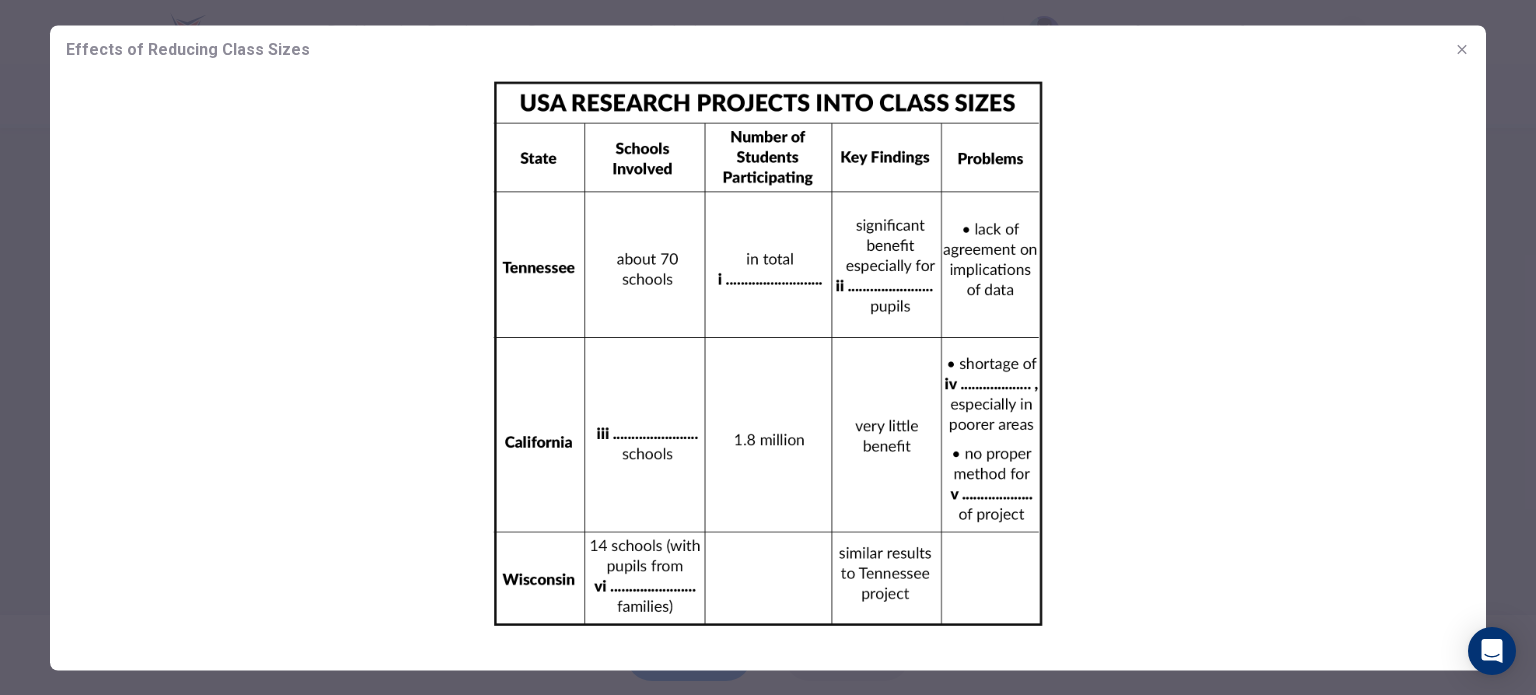 click at bounding box center (768, 353) 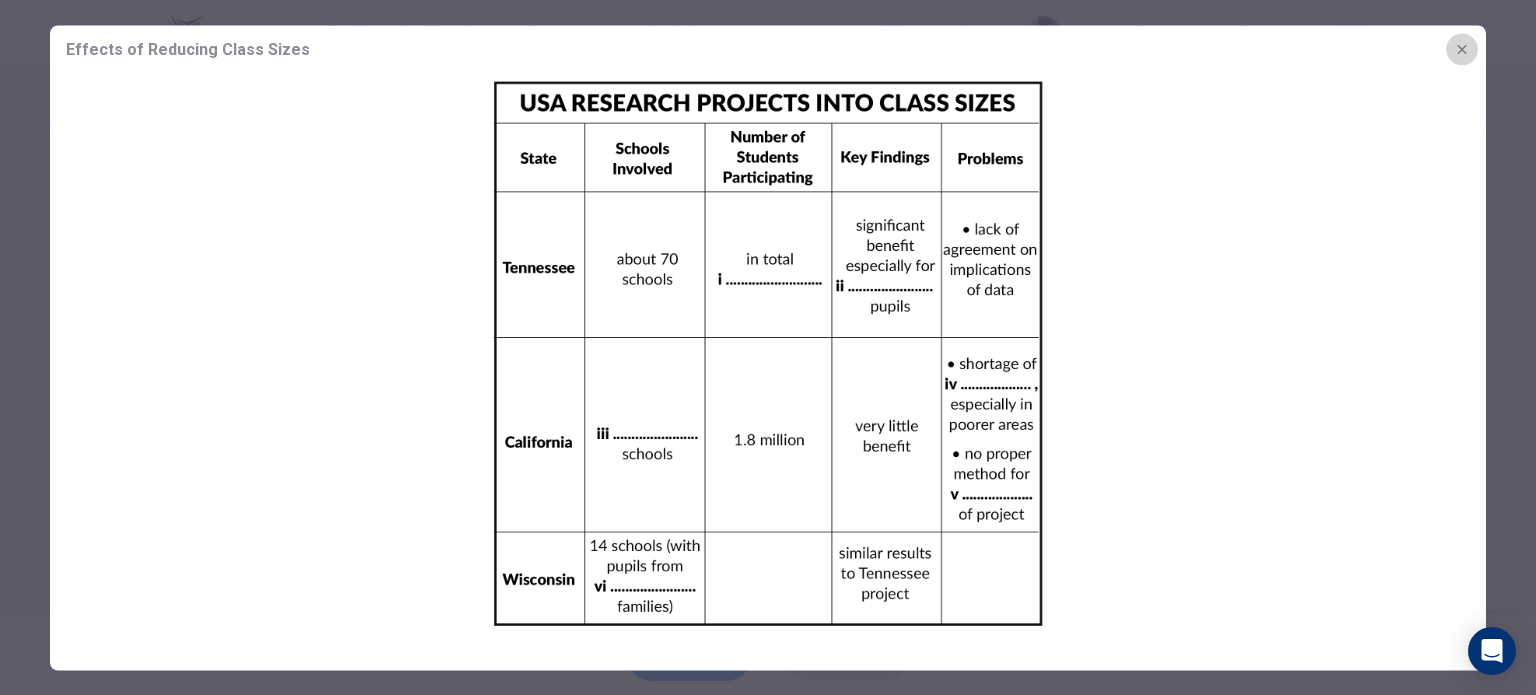 click at bounding box center (1462, 49) 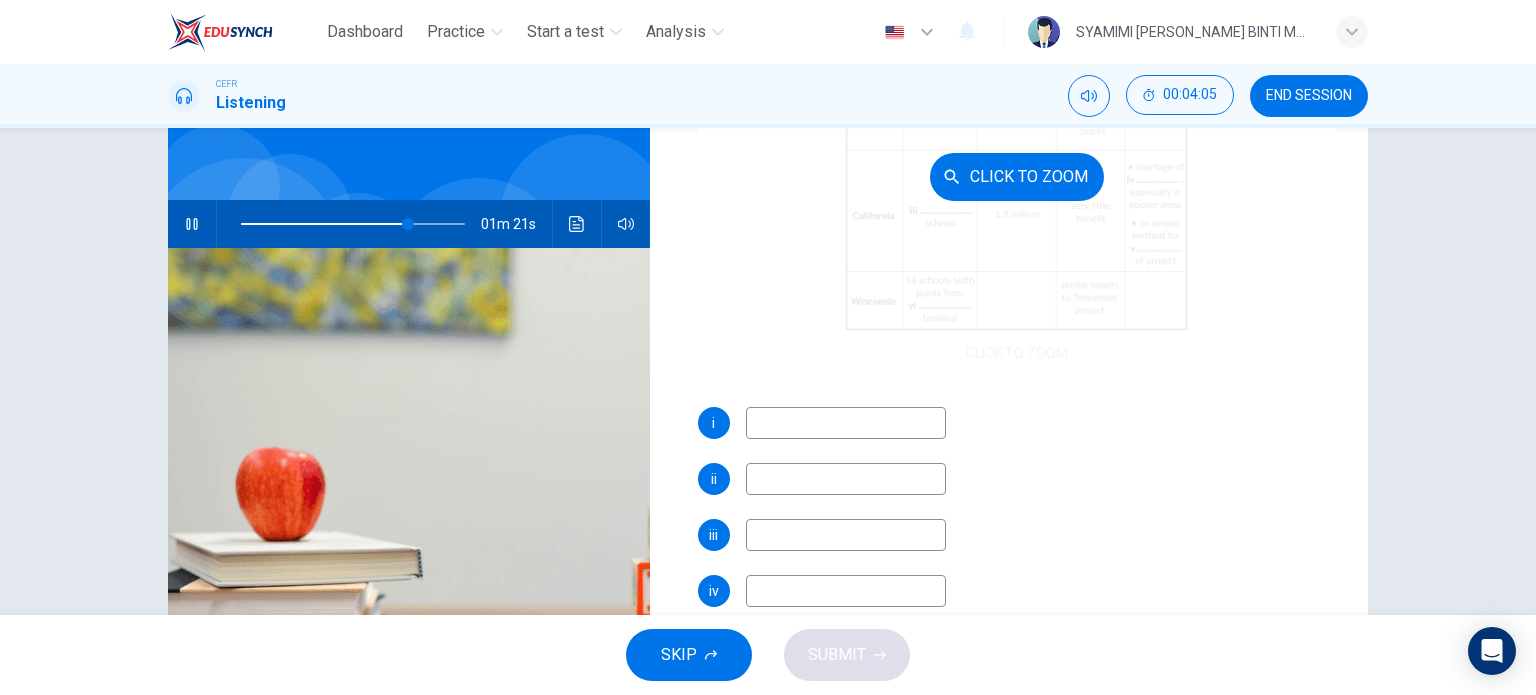 scroll, scrollTop: 285, scrollLeft: 0, axis: vertical 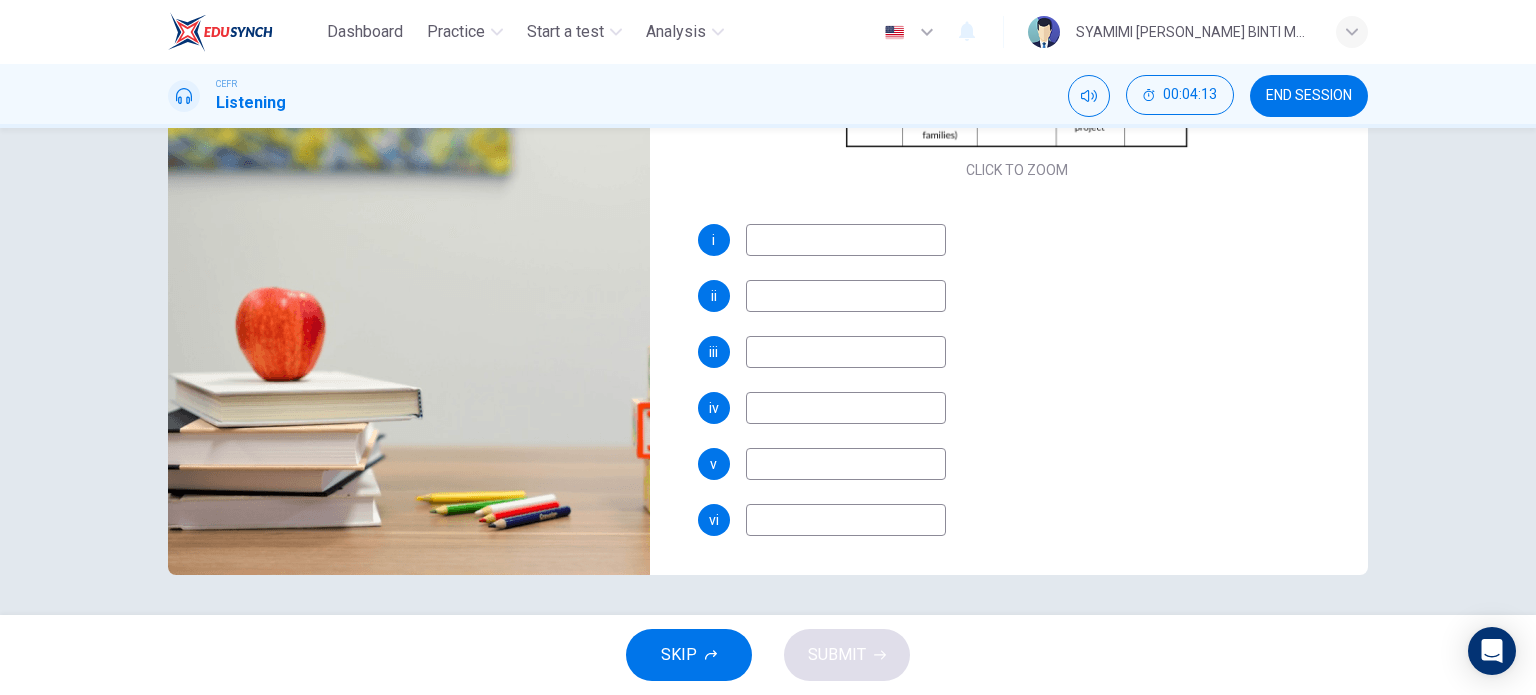 click at bounding box center (846, 240) 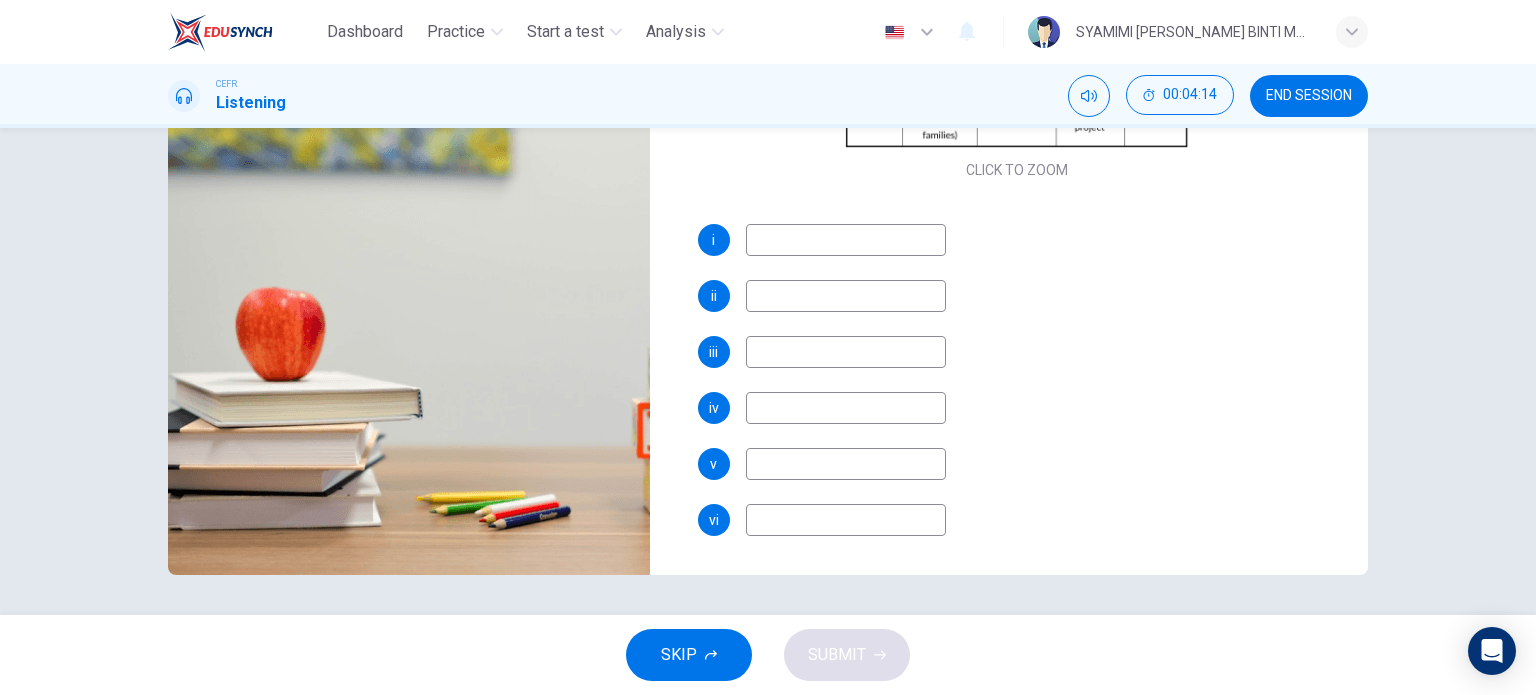 type on "78" 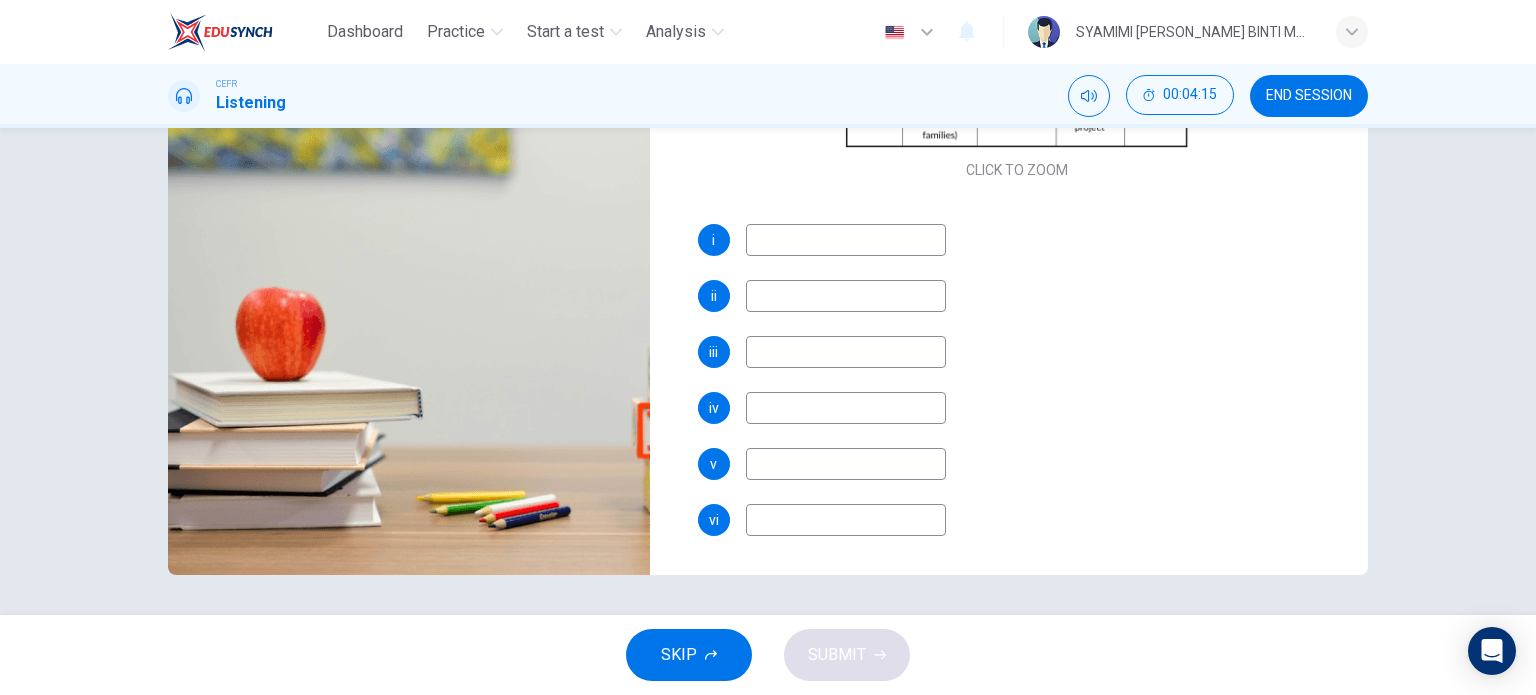 type on "i" 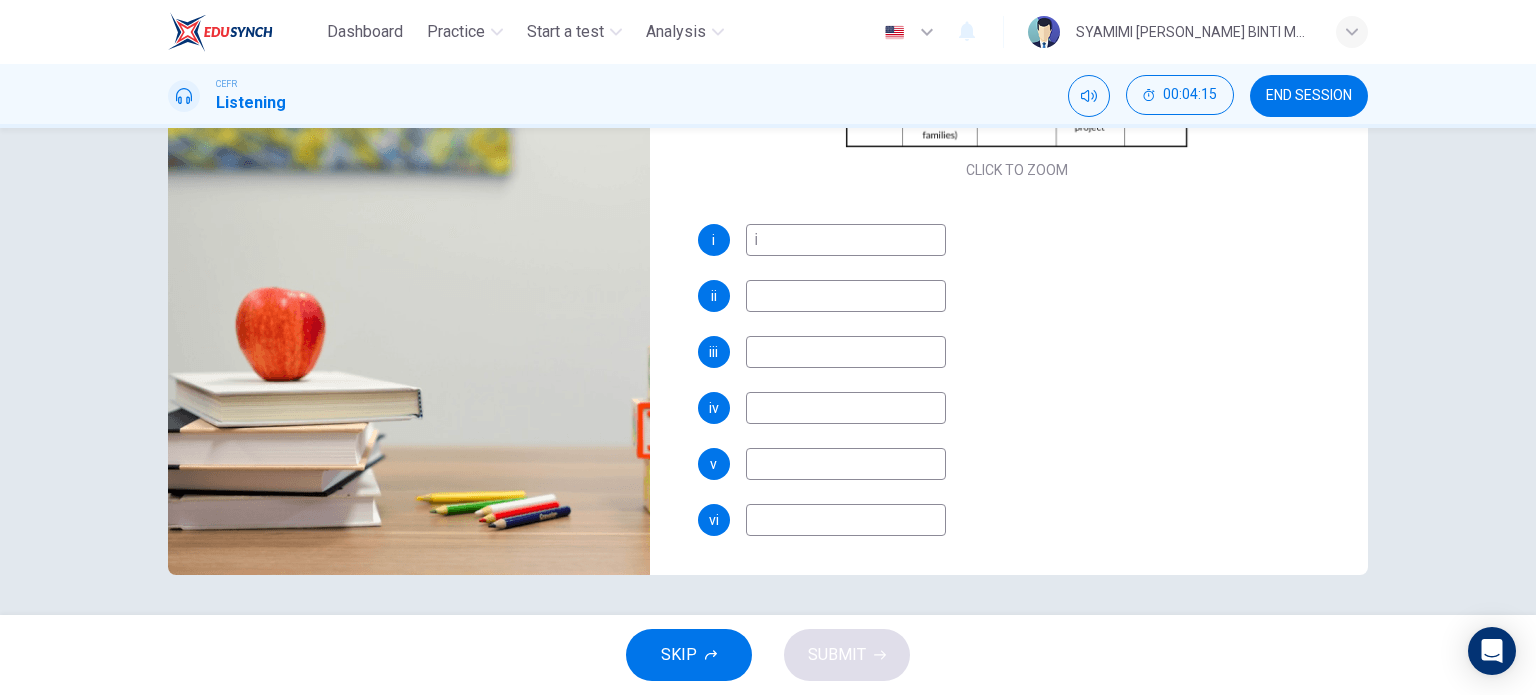 type on "78" 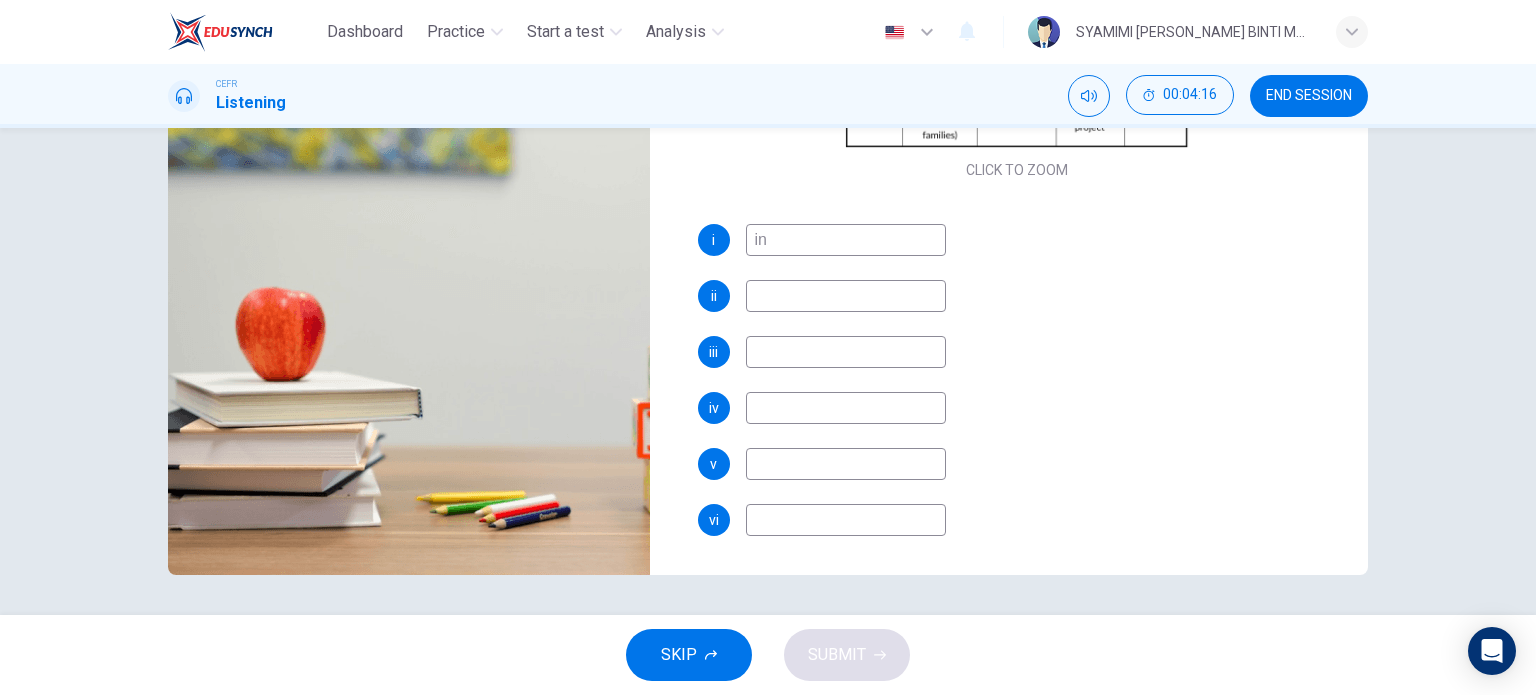 type on "inc" 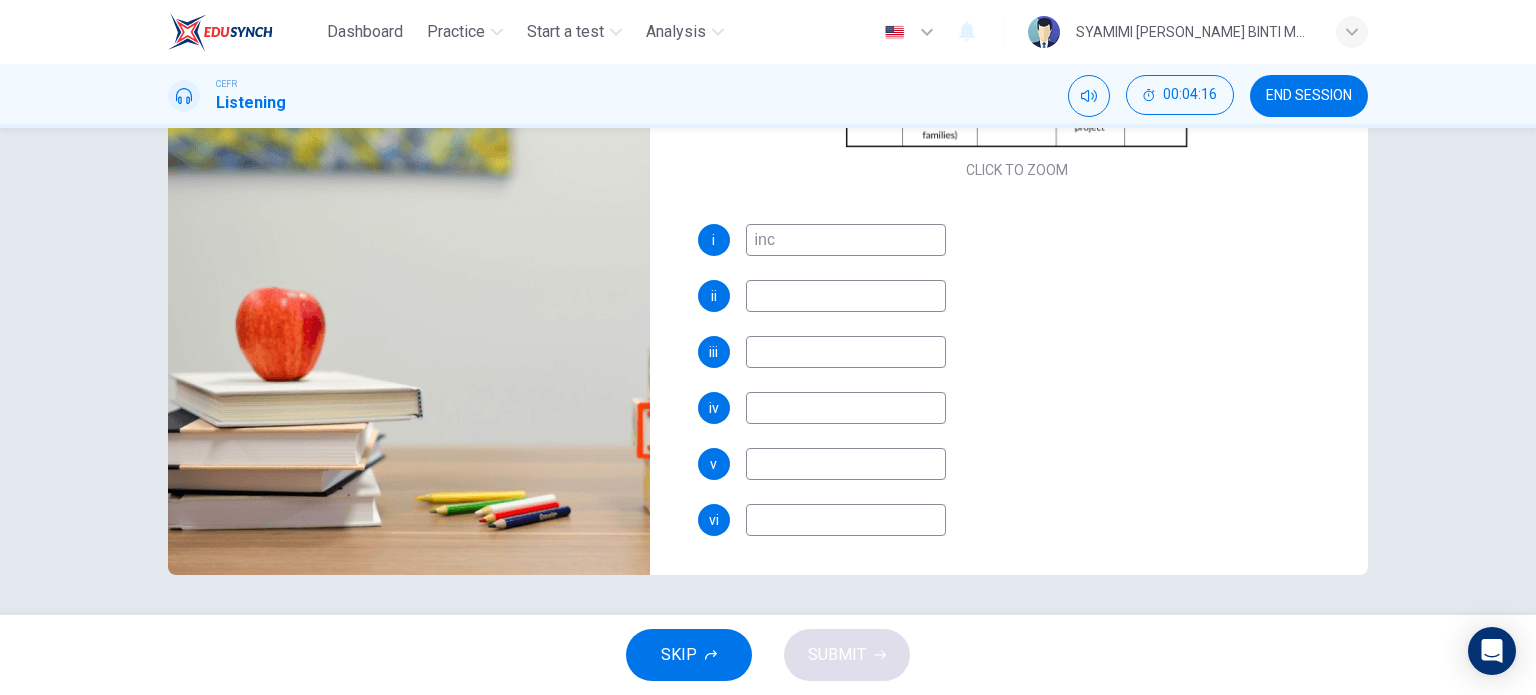 type on "78" 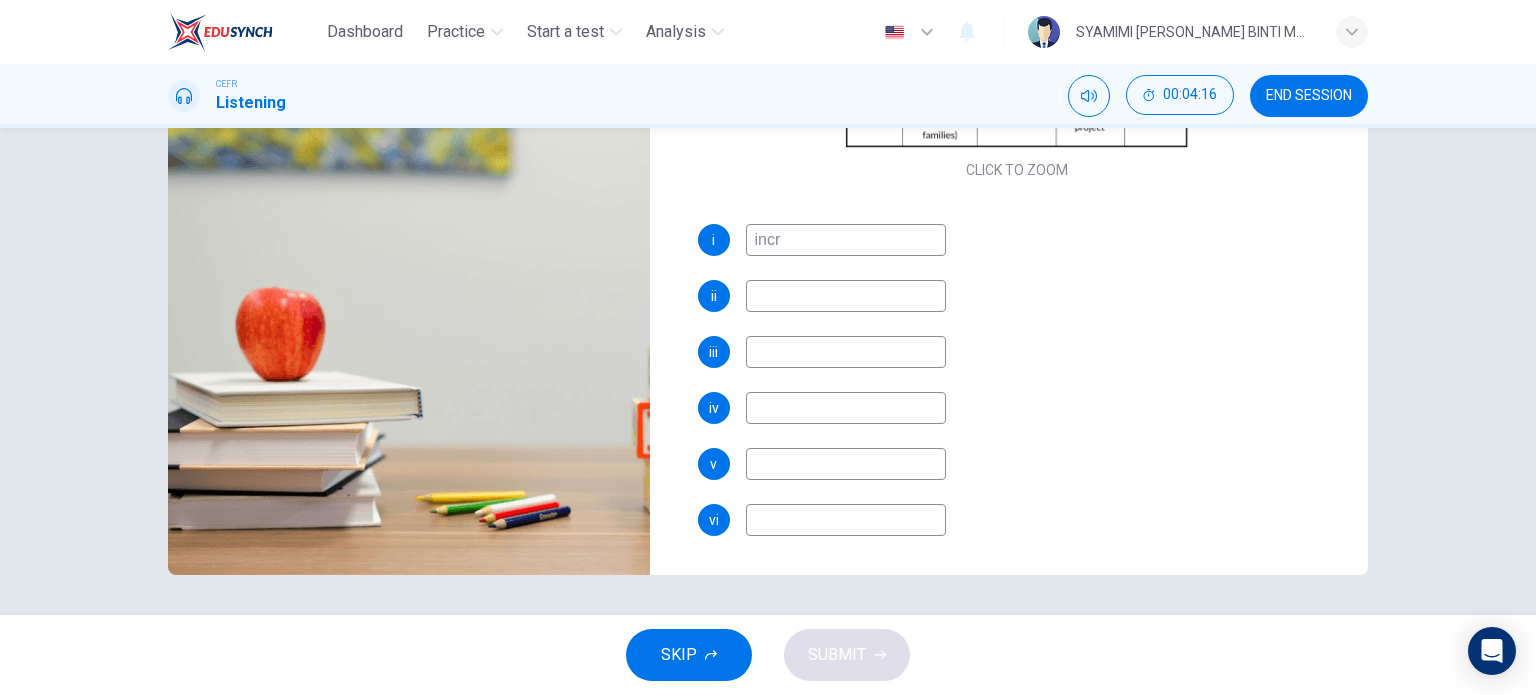 type on "78" 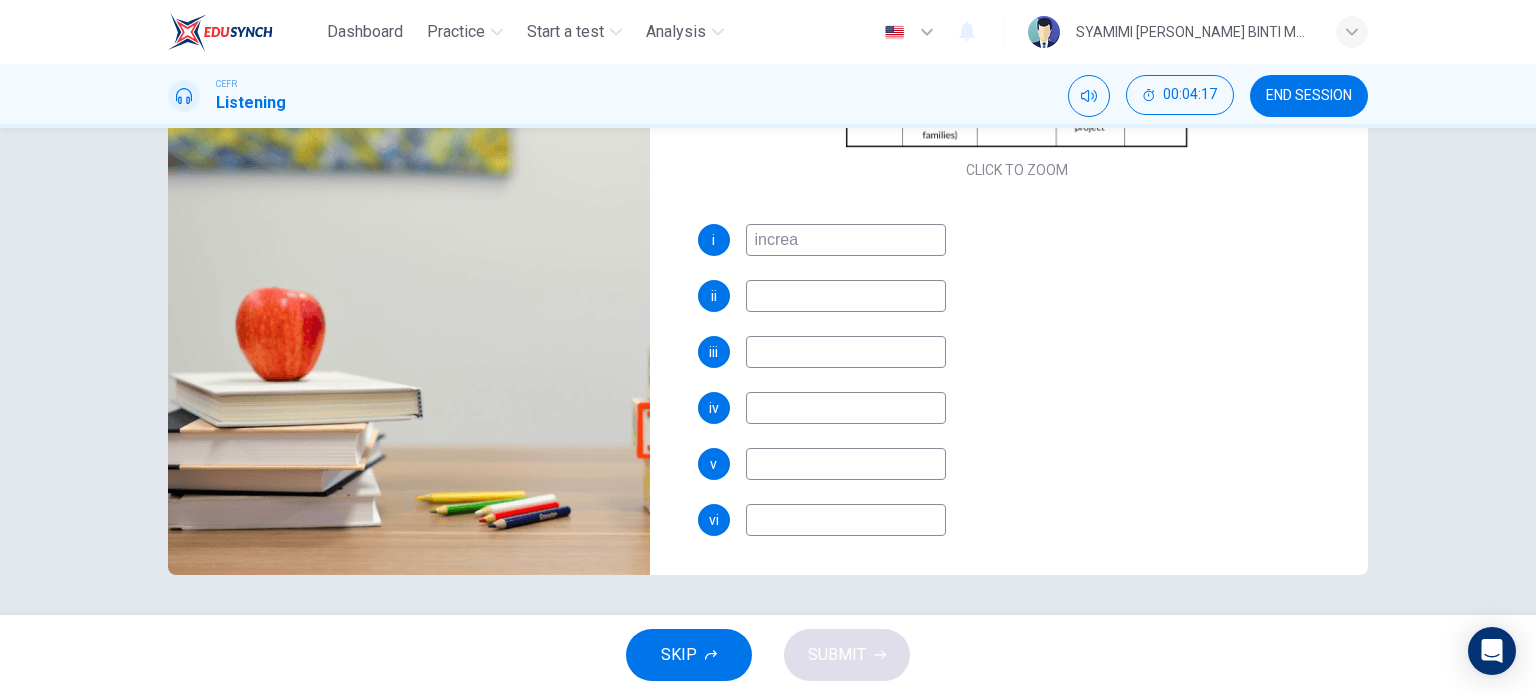 type on "increas" 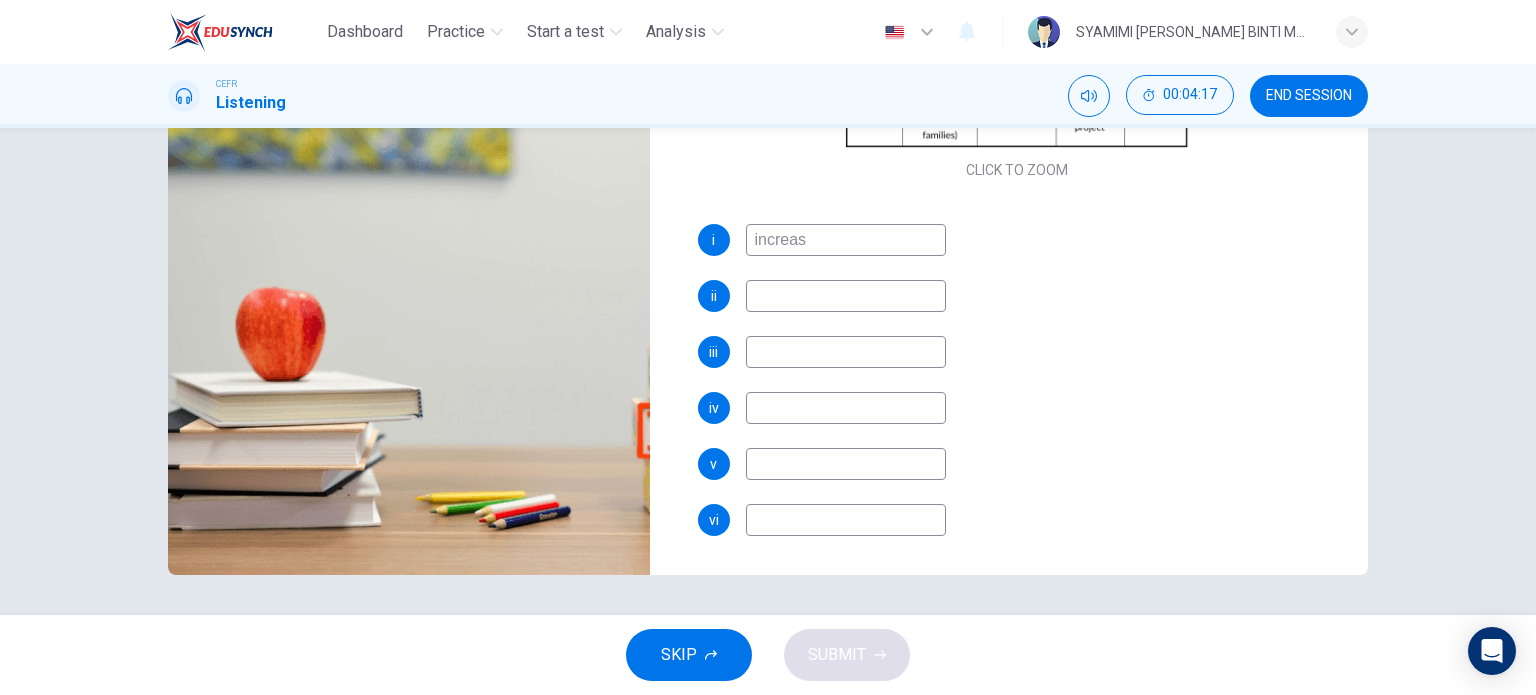 type on "79" 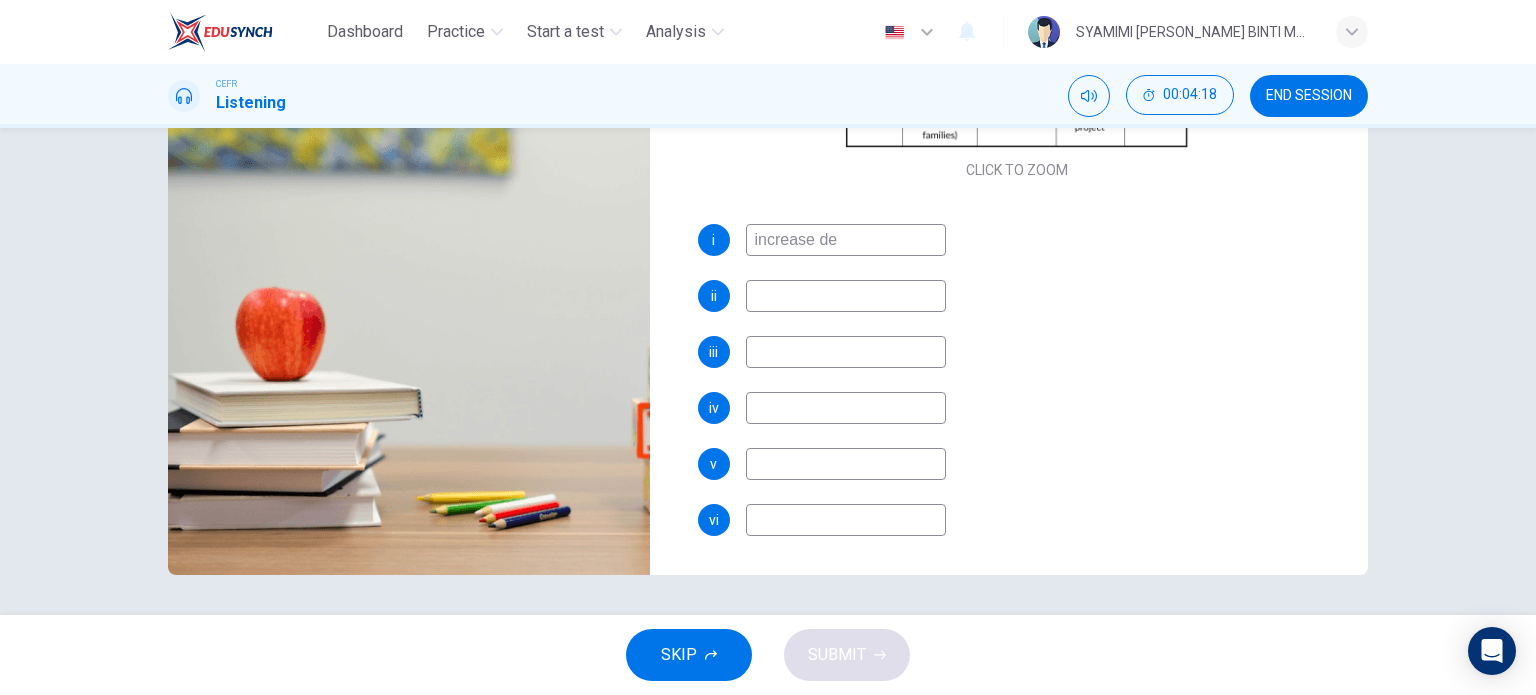 type on "increase dem" 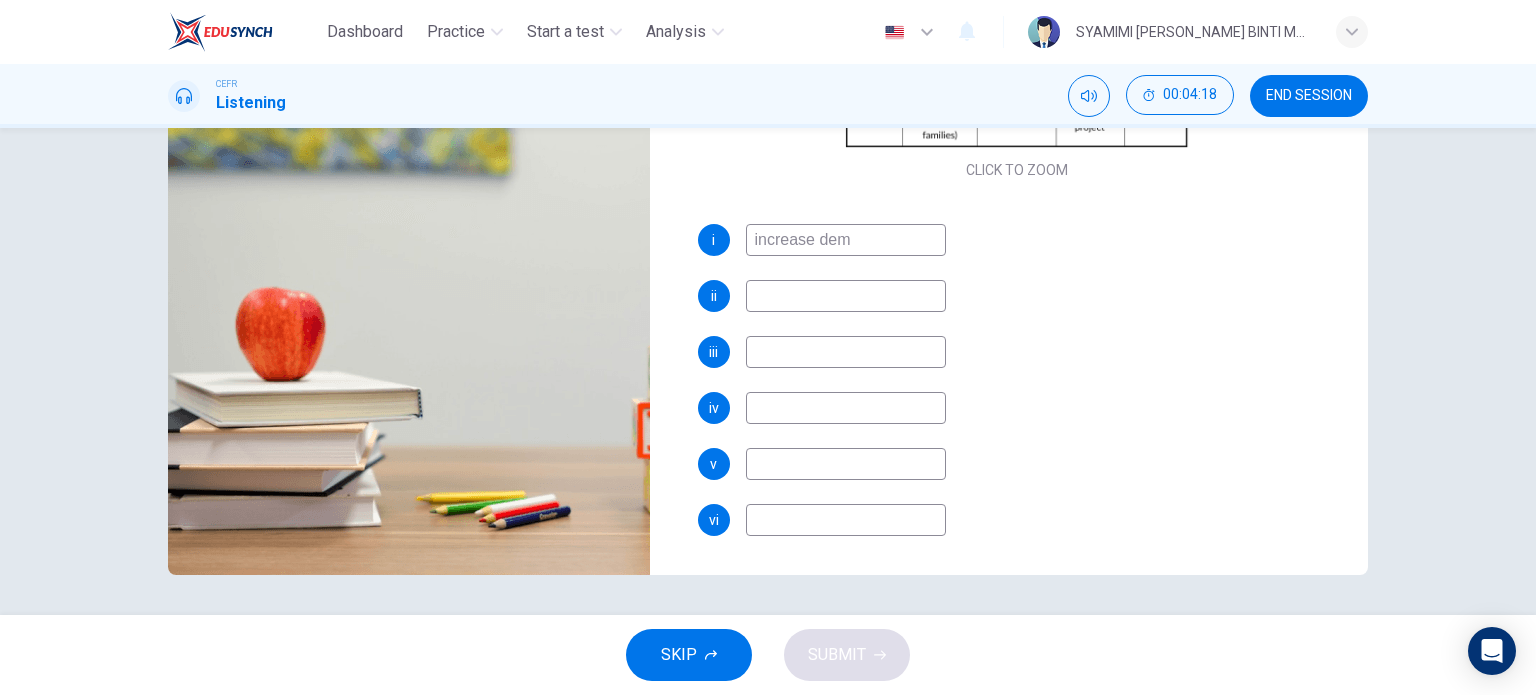 type on "79" 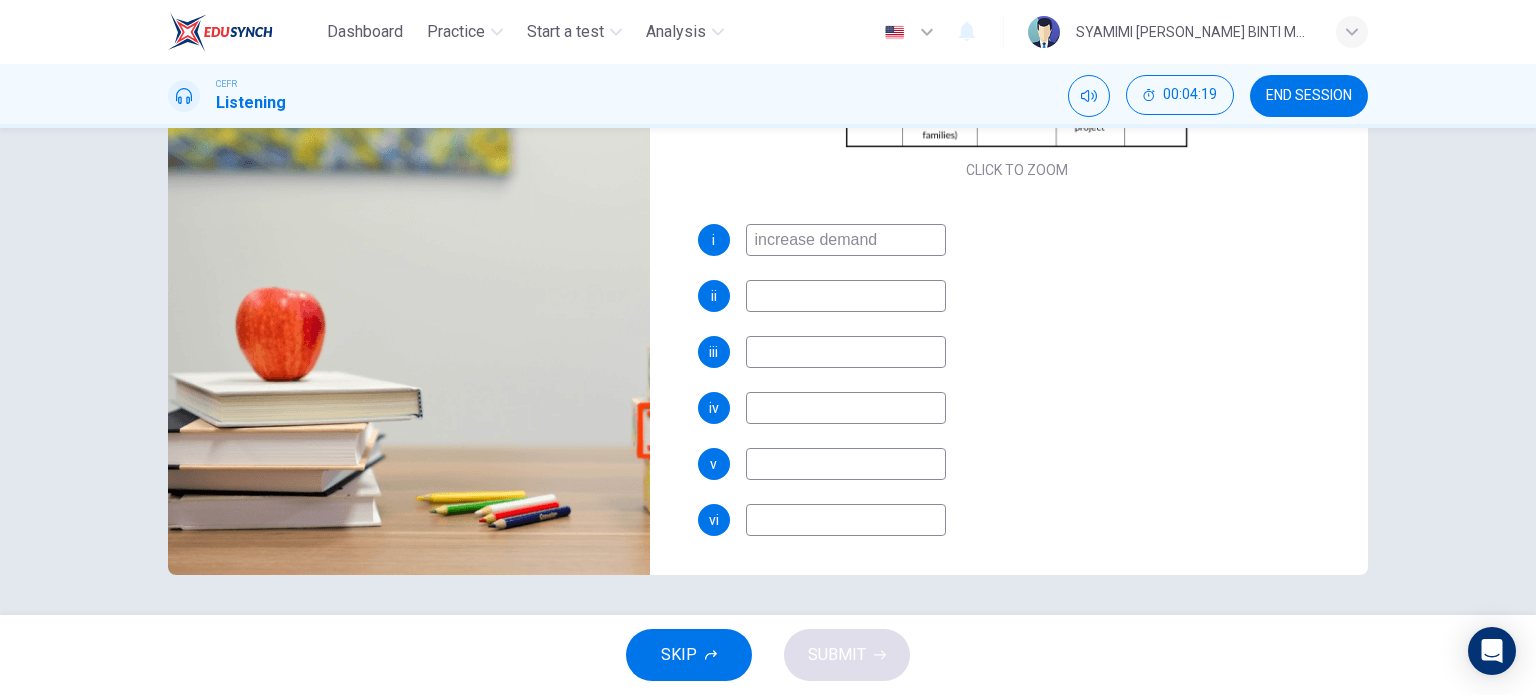 type on "increase demand f" 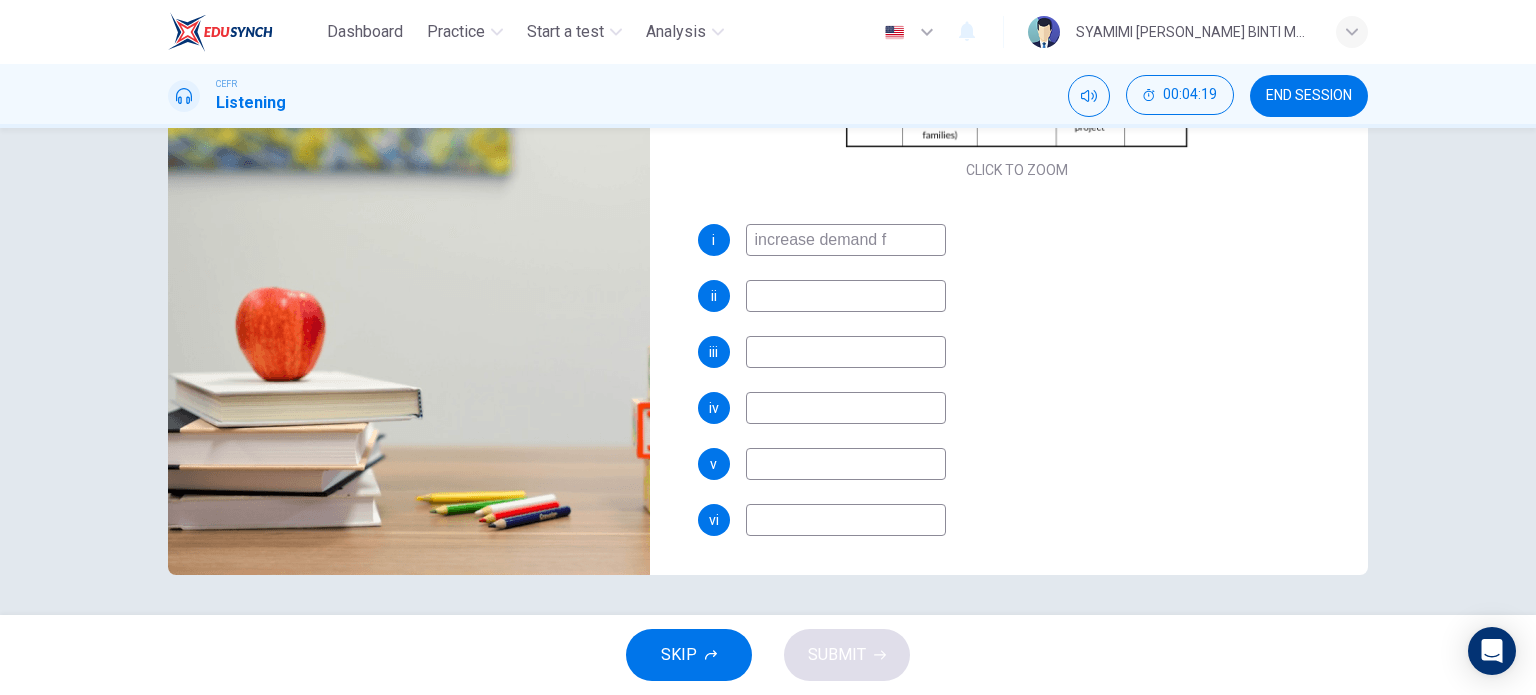 type on "79" 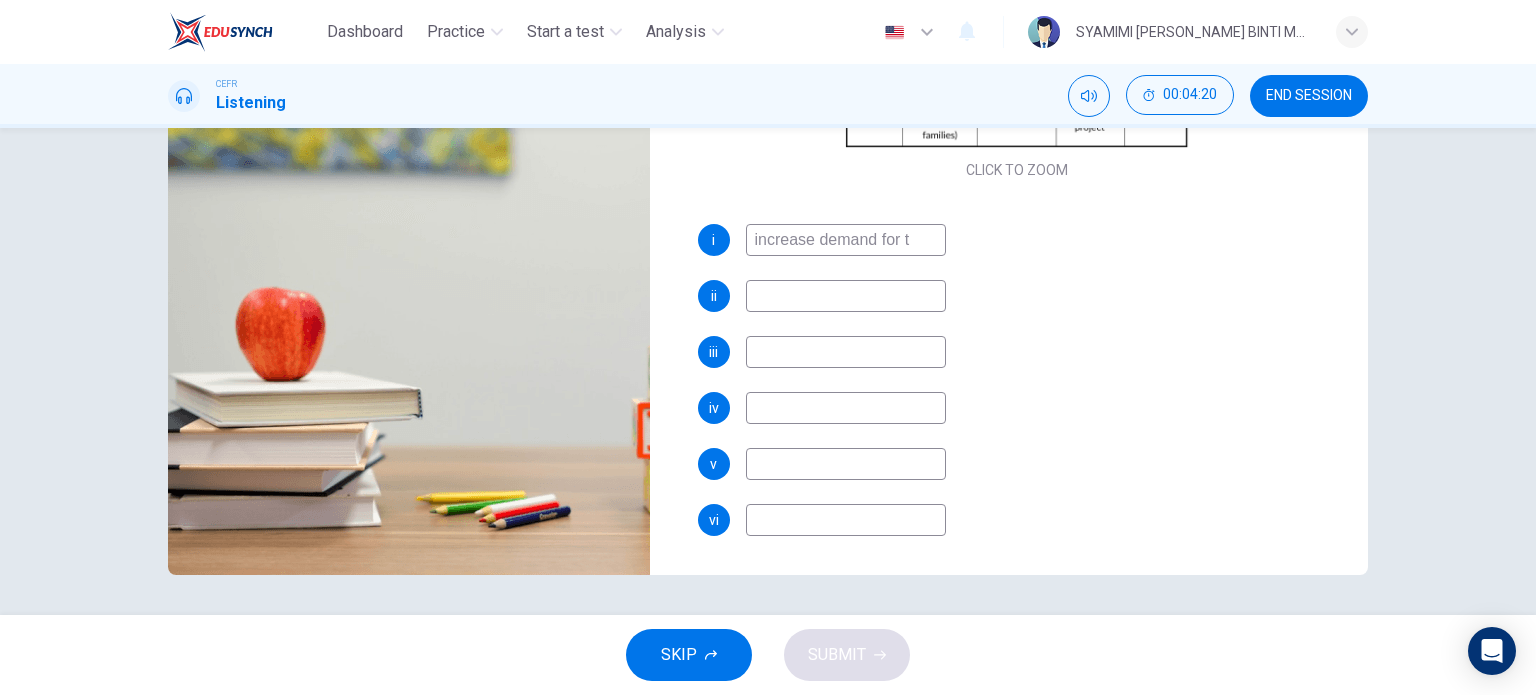 type on "increase demand for te" 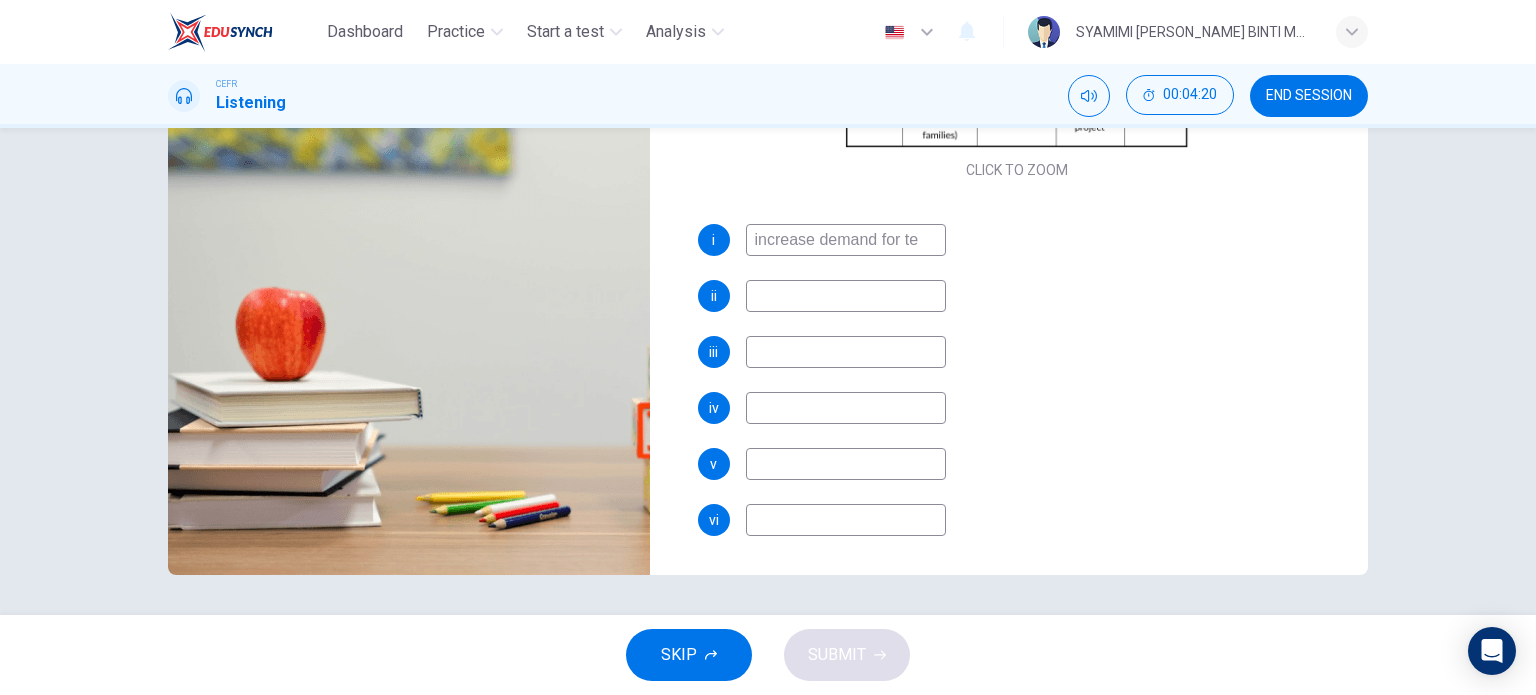 type on "80" 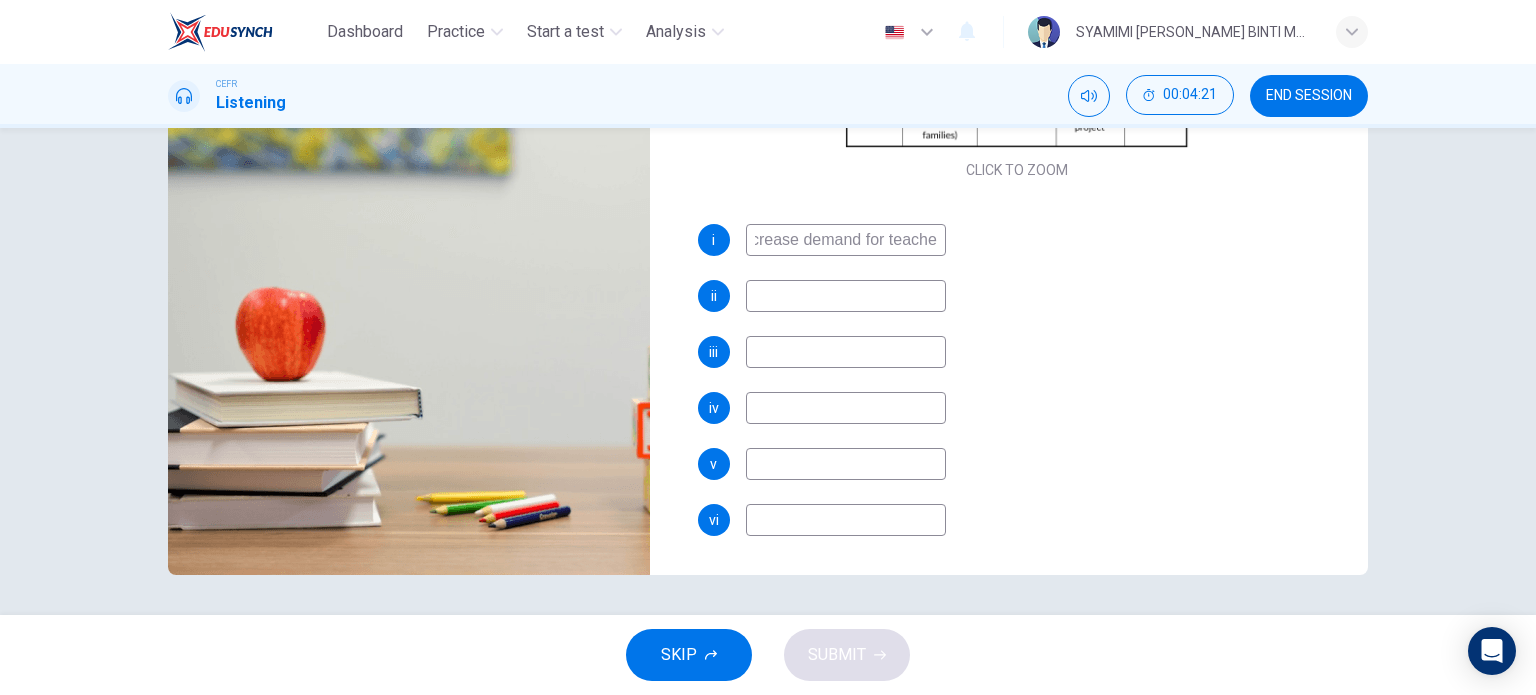 type on "increase demand for teacher" 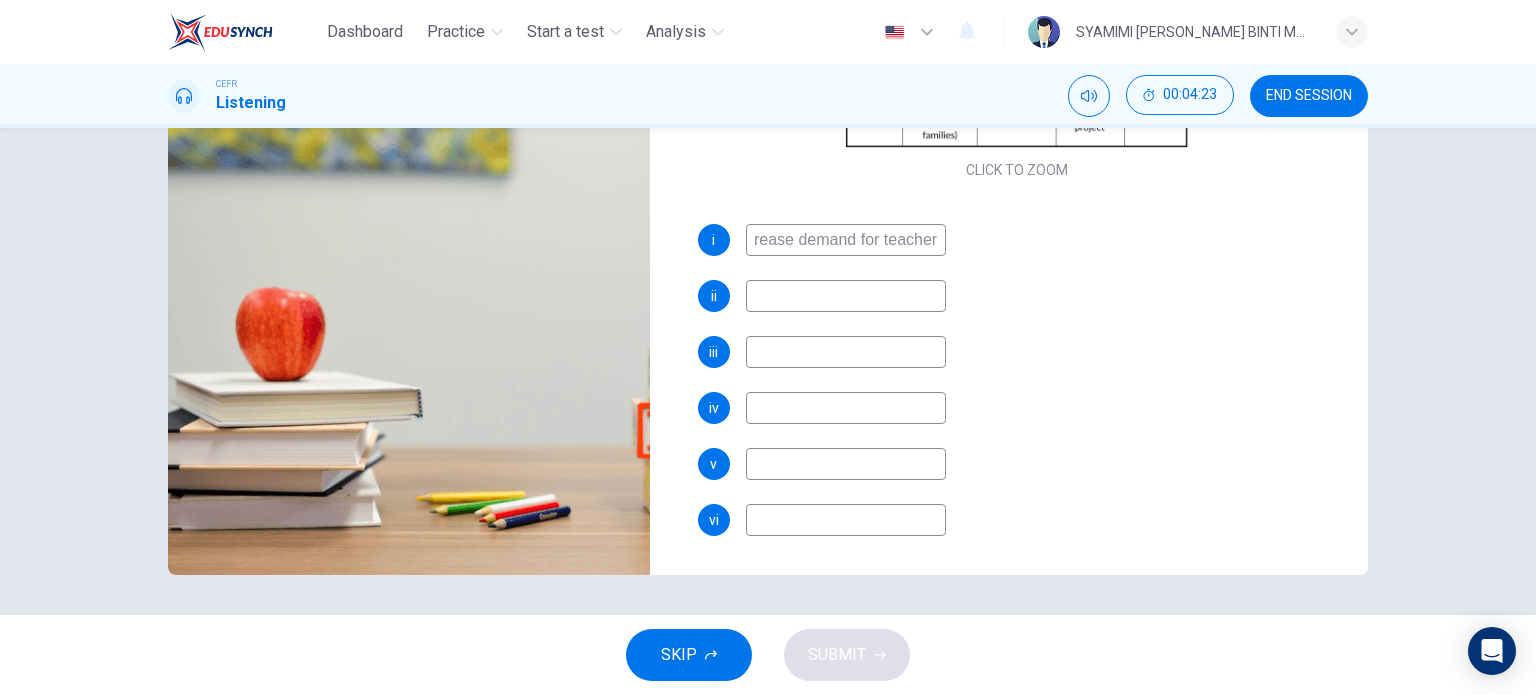type on "81" 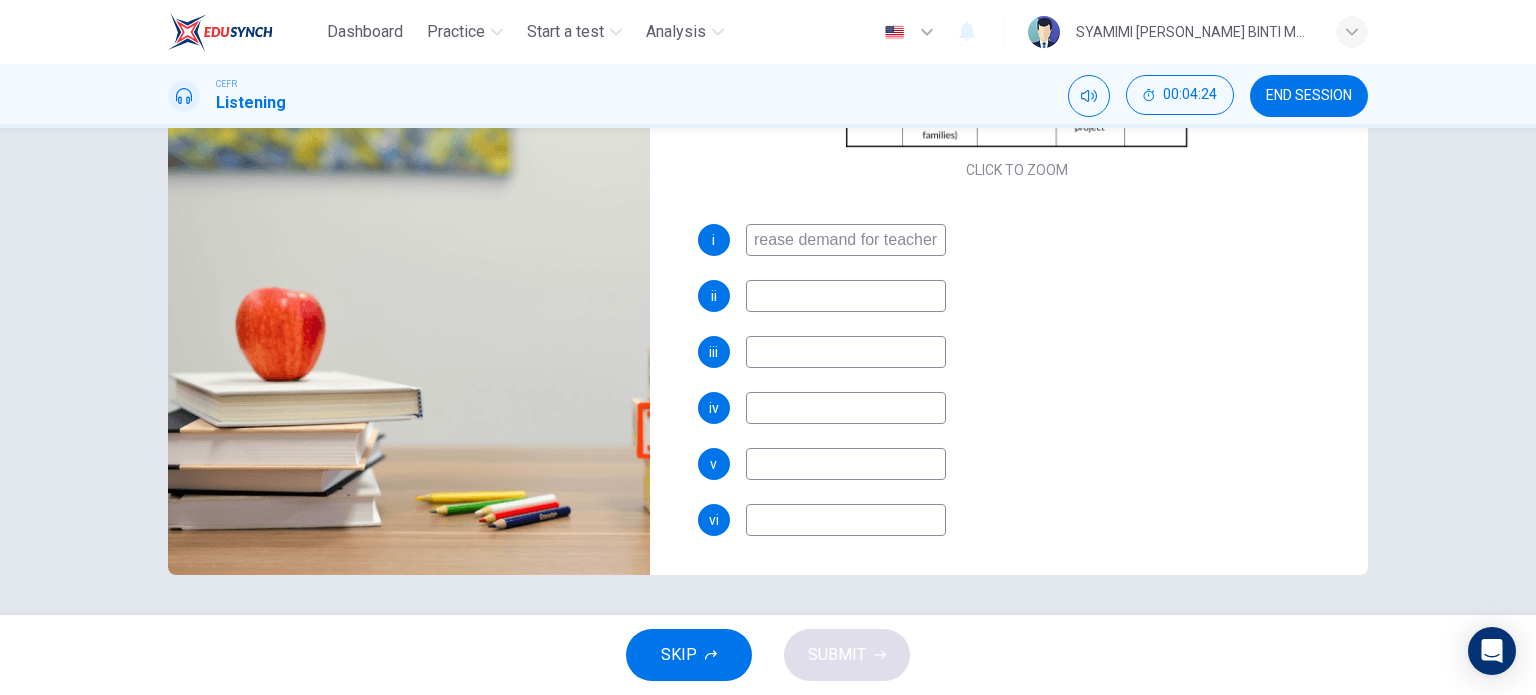 type on "increase demand for teacher" 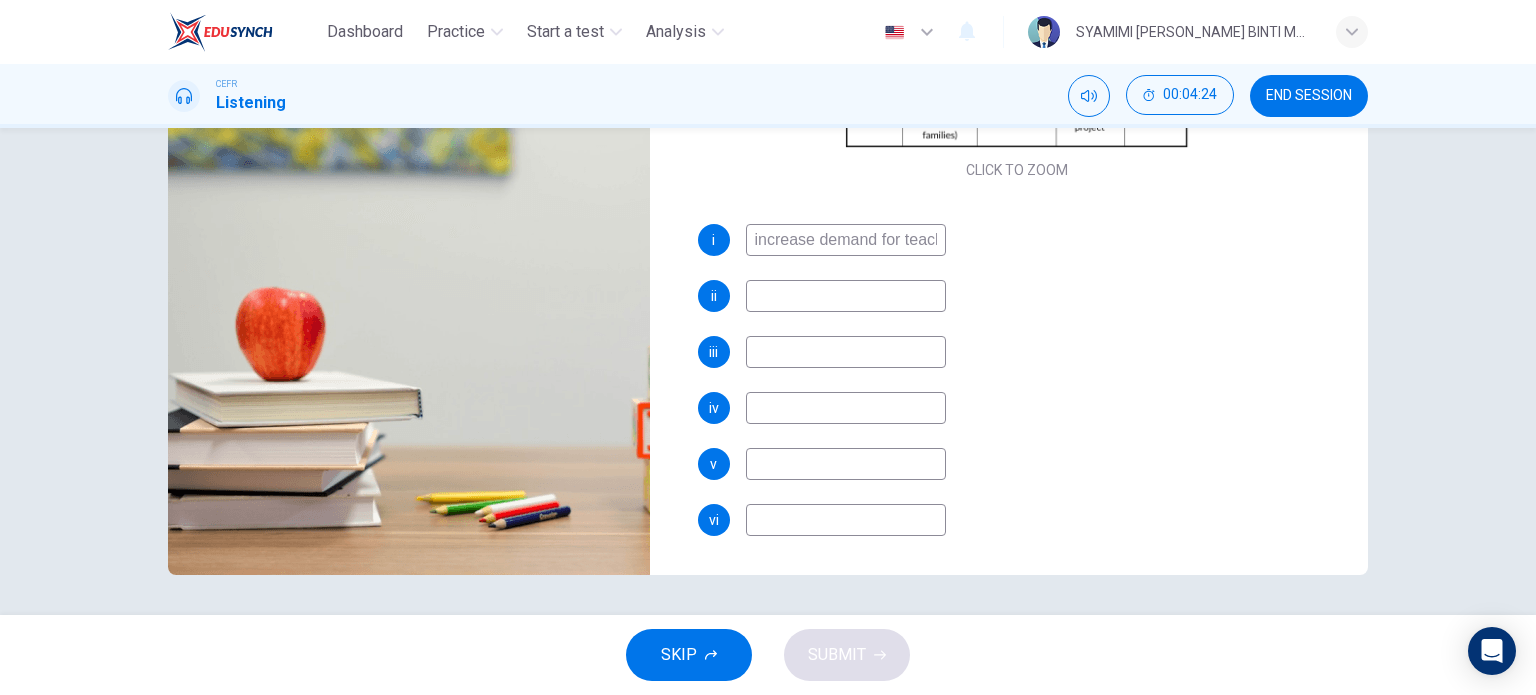 click on "SKIP SUBMIT" at bounding box center [768, 655] 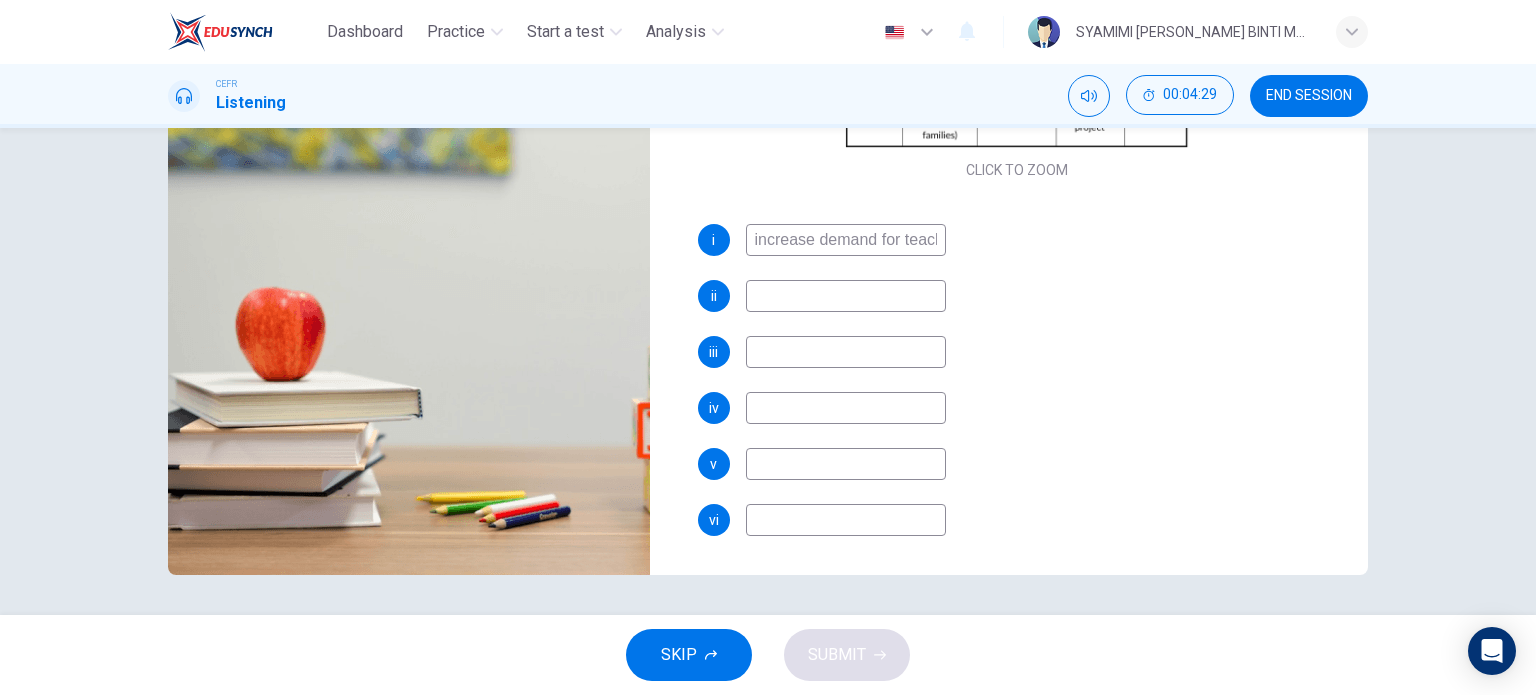 scroll, scrollTop: 0, scrollLeft: 0, axis: both 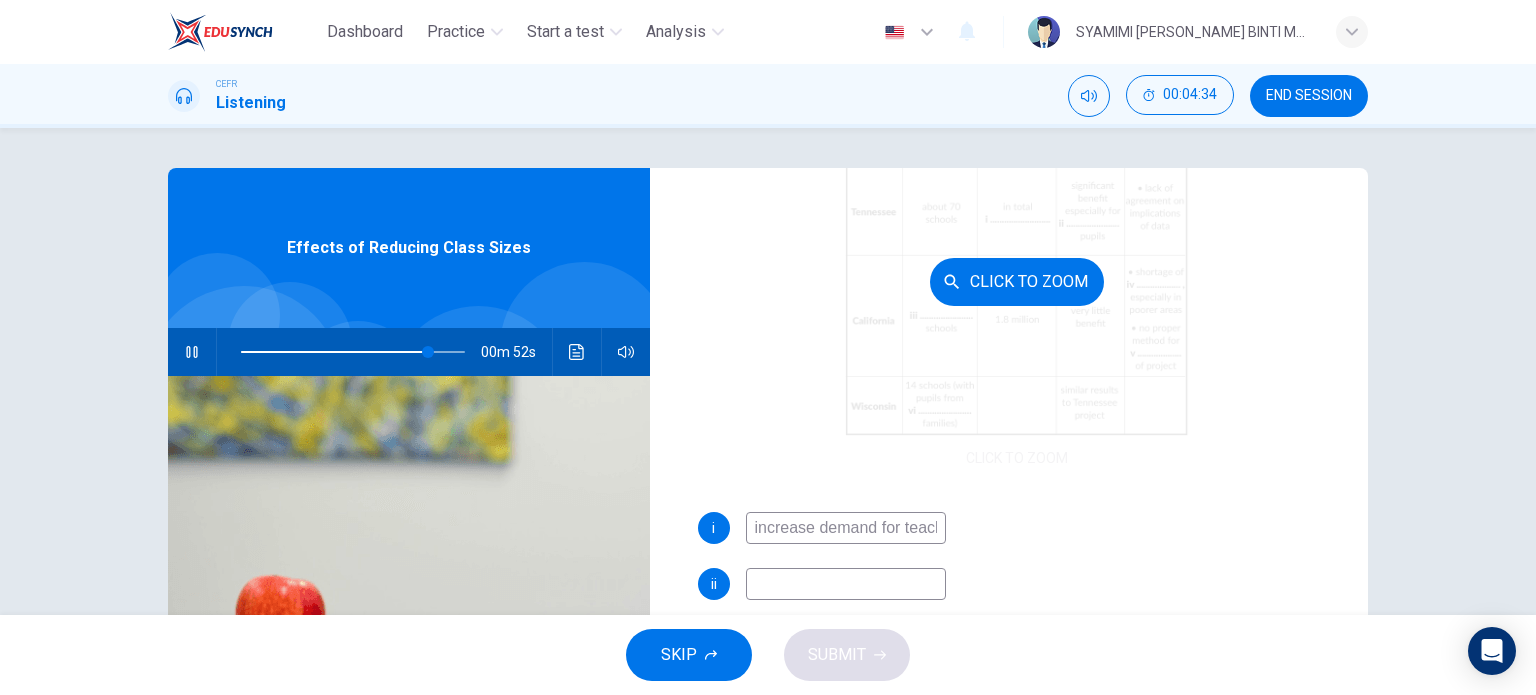 click on "Click to Zoom" at bounding box center [1017, 281] 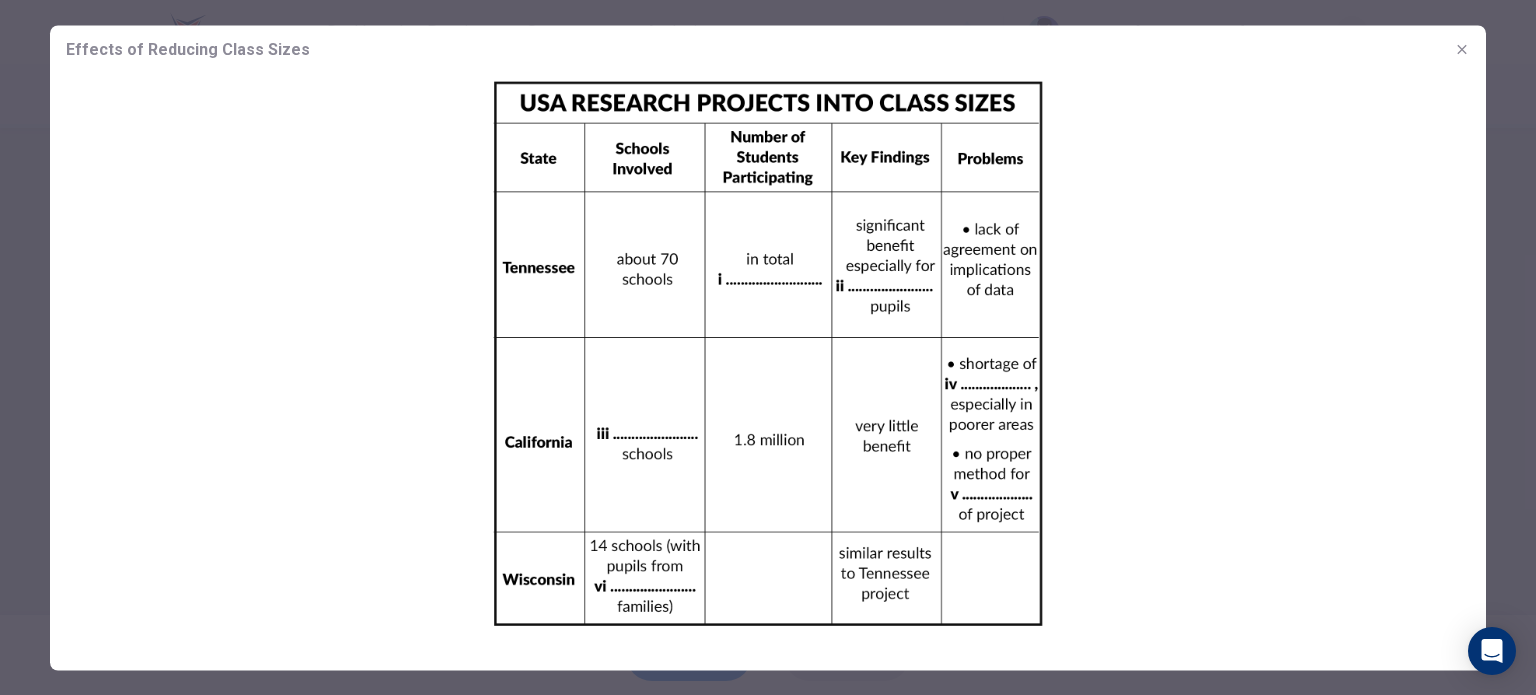 click at bounding box center [768, 353] 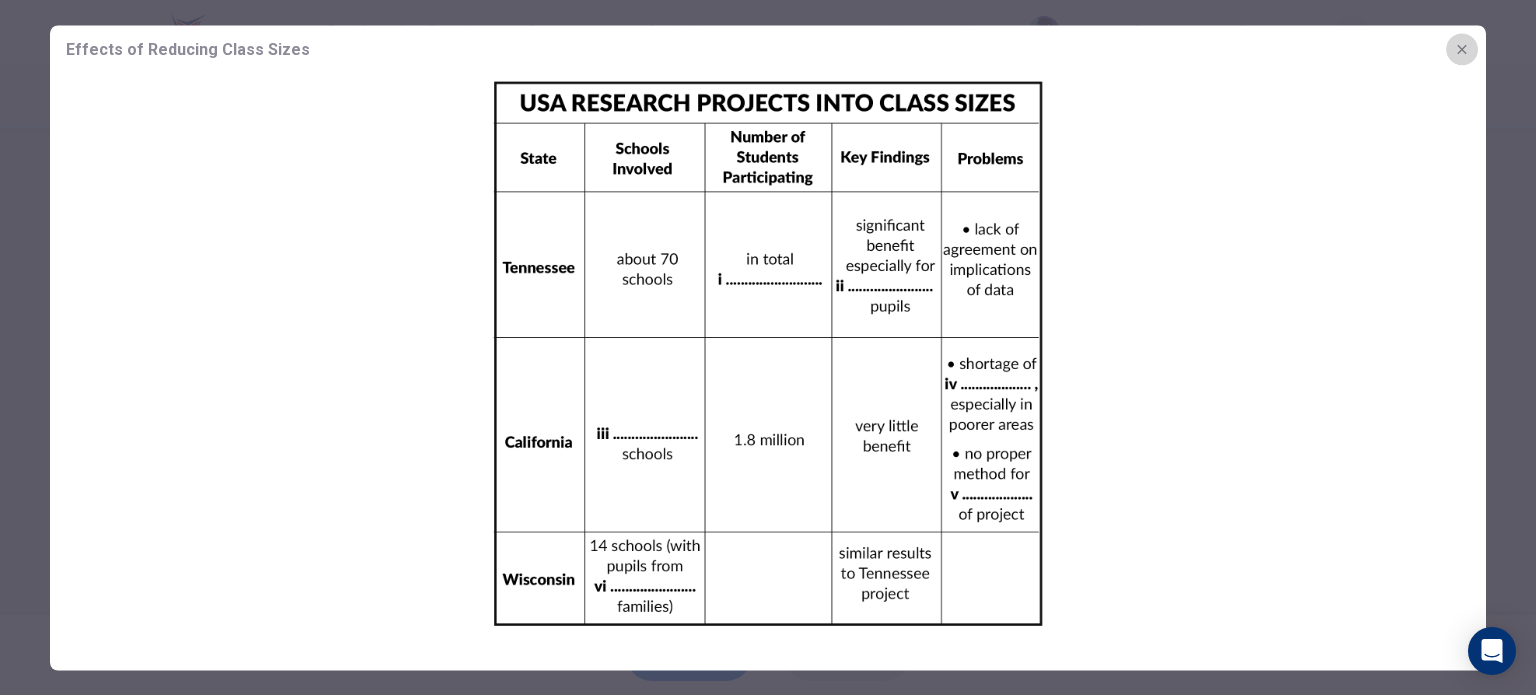 click 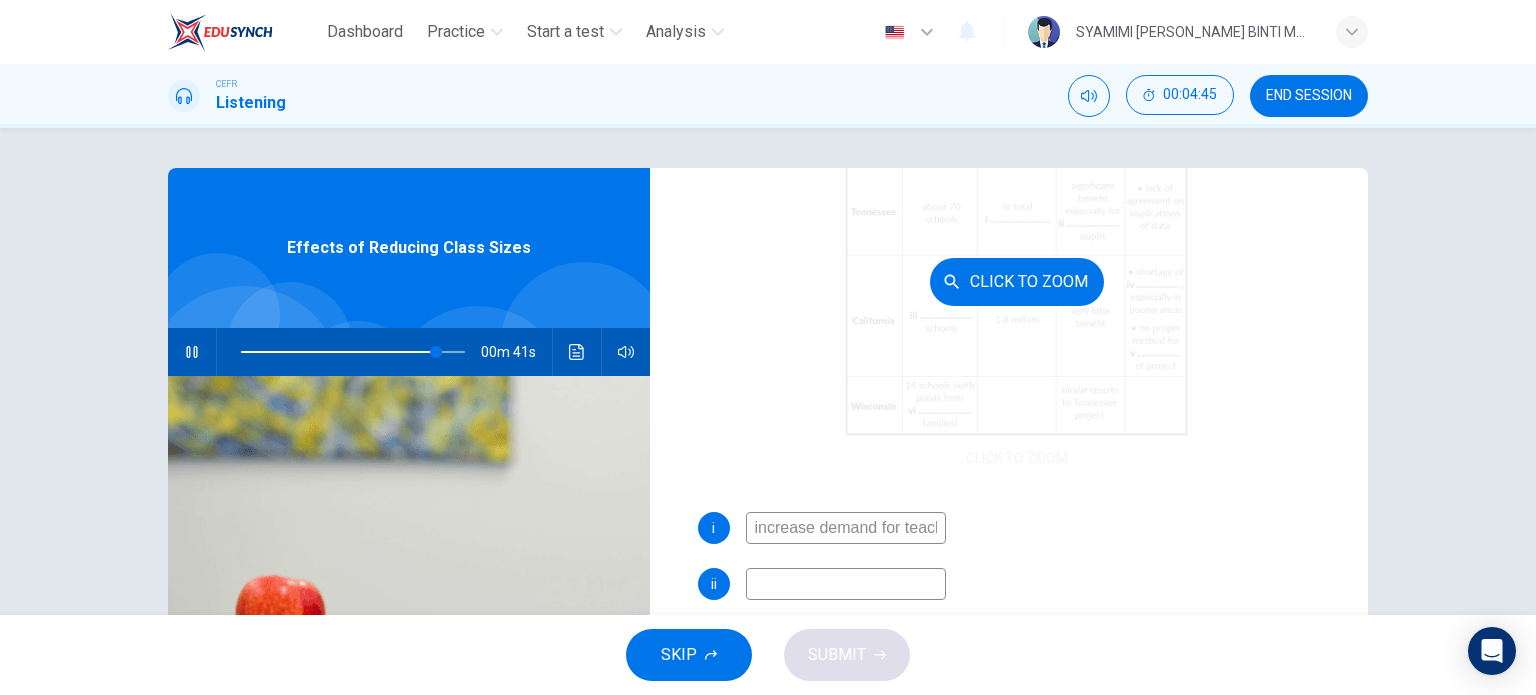 scroll, scrollTop: 288, scrollLeft: 0, axis: vertical 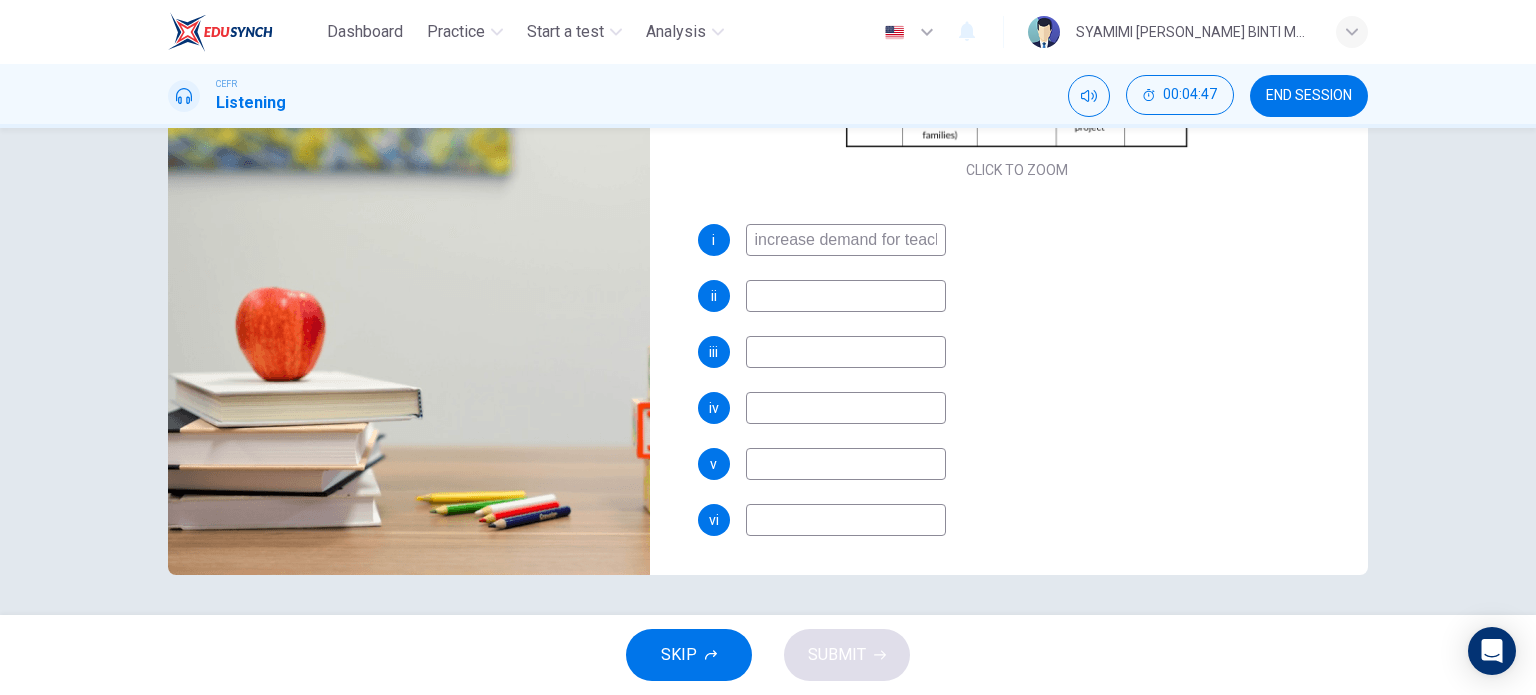 click on "SKIP" at bounding box center [689, 655] 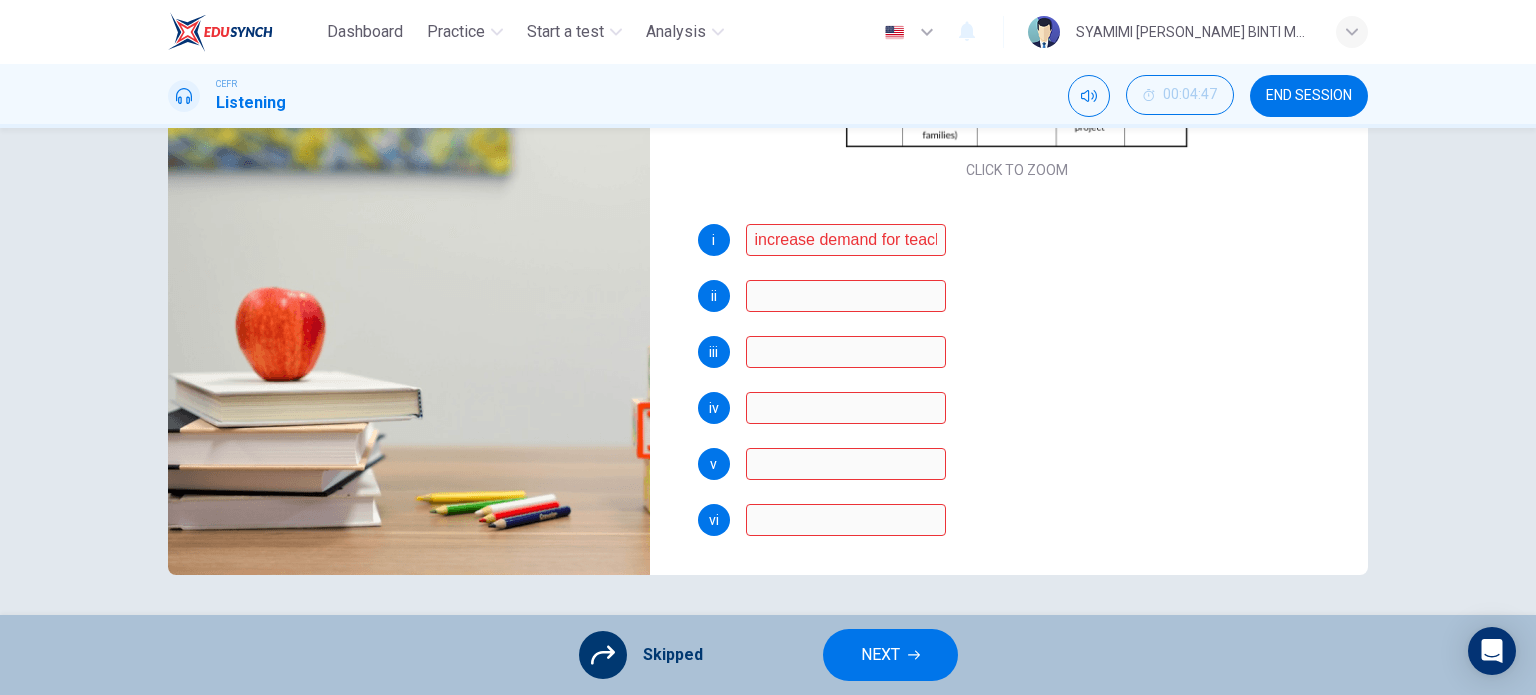 type on "89" 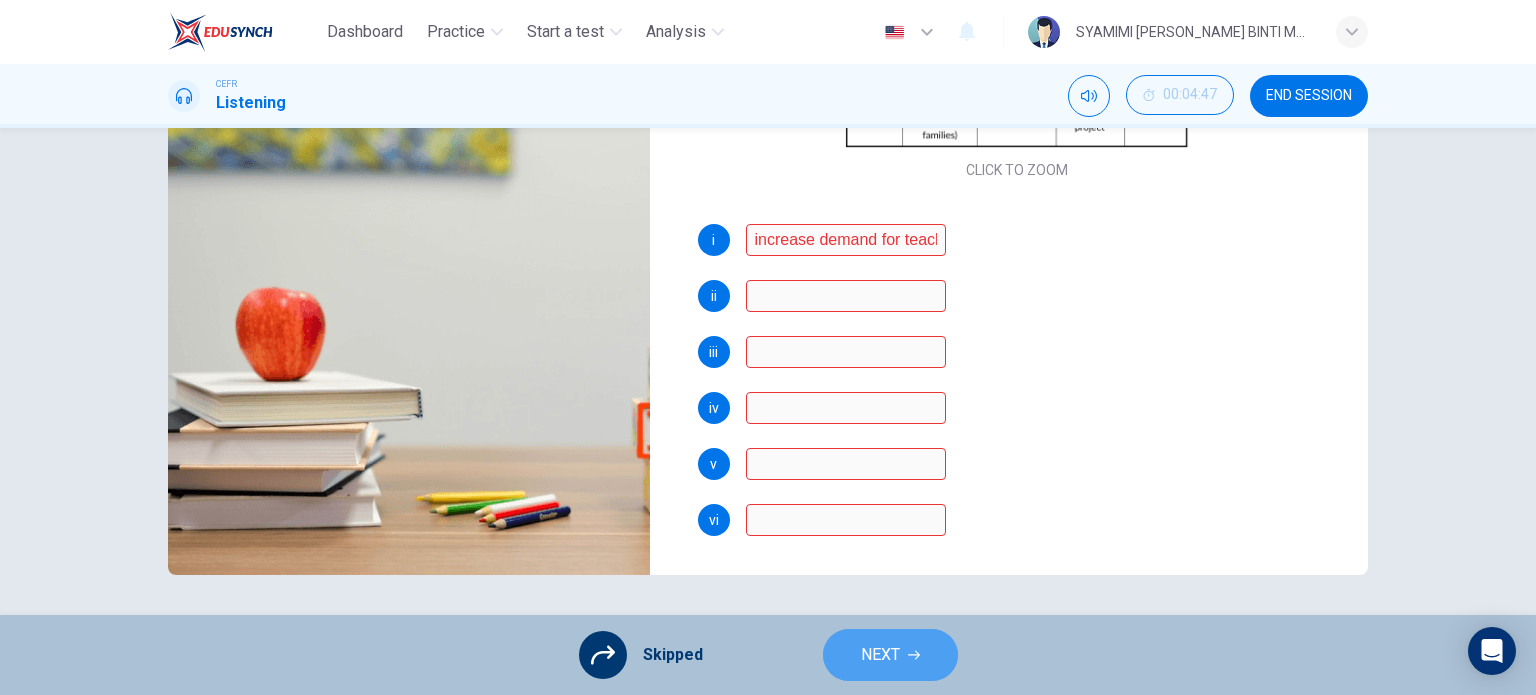 click on "NEXT" at bounding box center [880, 655] 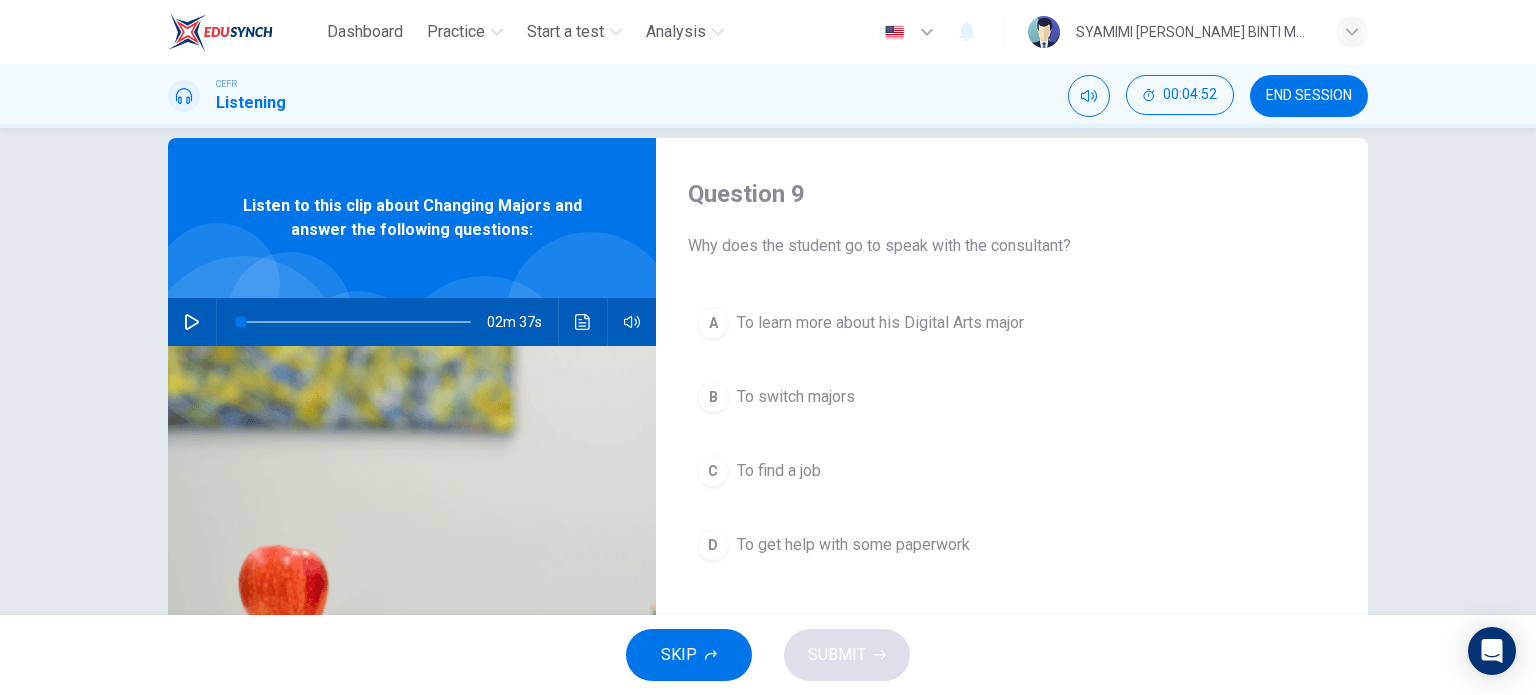 scroll, scrollTop: 28, scrollLeft: 0, axis: vertical 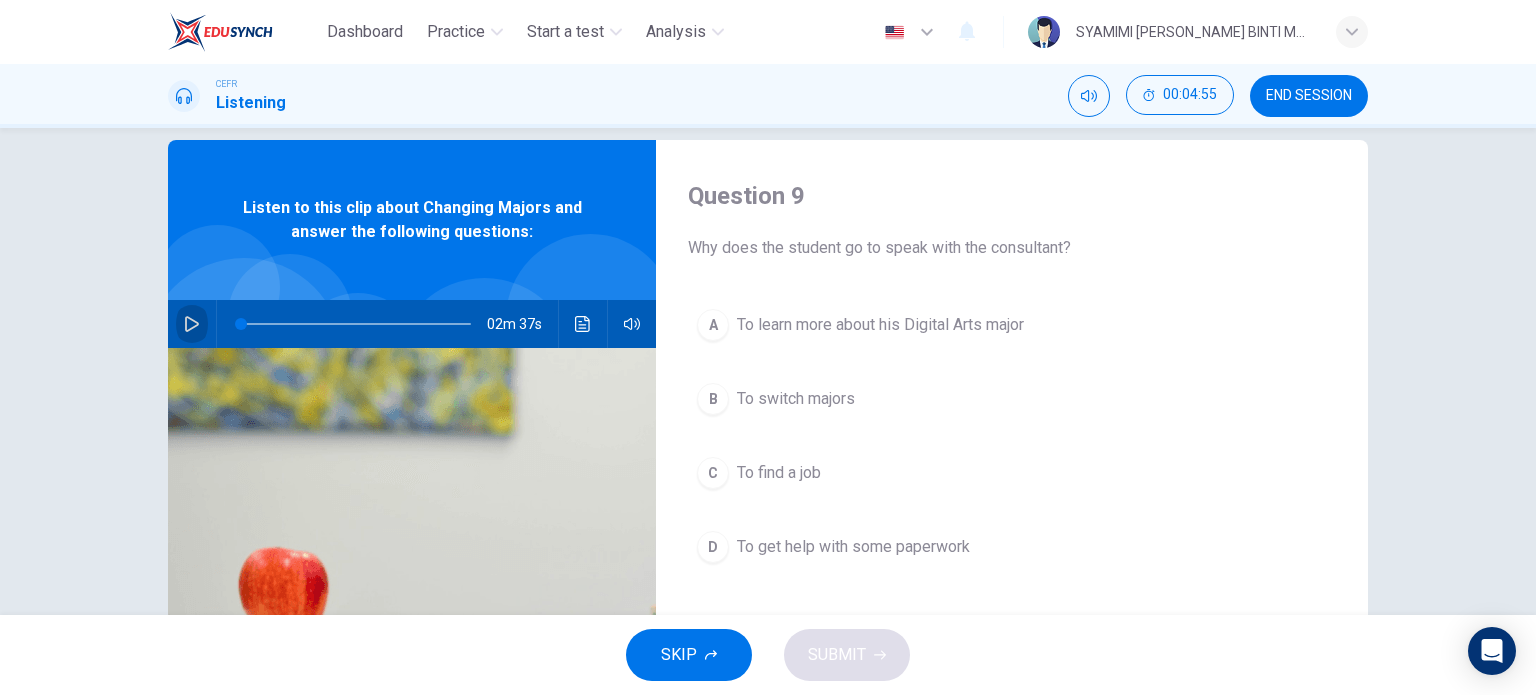 click at bounding box center (192, 324) 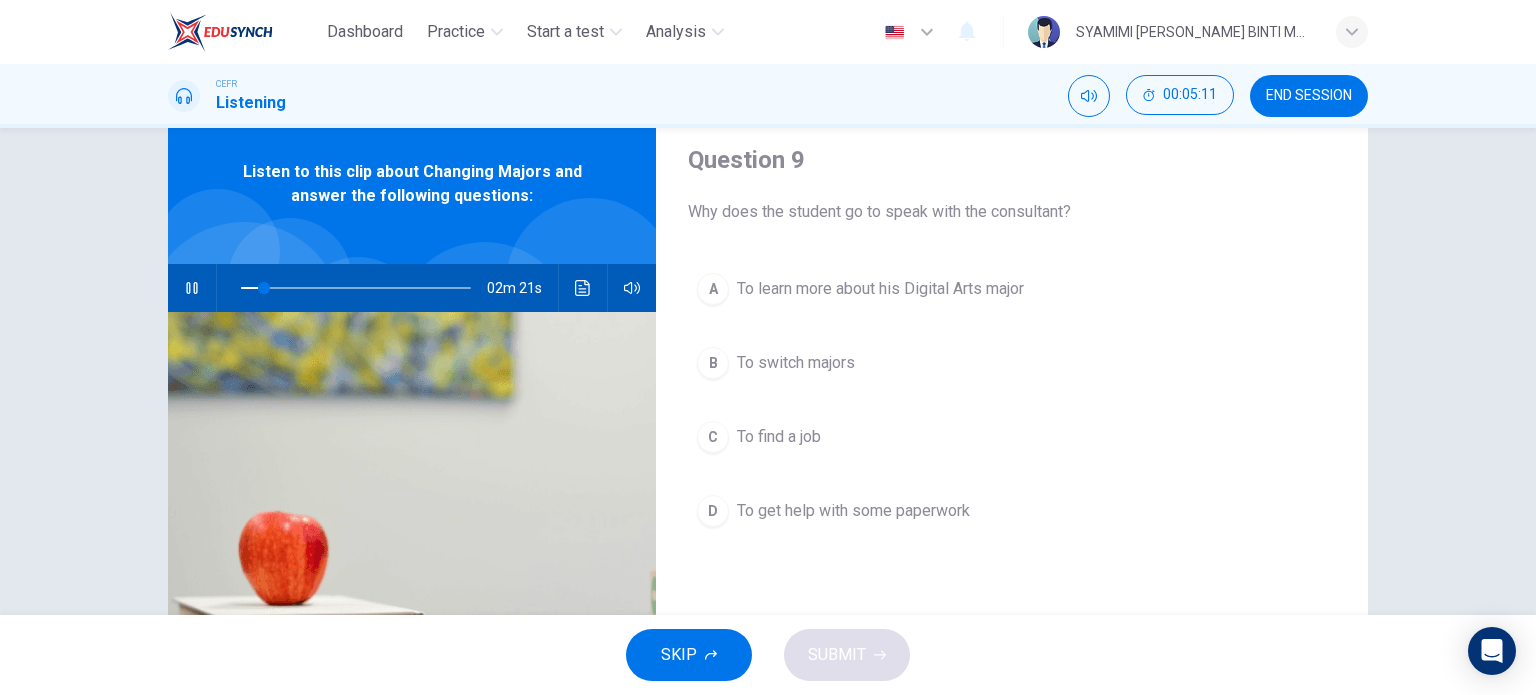 scroll, scrollTop: 64, scrollLeft: 0, axis: vertical 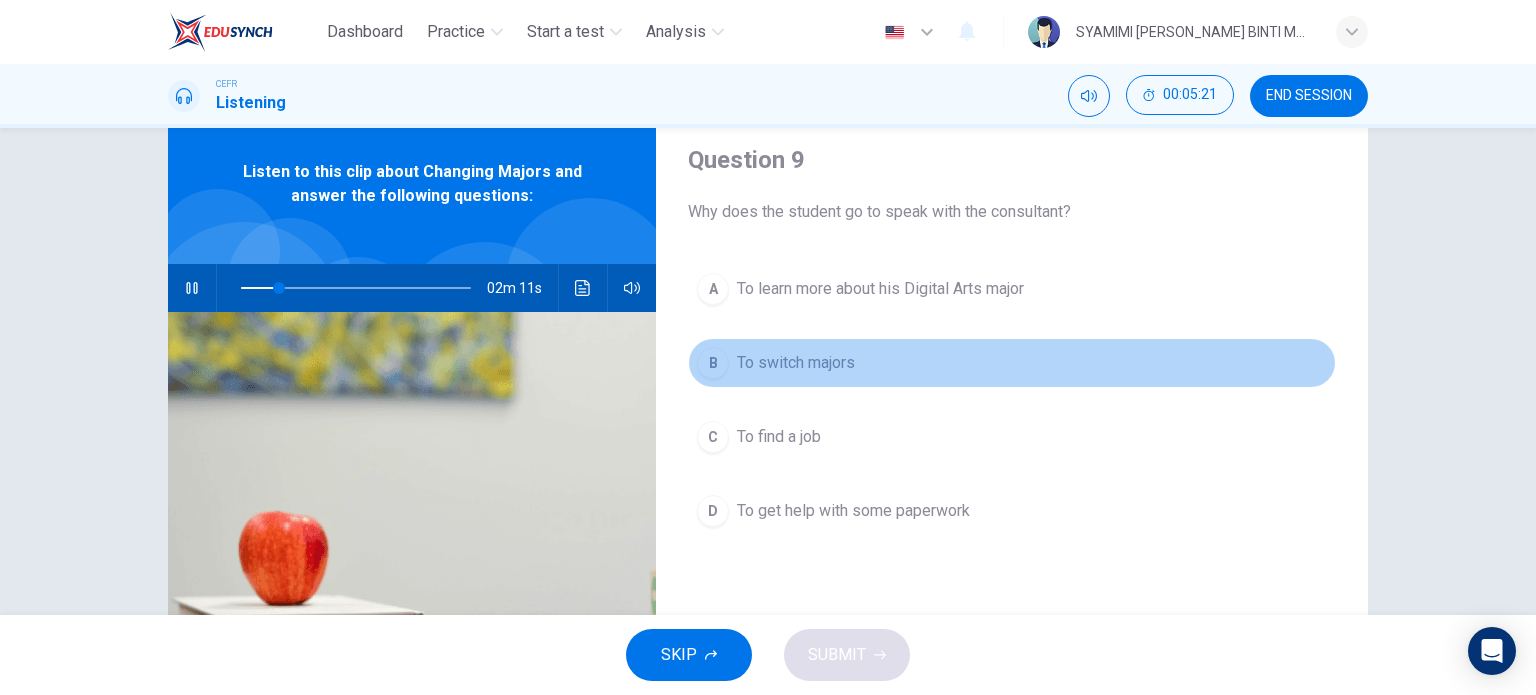 click on "B" at bounding box center (713, 363) 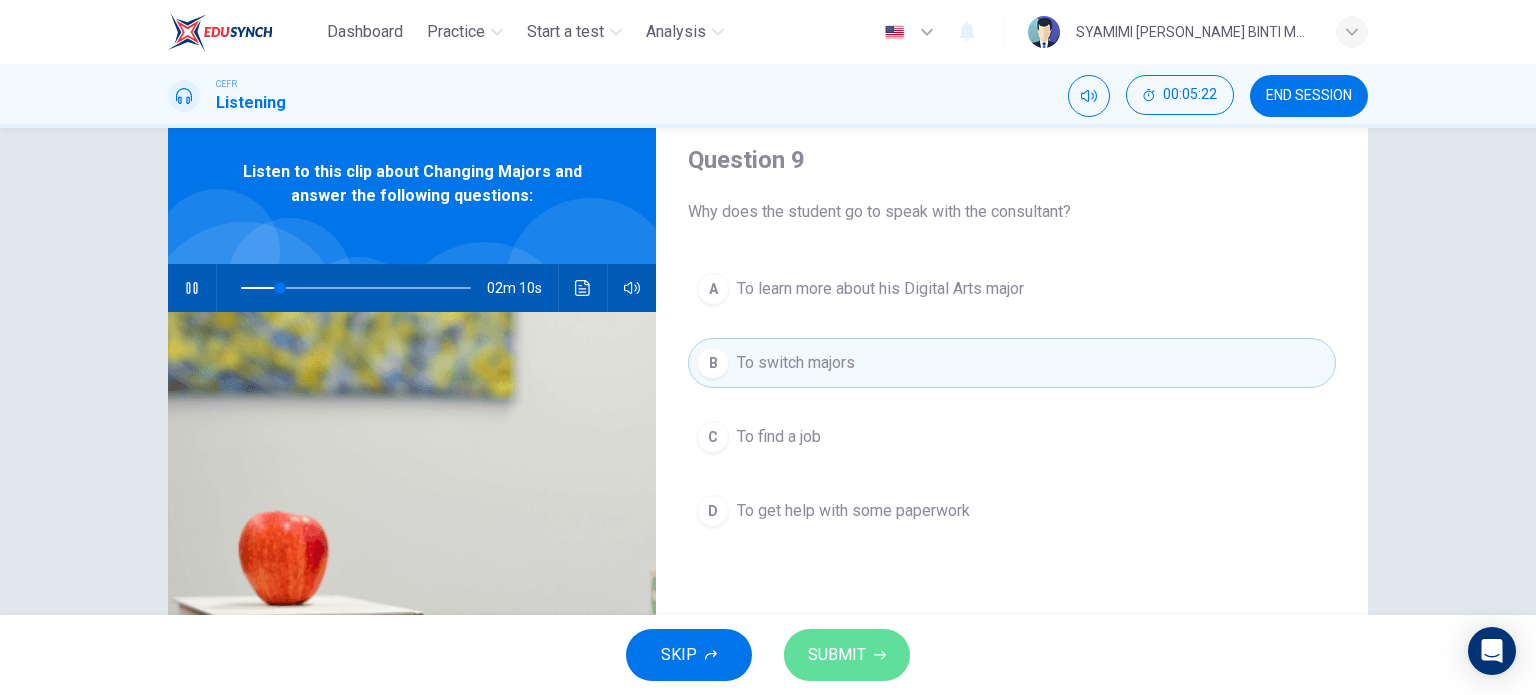 click on "SUBMIT" at bounding box center [837, 655] 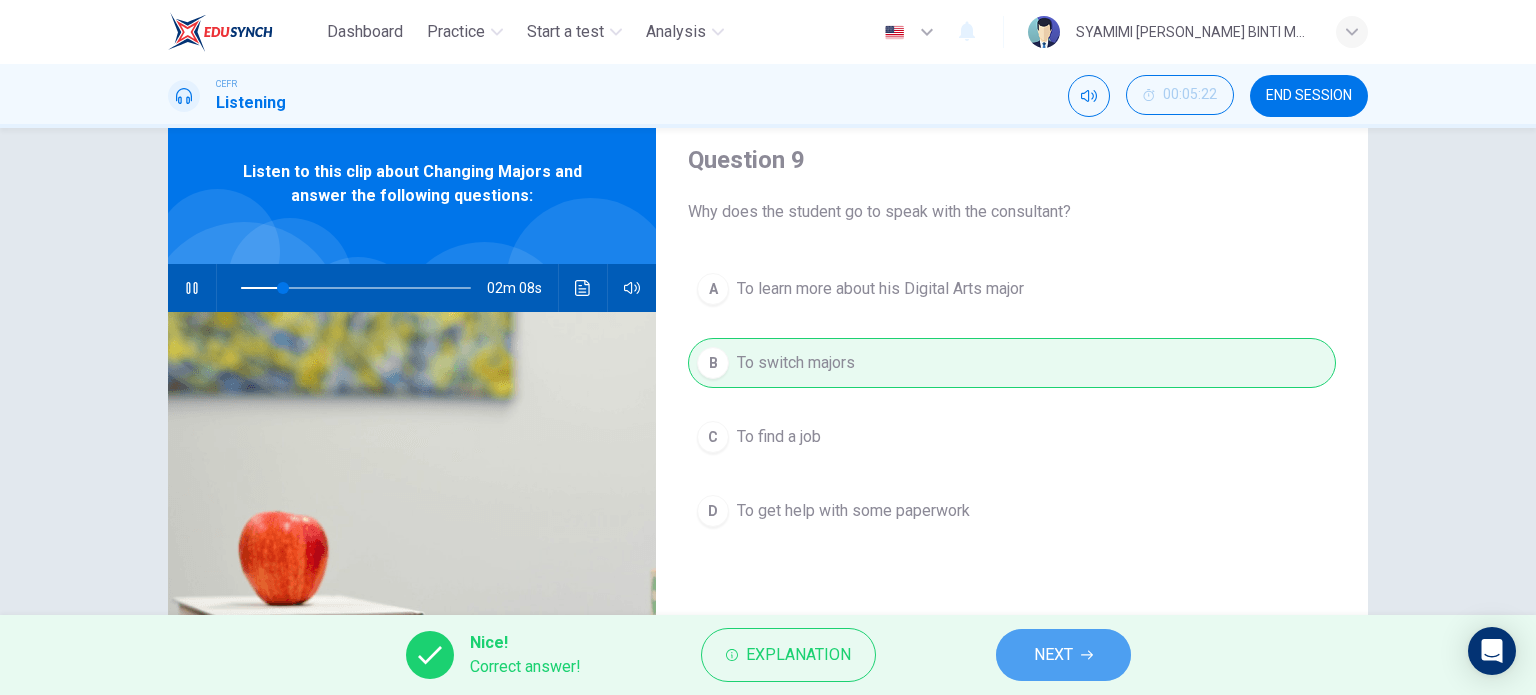 click on "NEXT" at bounding box center [1063, 655] 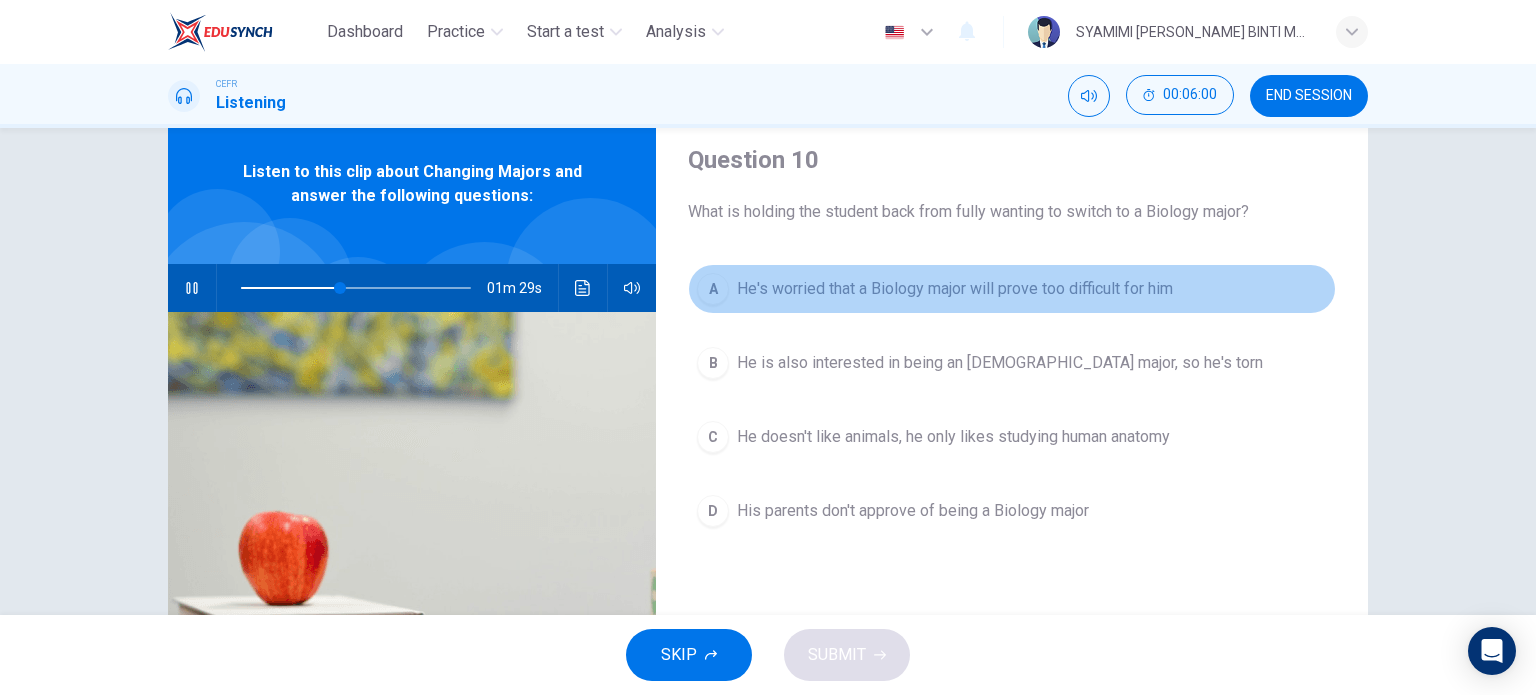 click on "A" at bounding box center [713, 289] 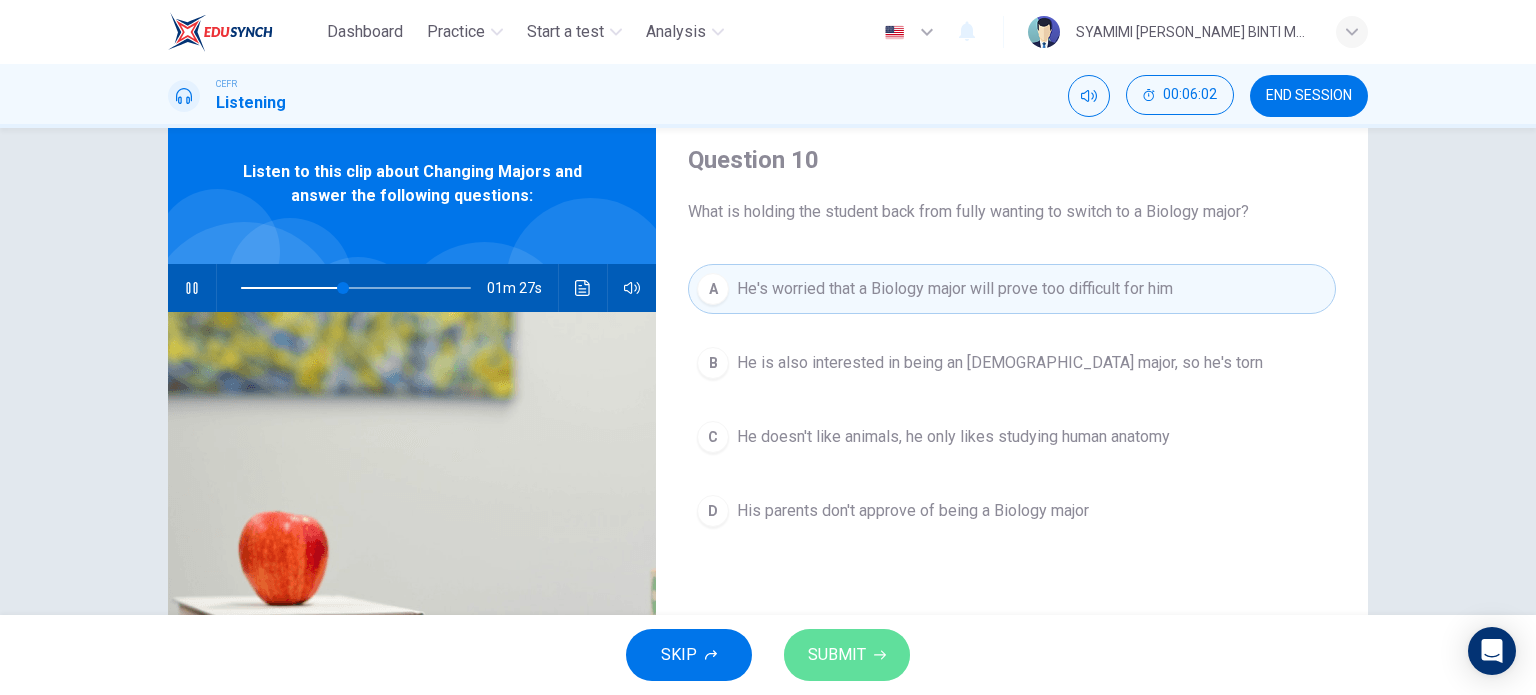 click on "SUBMIT" at bounding box center (837, 655) 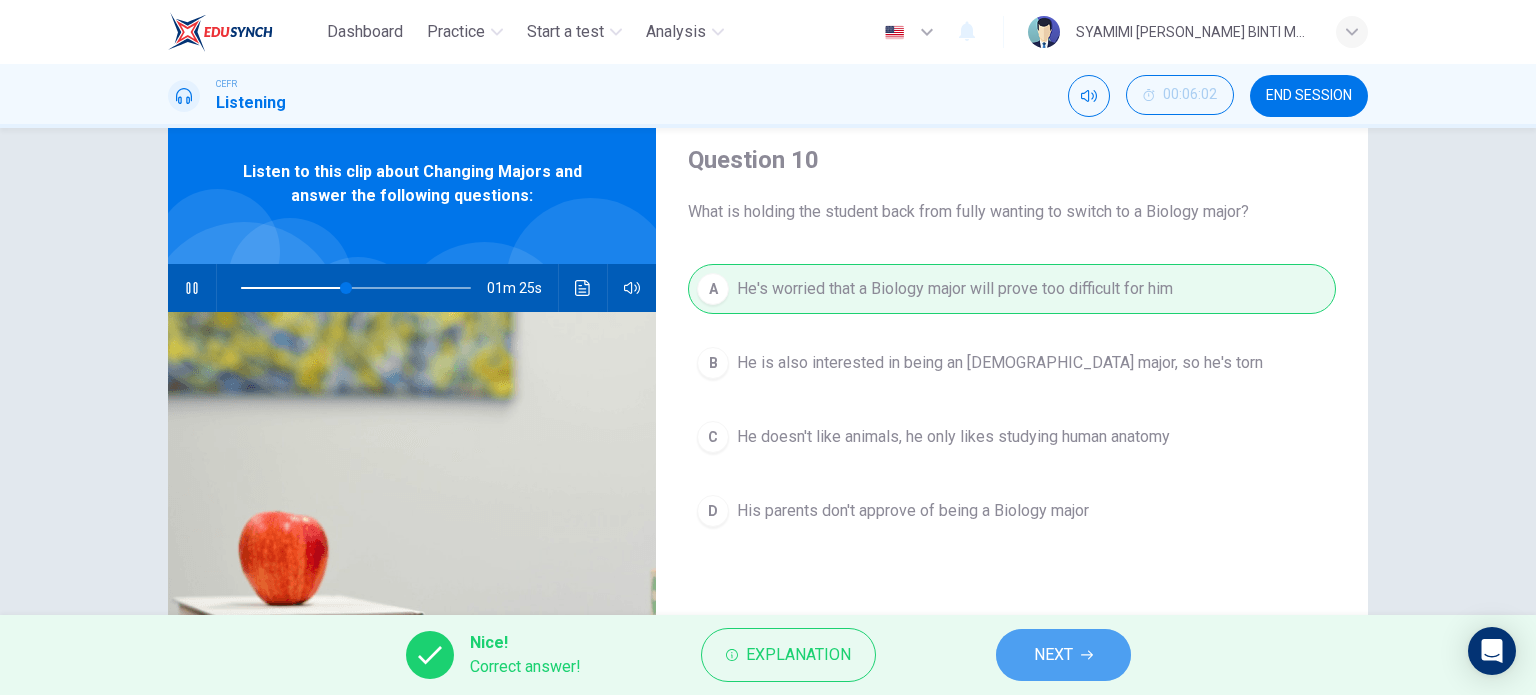 click on "NEXT" at bounding box center (1063, 655) 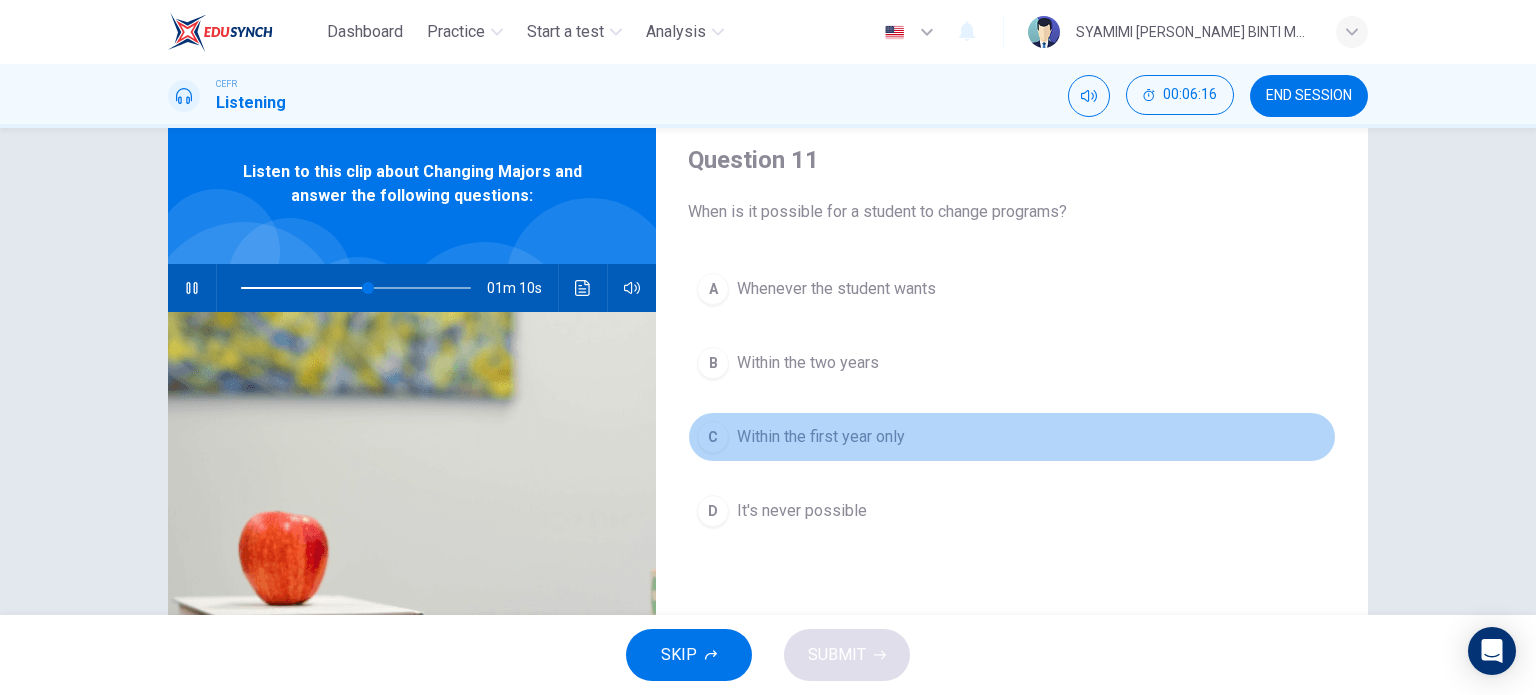 click on "C Within the first year only" at bounding box center [1012, 437] 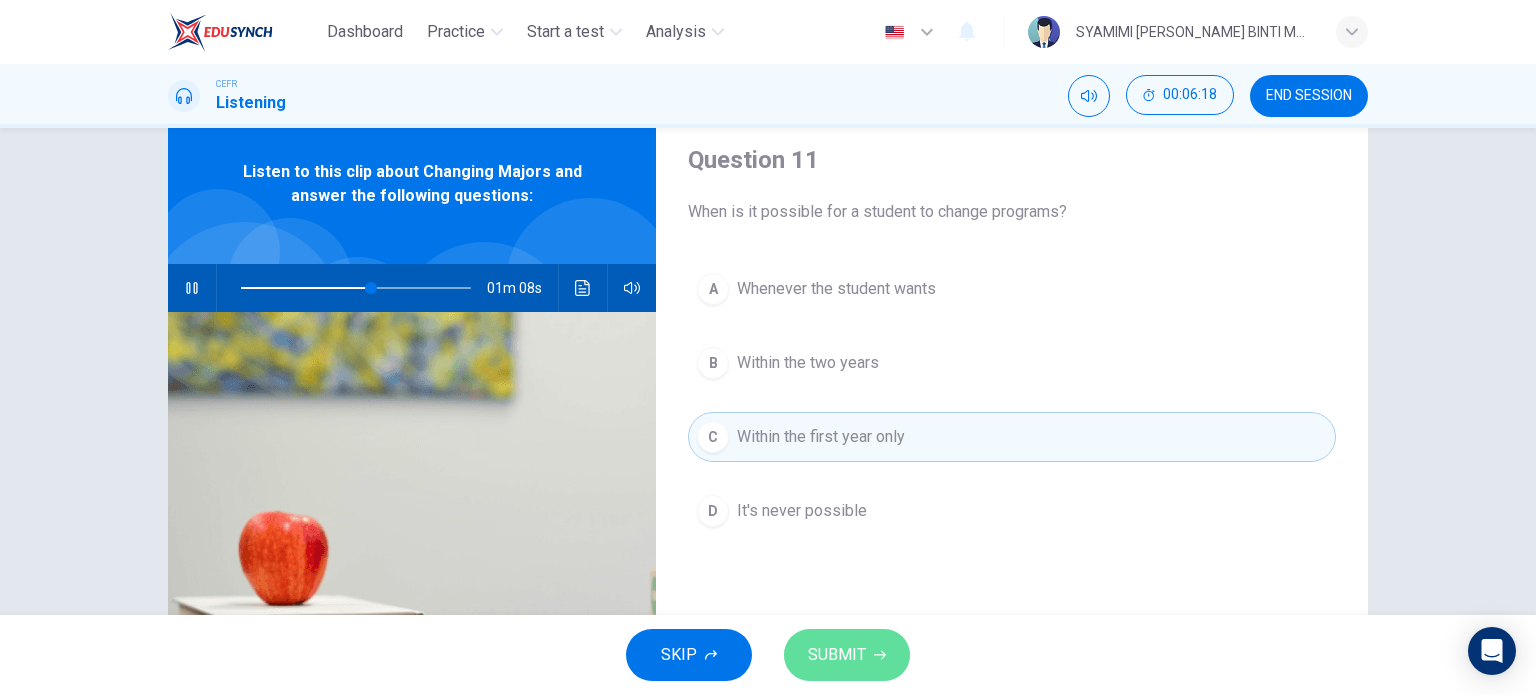 click on "SUBMIT" at bounding box center (847, 655) 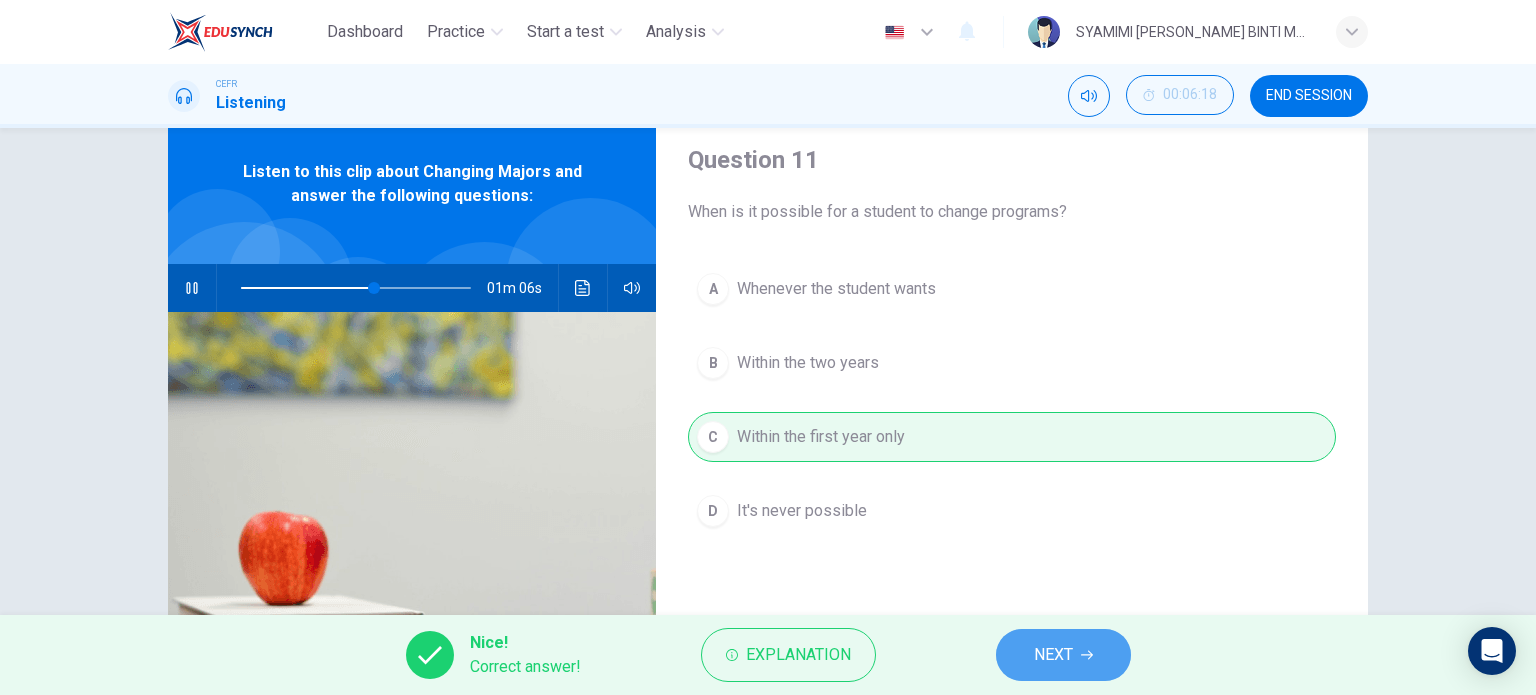 click on "NEXT" at bounding box center [1053, 655] 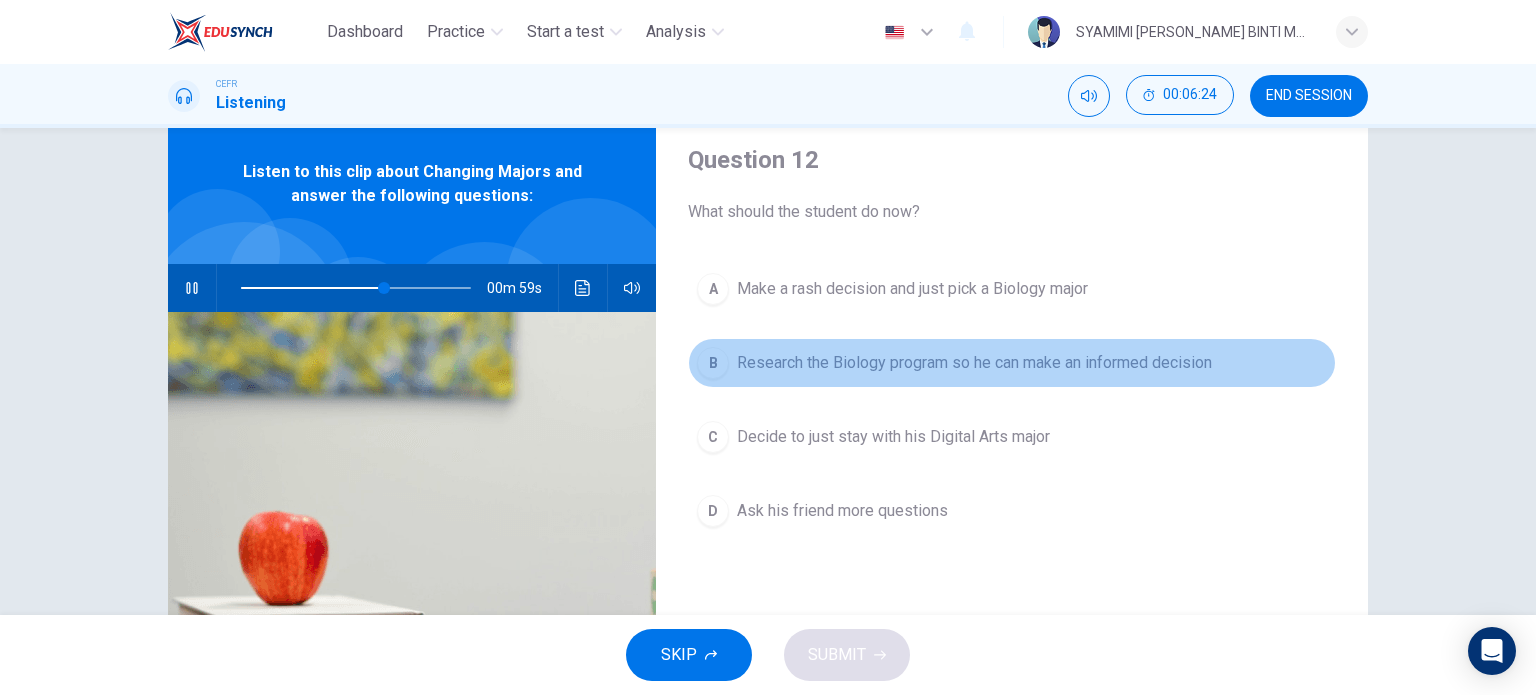 click on "B" at bounding box center (713, 363) 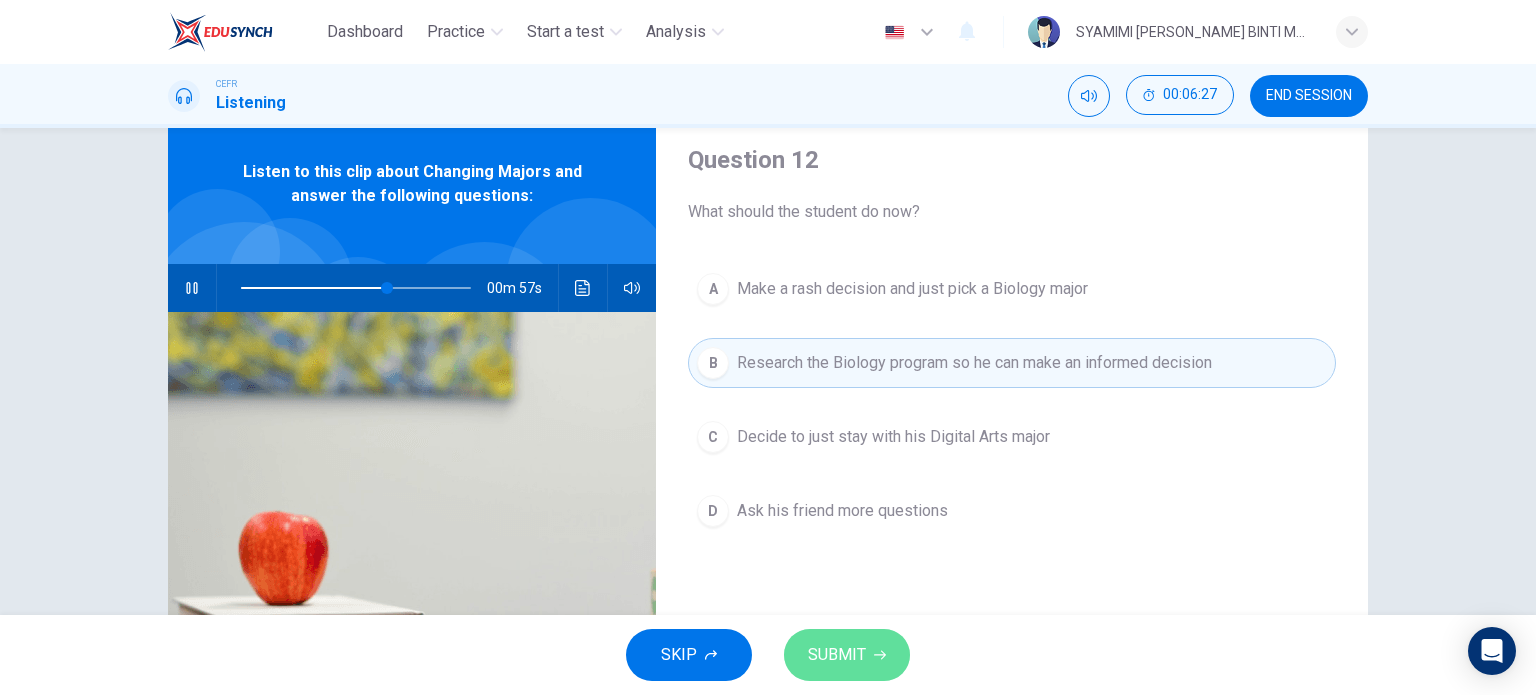 click on "SUBMIT" at bounding box center [837, 655] 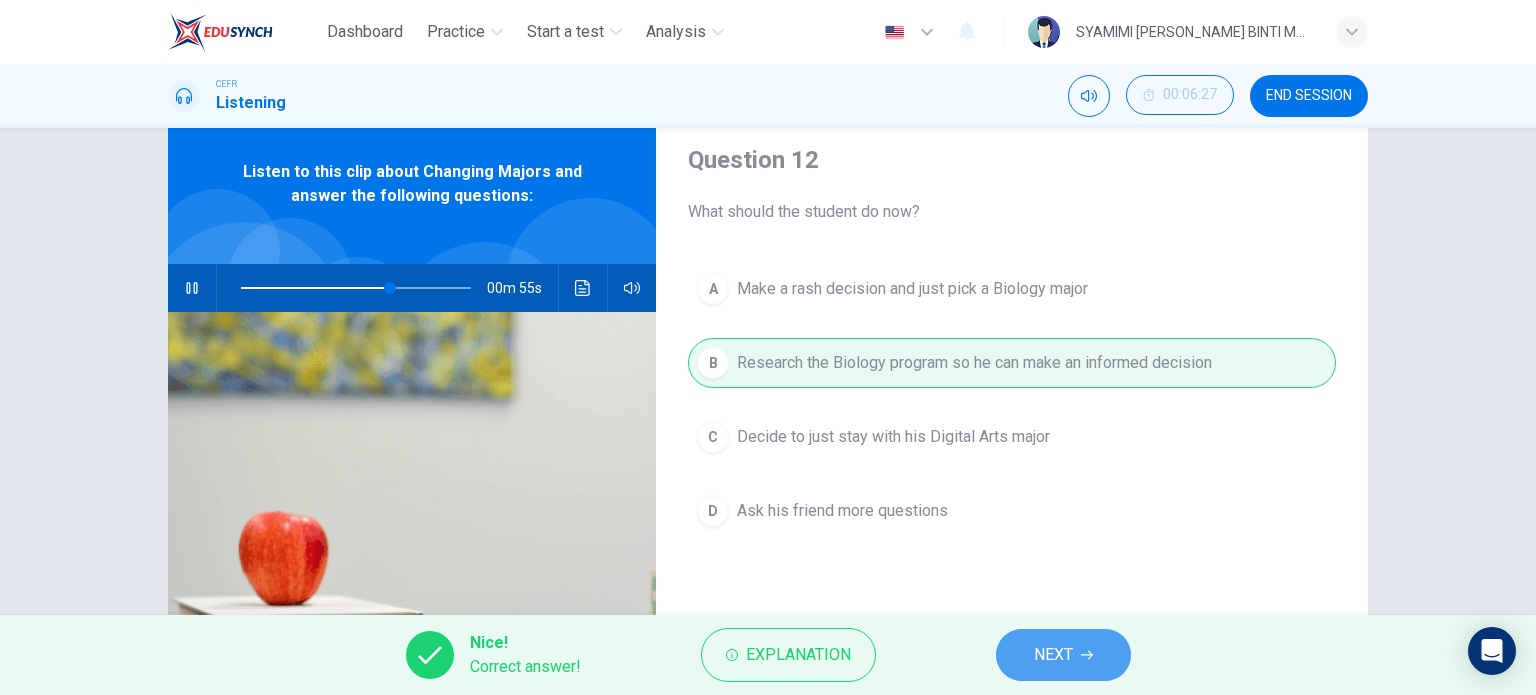 click on "NEXT" at bounding box center (1063, 655) 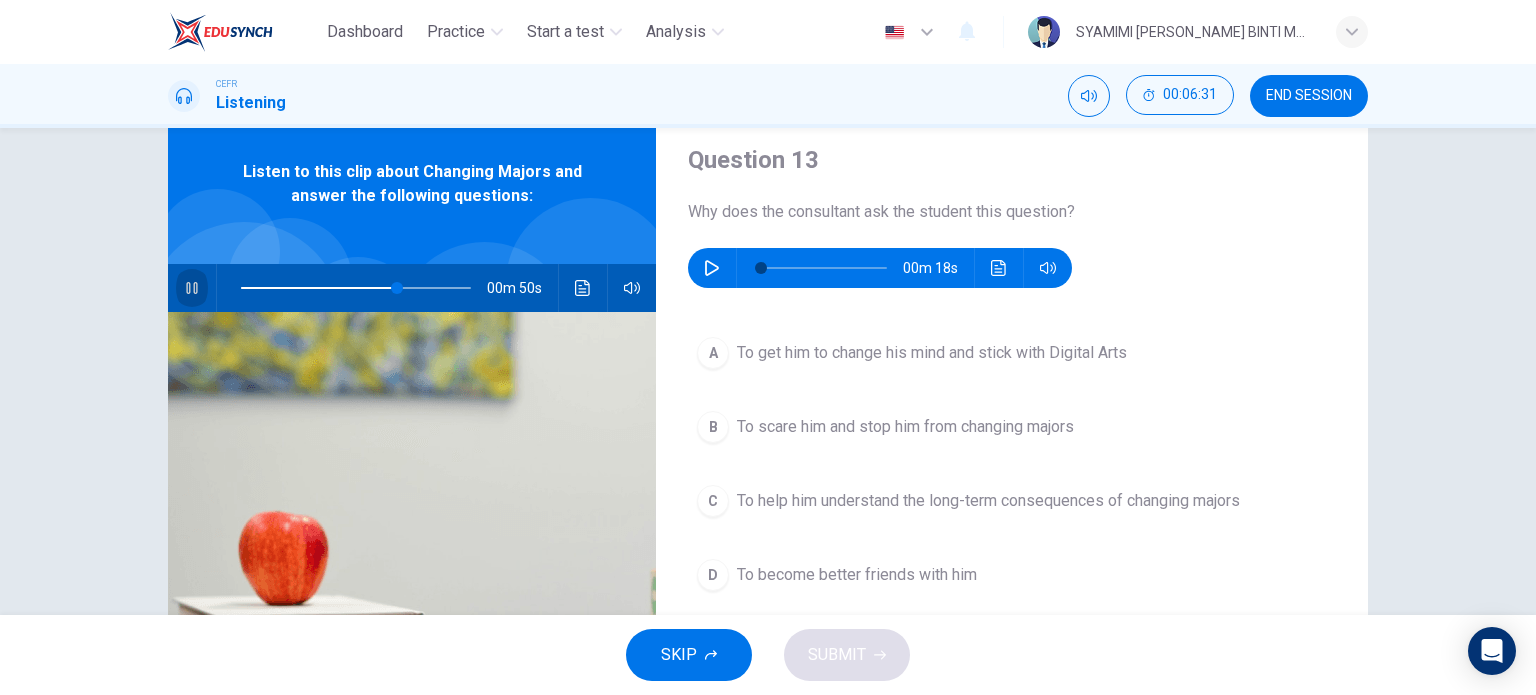 click 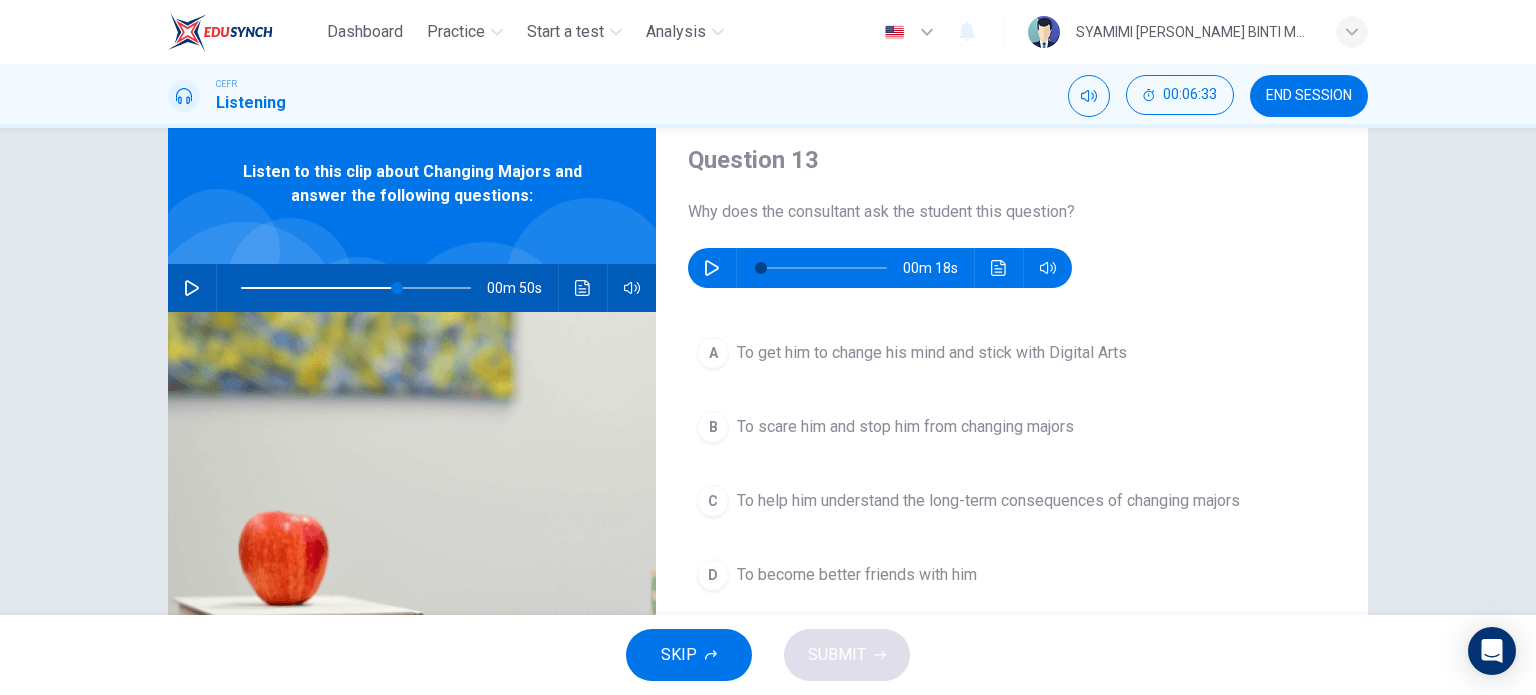 click at bounding box center [712, 268] 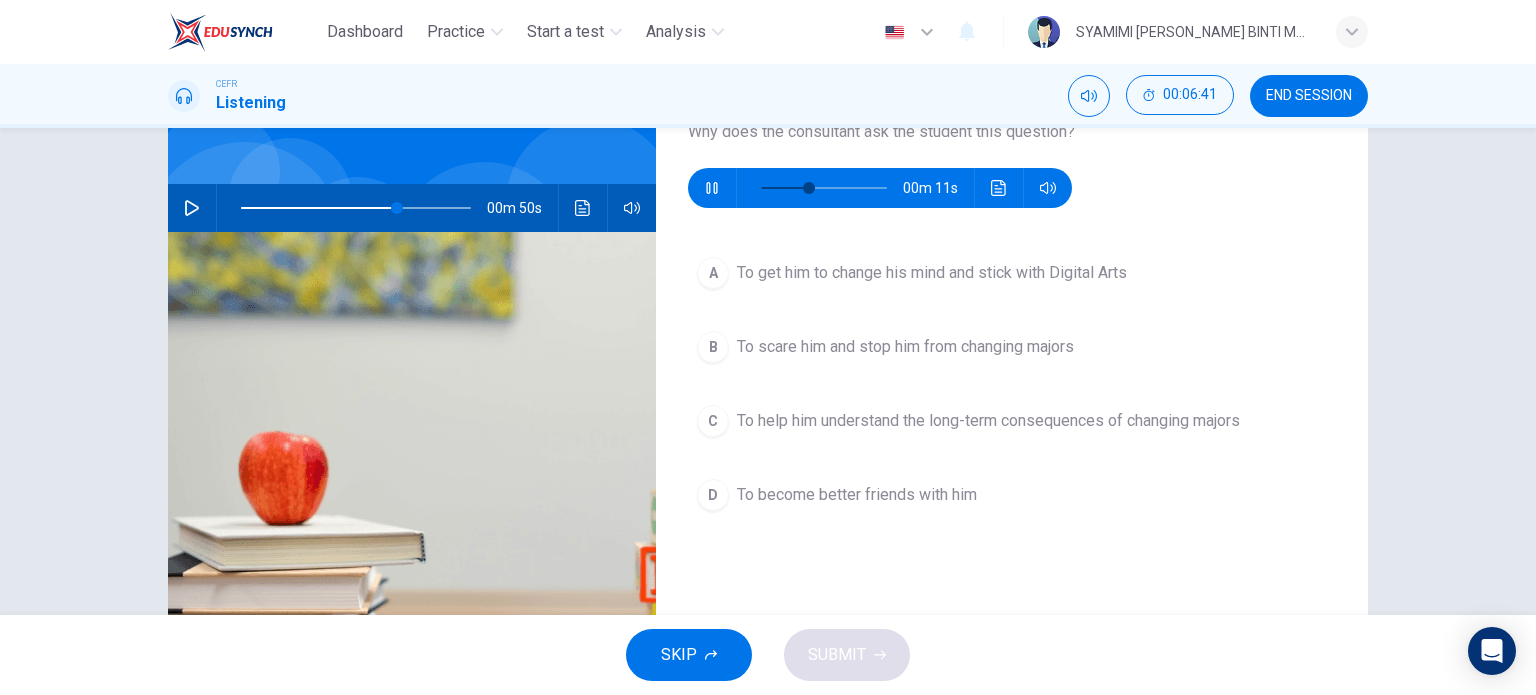 scroll, scrollTop: 144, scrollLeft: 0, axis: vertical 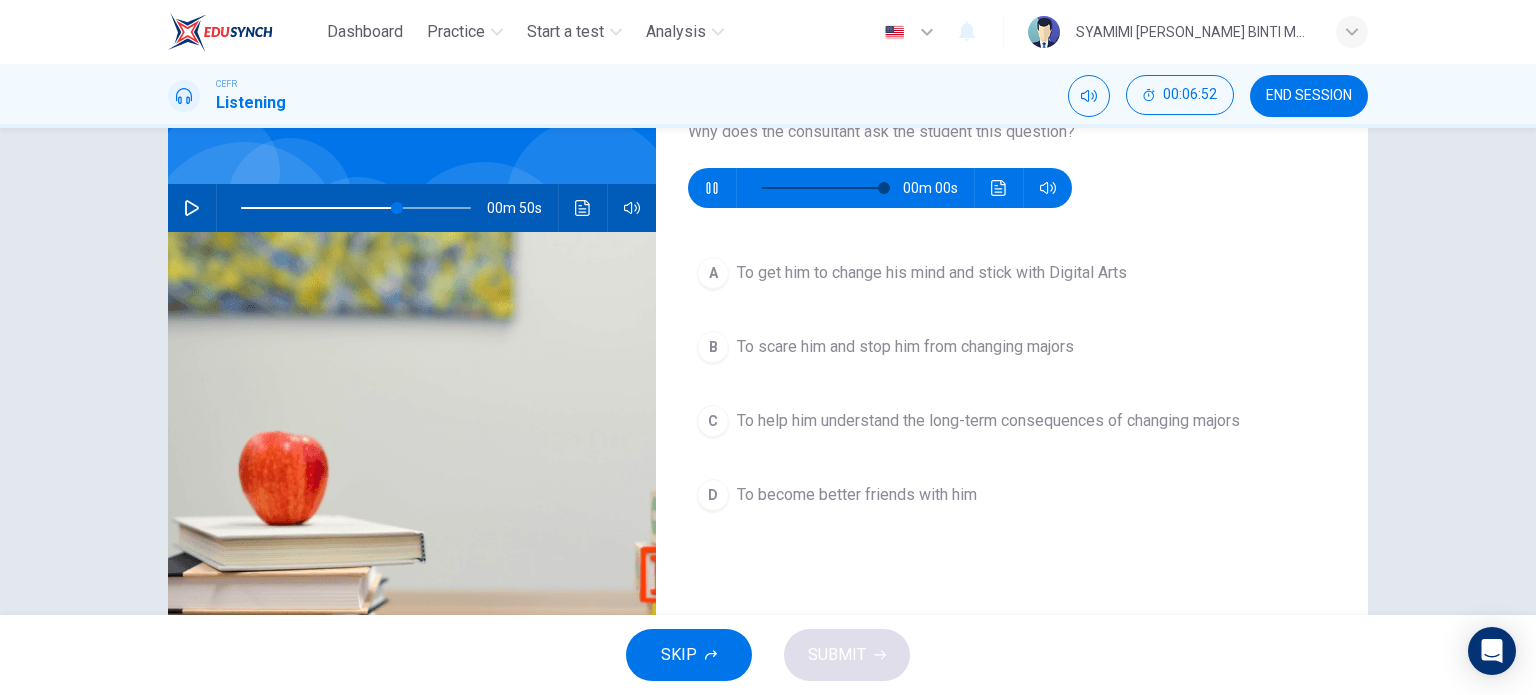 type on "0" 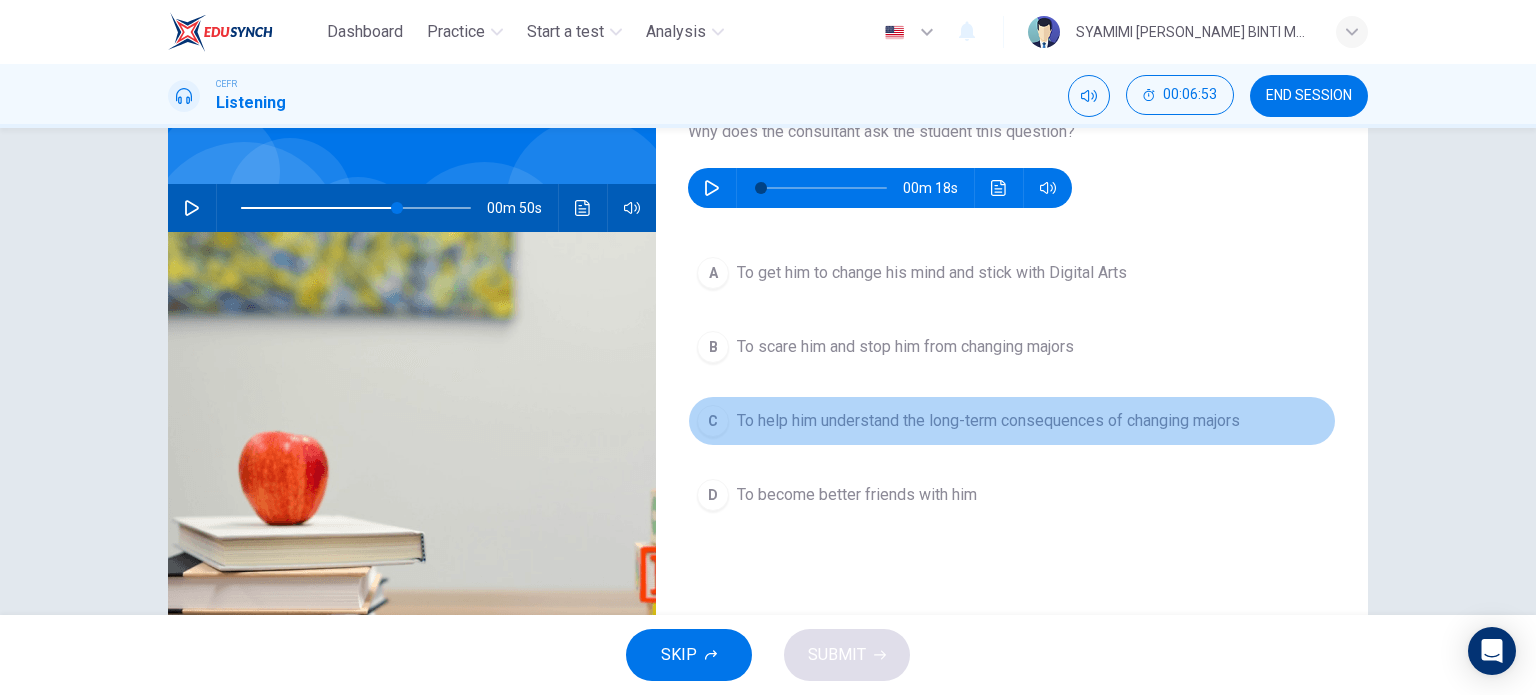 click on "C" at bounding box center (713, 421) 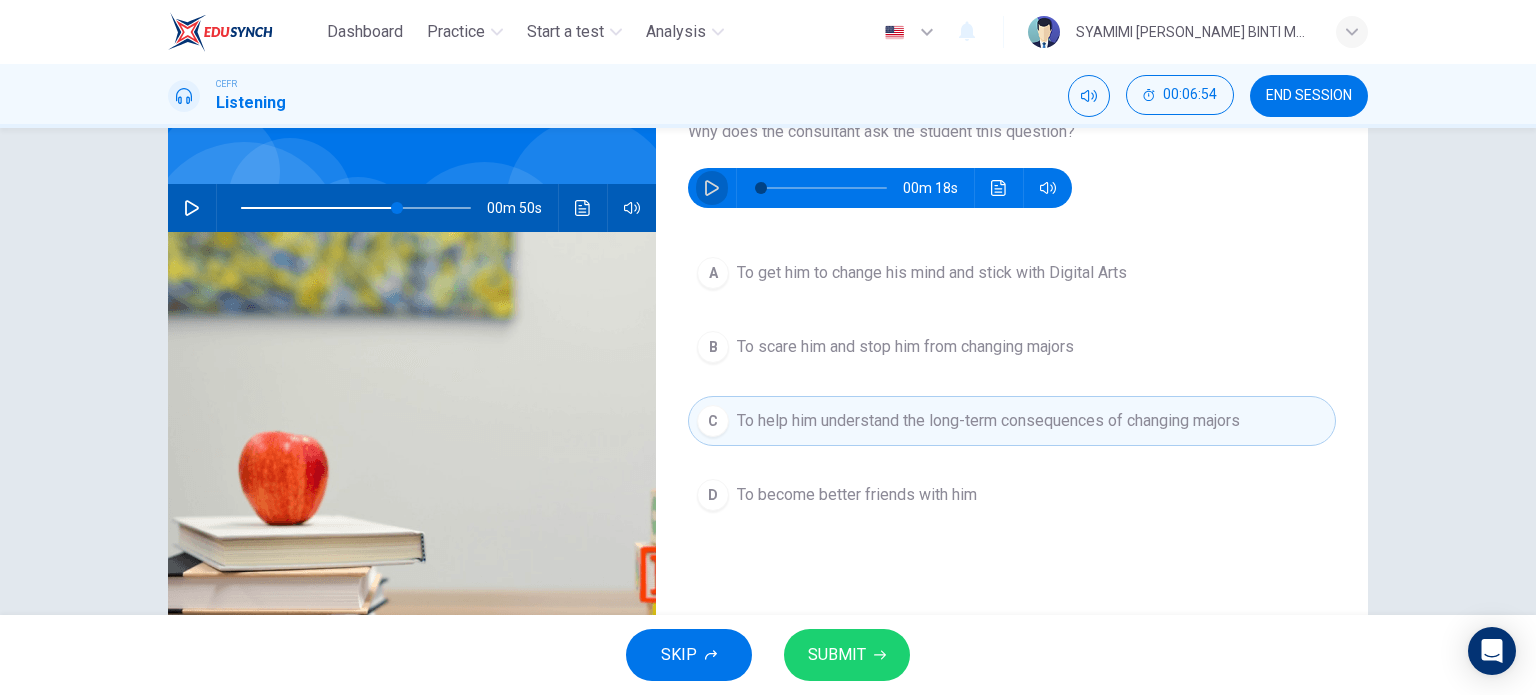 click at bounding box center (712, 188) 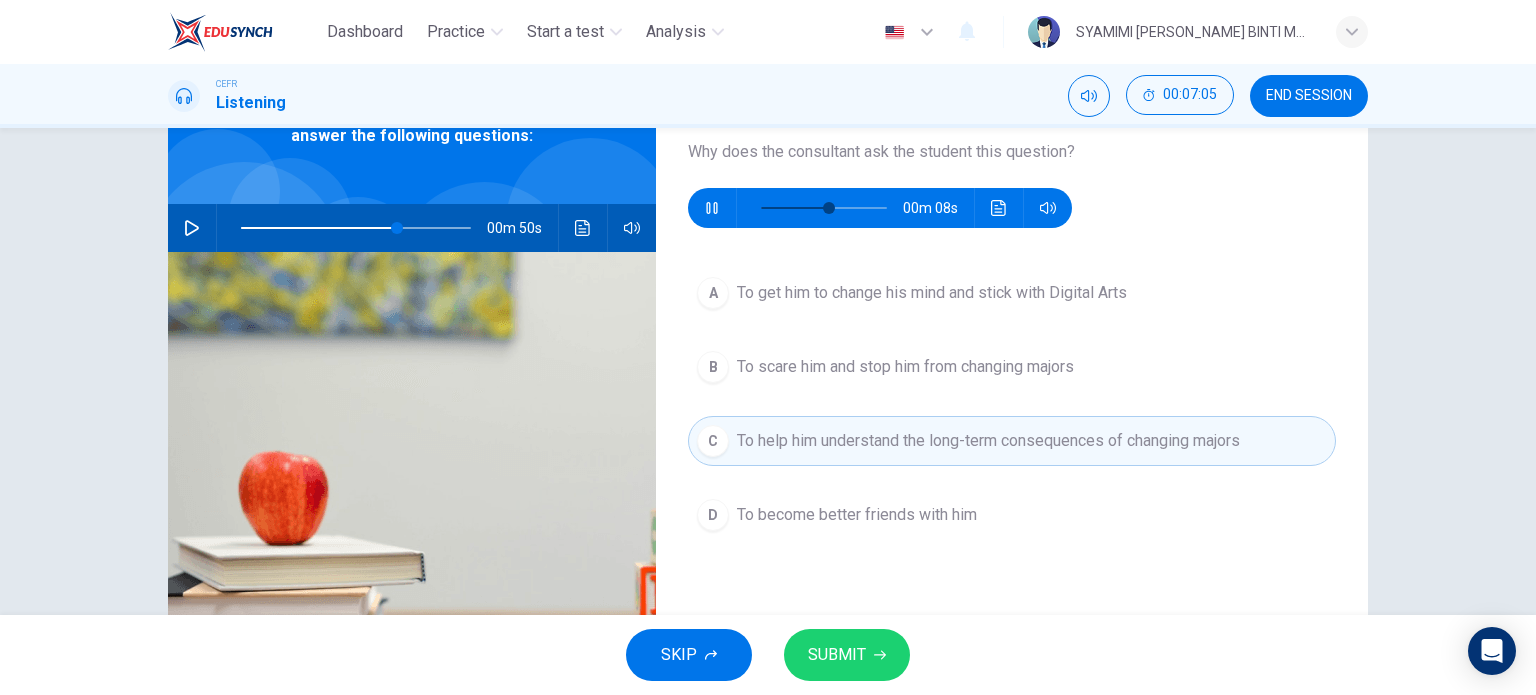 scroll, scrollTop: 136, scrollLeft: 0, axis: vertical 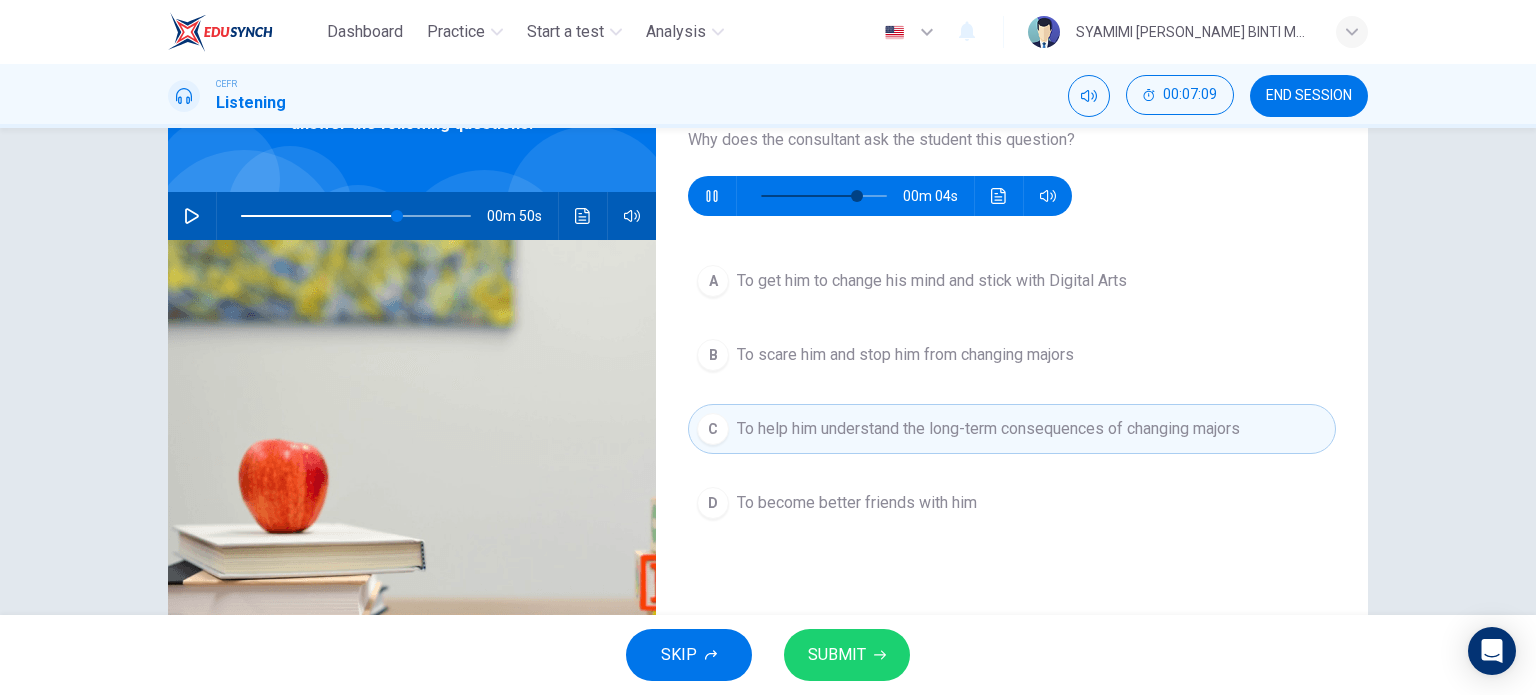 type on "81" 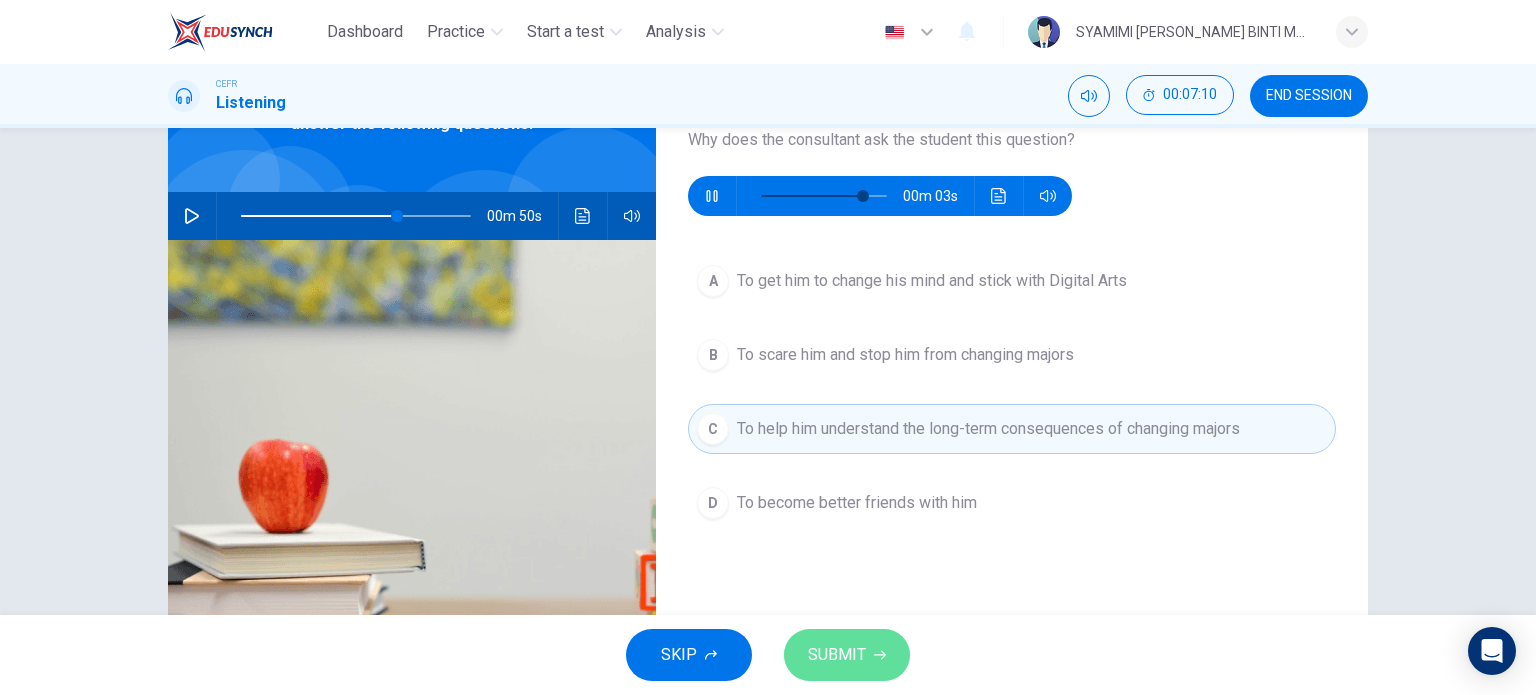 click on "SUBMIT" at bounding box center [837, 655] 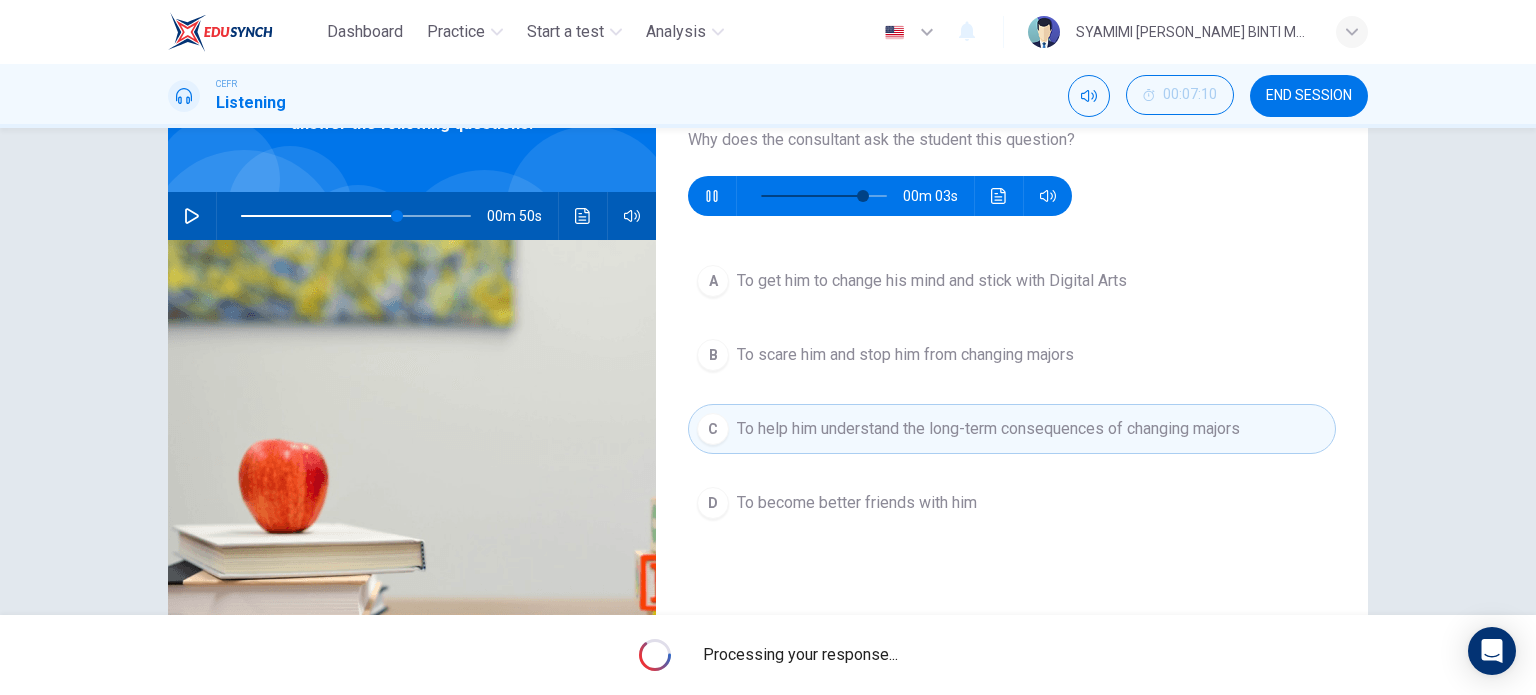type on "87" 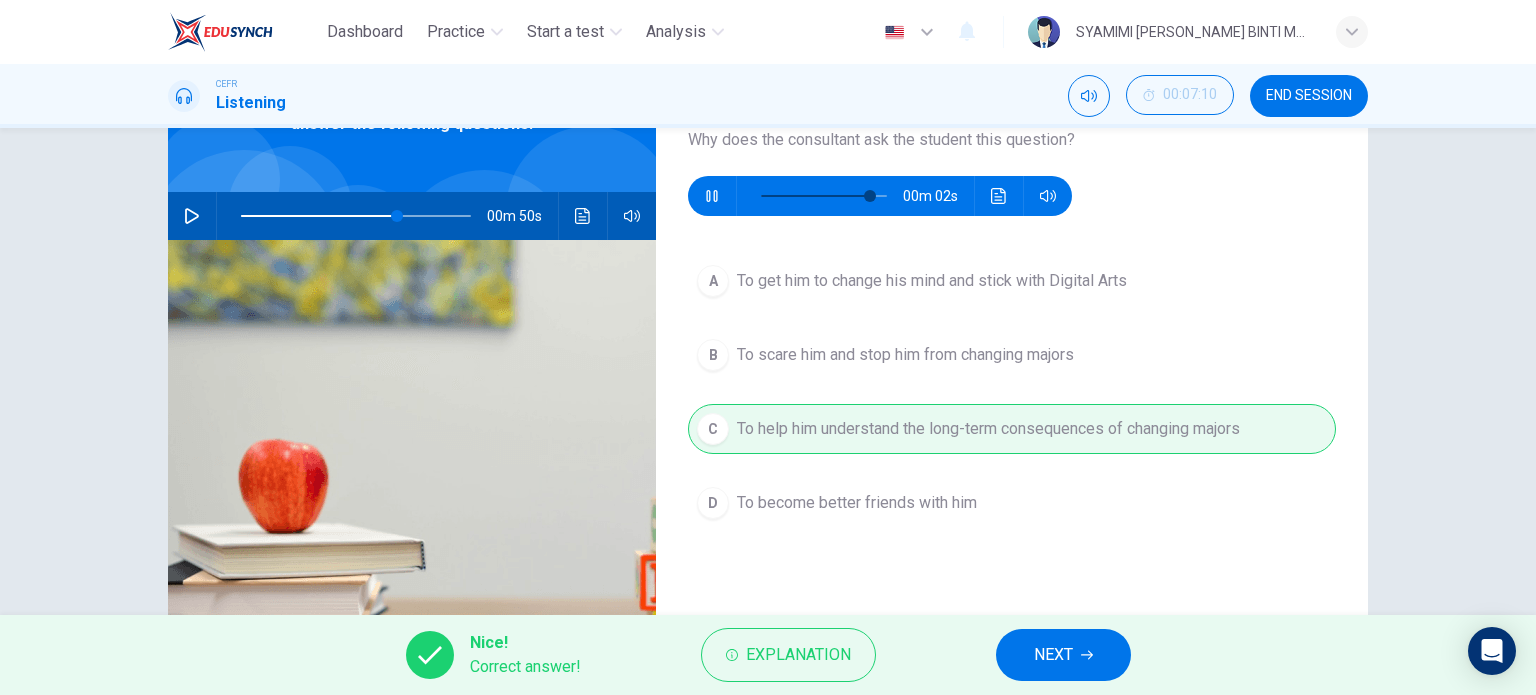 type on "92" 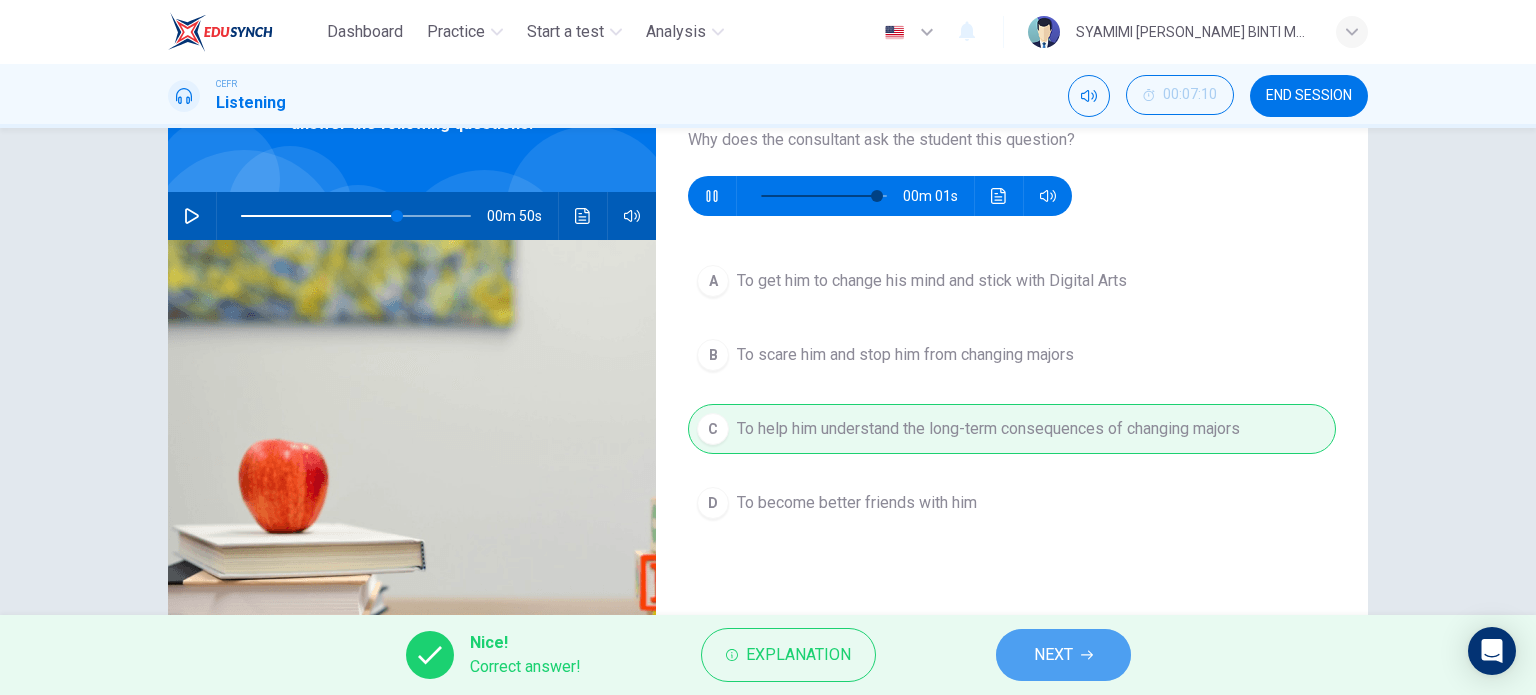 click on "NEXT" at bounding box center [1053, 655] 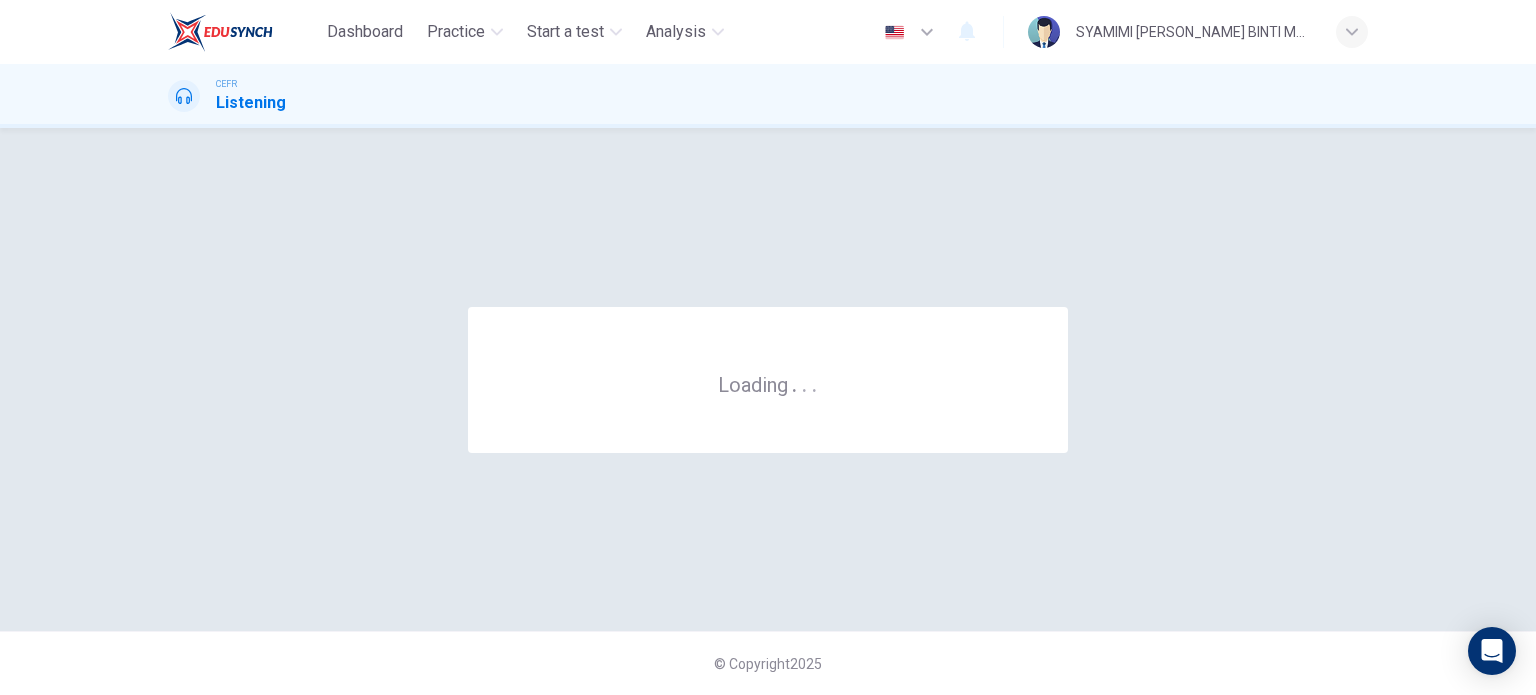 scroll, scrollTop: 0, scrollLeft: 0, axis: both 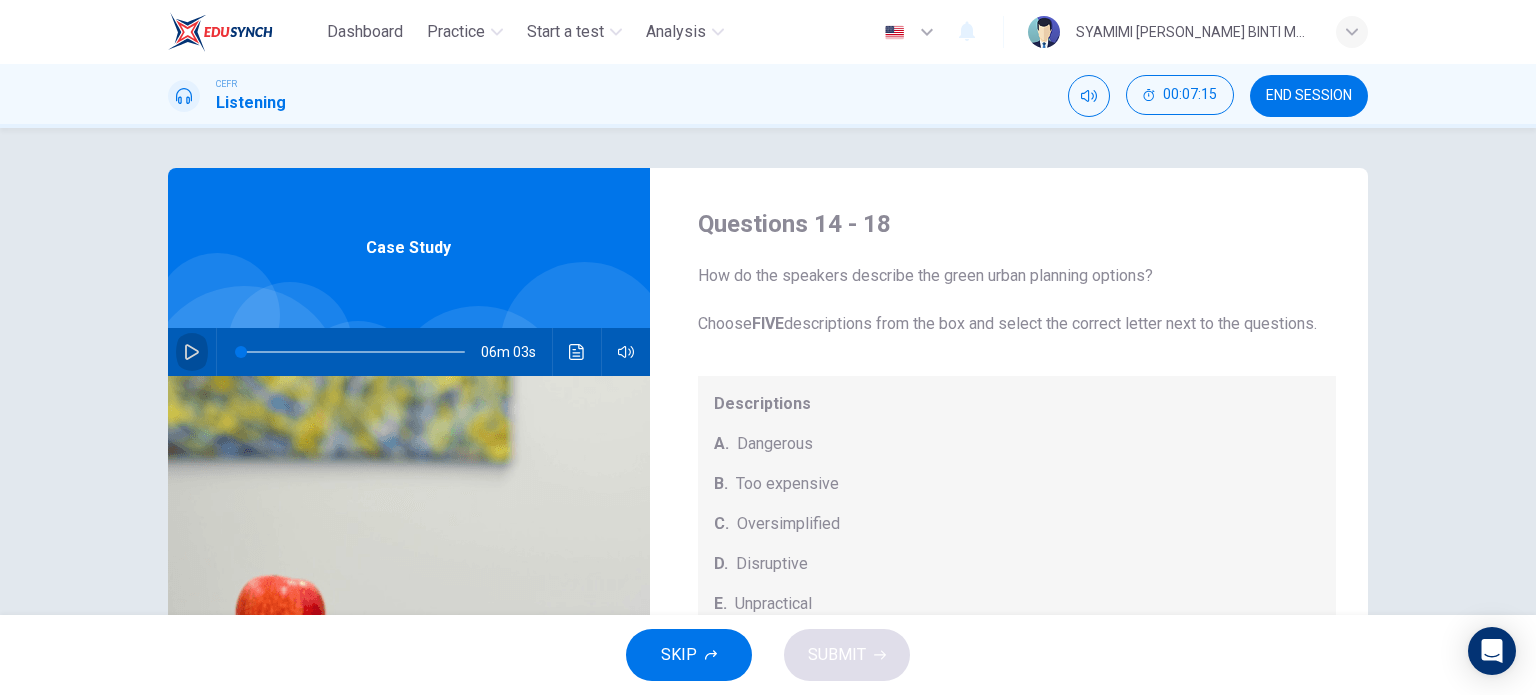 click at bounding box center [192, 352] 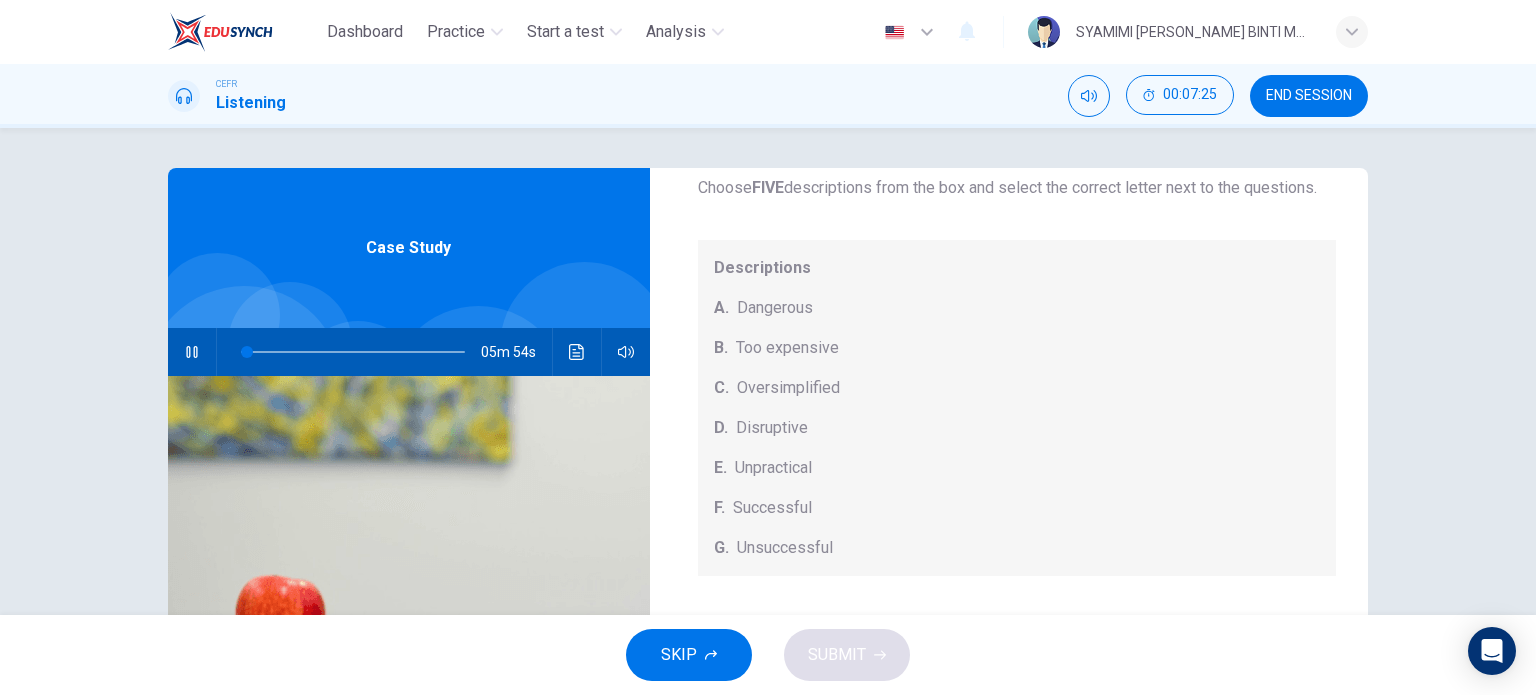 scroll, scrollTop: 208, scrollLeft: 0, axis: vertical 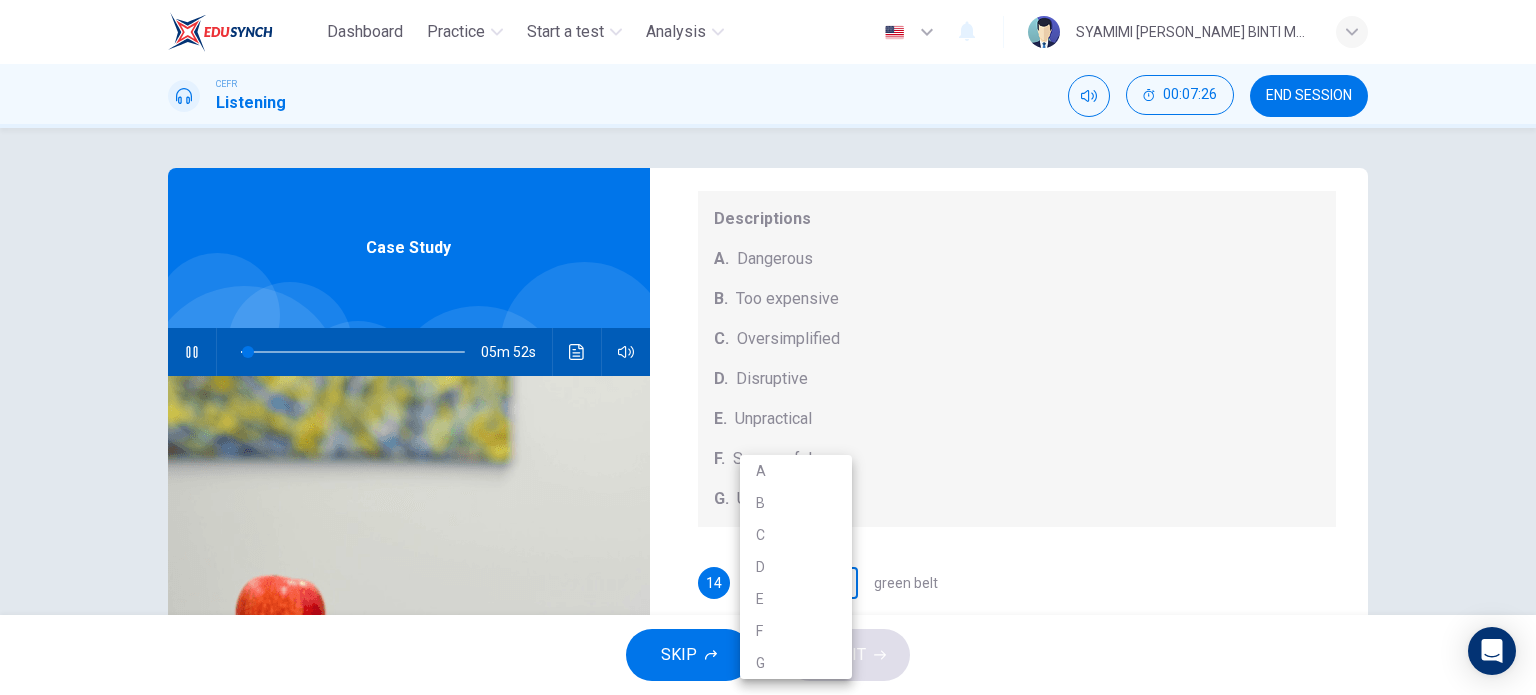 click on "Dashboard Practice Start a test Analysis English en ​ SYAMIMI [PERSON_NAME] BINTI MOHD [PERSON_NAME] CEFR Listening 00:07:26 END SESSION Questions 14 - 18 How do the speakers describe the green urban planning options? Choose  FIVE  descriptions from the box and select the correct letter next to the questions. Descriptions A. Dangerous B. Too expensive C. Oversimplified  D. Disruptive E. Unpractical F. Successful G. Unsuccessful 14 ​ ​ green belt 15 ​ ​ desentralization 16 ​ ​ new towns 17 ​ ​ [GEOGRAPHIC_DATA] sites 18 ​ ​ pedestrianized zones Case Study 05m 52s SKIP SUBMIT EduSynch - Online Language Proficiency Testing
Dashboard Practice Start a test Analysis Notifications © Copyright  2025 A B C D E F G" at bounding box center [768, 347] 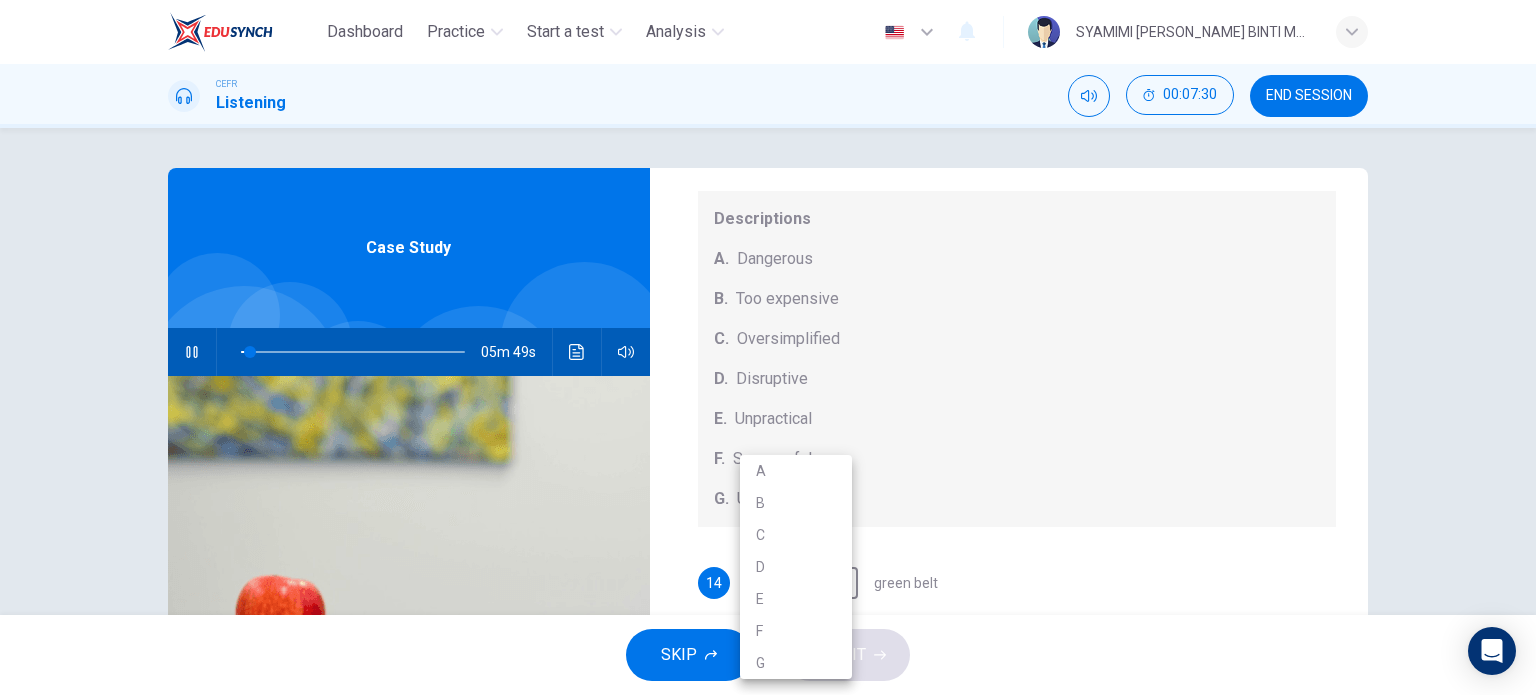click at bounding box center (768, 347) 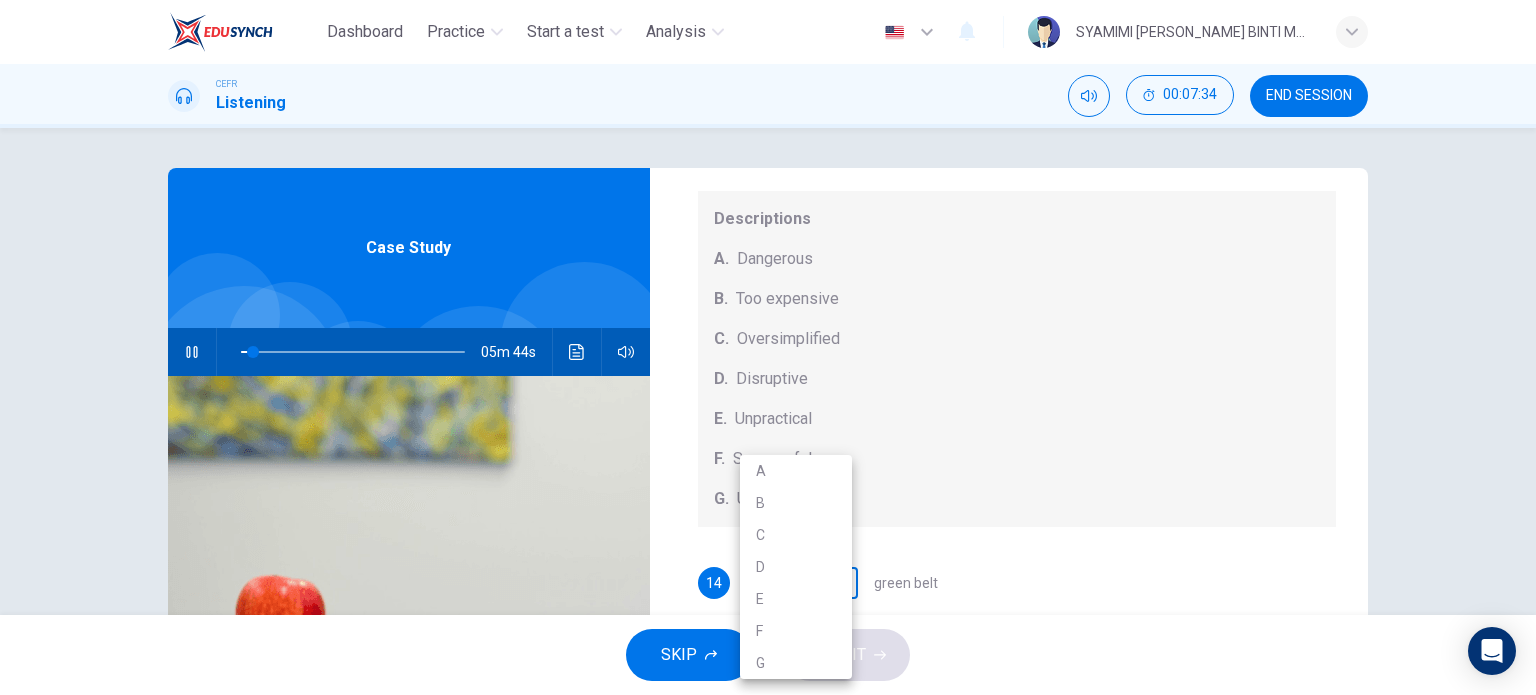 click on "Dashboard Practice Start a test Analysis English en ​ SYAMIMI [PERSON_NAME] BINTI MOHD [PERSON_NAME] CEFR Listening 00:07:34 END SESSION Questions 14 - 18 How do the speakers describe the green urban planning options? Choose  FIVE  descriptions from the box and select the correct letter next to the questions. Descriptions A. Dangerous B. Too expensive C. Oversimplified  D. Disruptive E. Unpractical F. Successful G. Unsuccessful 14 ​ ​ green belt 15 ​ ​ desentralization 16 ​ ​ new towns 17 ​ ​ [GEOGRAPHIC_DATA] sites 18 ​ ​ pedestrianized zones Case Study 05m 44s SKIP SUBMIT EduSynch - Online Language Proficiency Testing
Dashboard Practice Start a test Analysis Notifications © Copyright  2025 A B C D E F G" at bounding box center (768, 347) 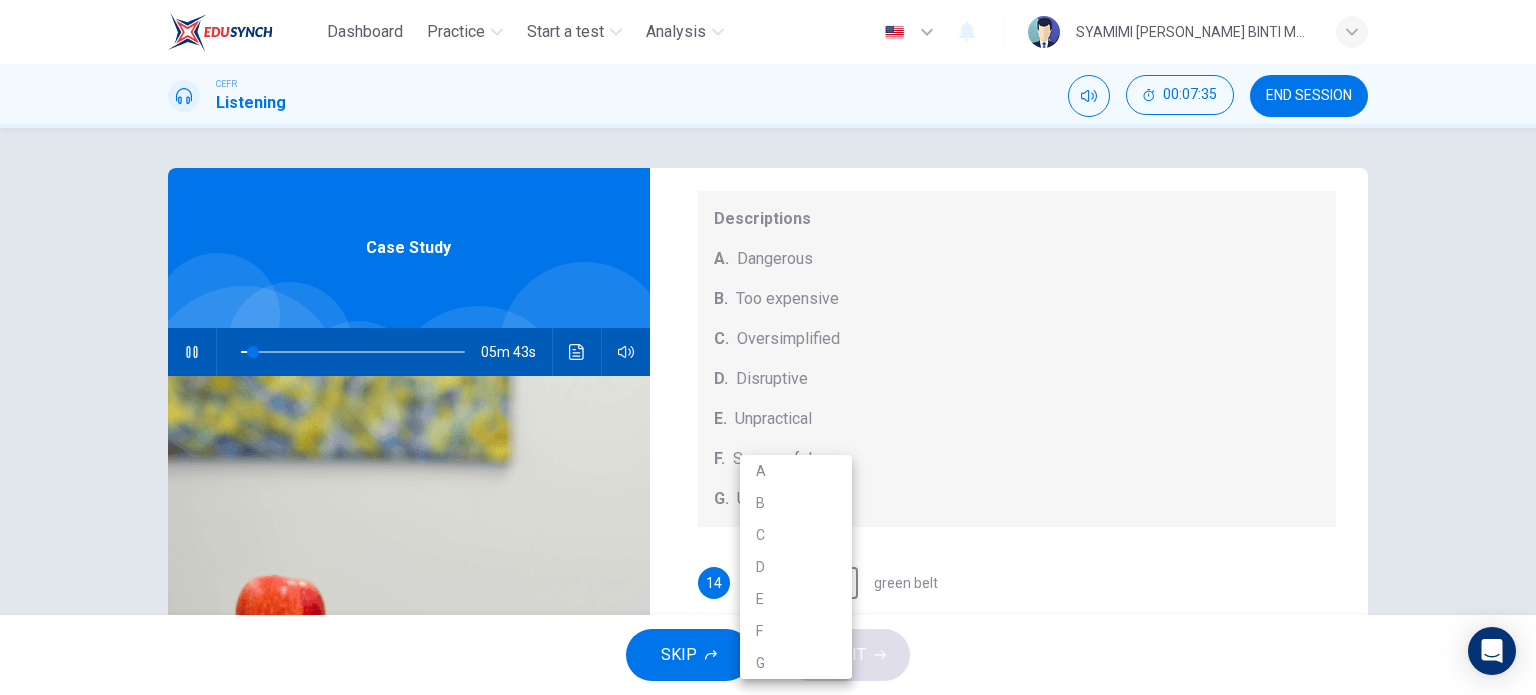 click at bounding box center [768, 347] 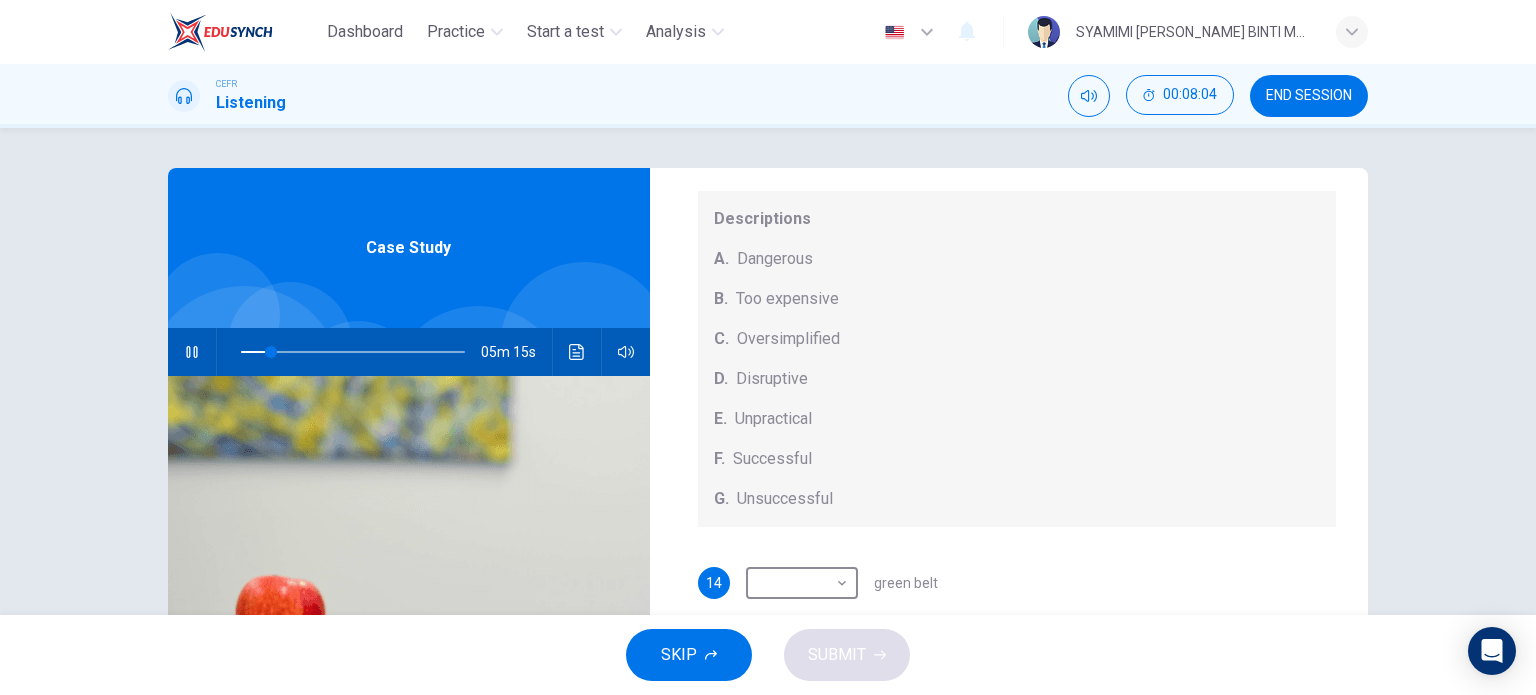 scroll, scrollTop: 208, scrollLeft: 0, axis: vertical 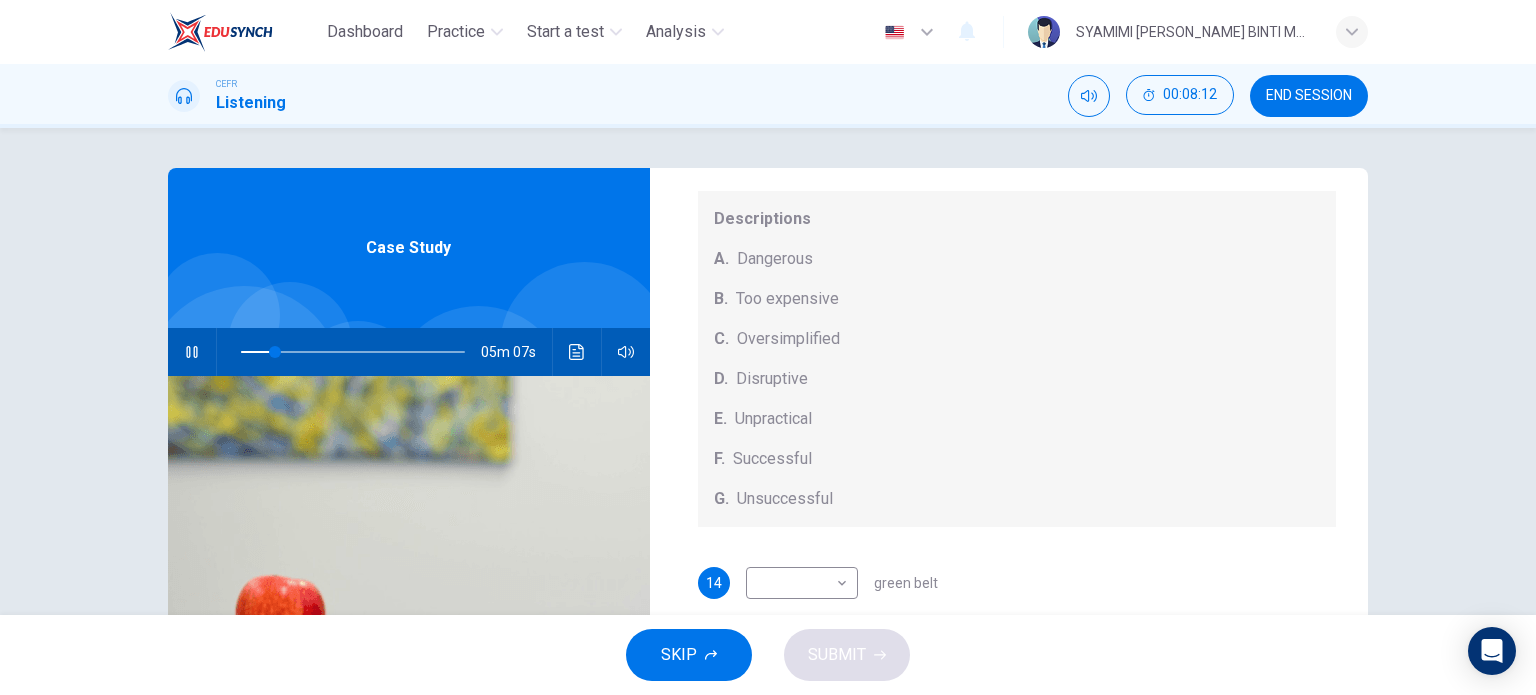 click on "Questions 14 - 18 How do the speakers describe the green urban planning options? Choose  FIVE  descriptions from the box and select the correct letter next to the questions. Descriptions A. Dangerous B. Too expensive C. Oversimplified  D. Disruptive E. Unpractical F. Successful G. Unsuccessful 14 ​ ​ green belt 15 ​ ​ desentralization 16 ​ ​ new towns 17 ​ ​ [GEOGRAPHIC_DATA] sites 18 ​ ​ pedestrianized zones" at bounding box center [1017, 330] 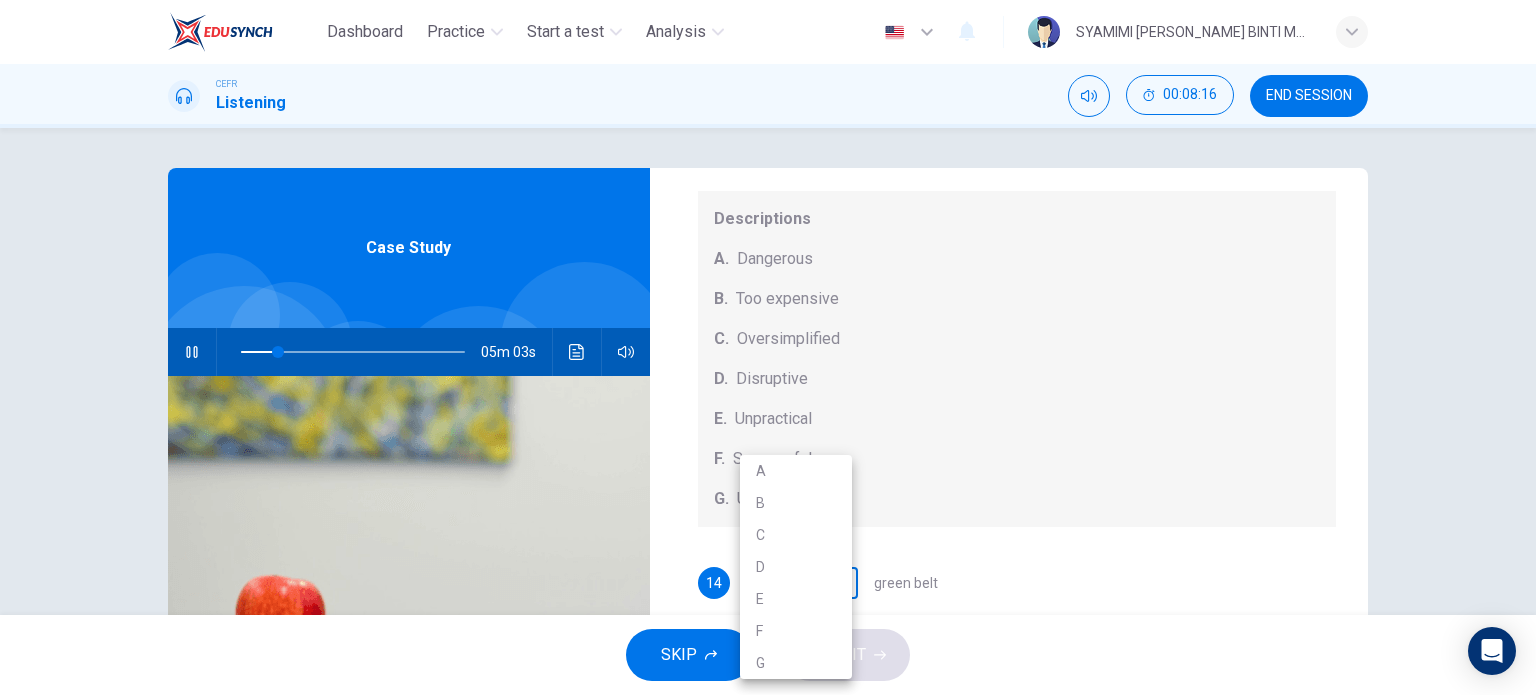 click on "Dashboard Practice Start a test Analysis English en ​ SYAMIMI [PERSON_NAME] BINTI MOHD [PERSON_NAME] CEFR Listening 00:08:16 END SESSION Questions 14 - 18 How do the speakers describe the green urban planning options? Choose  FIVE  descriptions from the box and select the correct letter next to the questions. Descriptions A. Dangerous B. Too expensive C. Oversimplified  D. Disruptive E. Unpractical F. Successful G. Unsuccessful 14 ​ ​ green belt 15 ​ ​ desentralization 16 ​ ​ new towns 17 ​ ​ [GEOGRAPHIC_DATA] sites 18 ​ ​ pedestrianized zones Case Study 05m 03s SKIP SUBMIT EduSynch - Online Language Proficiency Testing
Dashboard Practice Start a test Analysis Notifications © Copyright  2025 A B C D E F G" at bounding box center (768, 347) 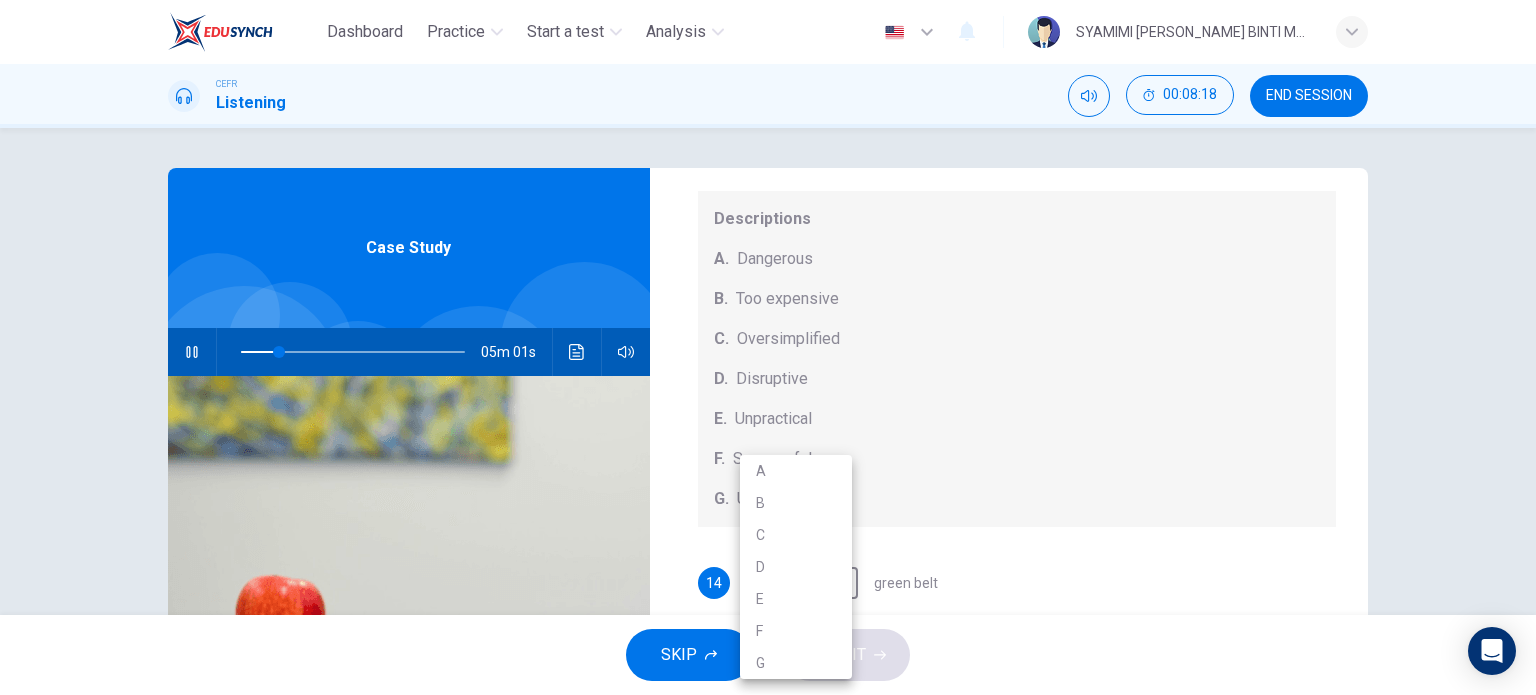 click at bounding box center [768, 347] 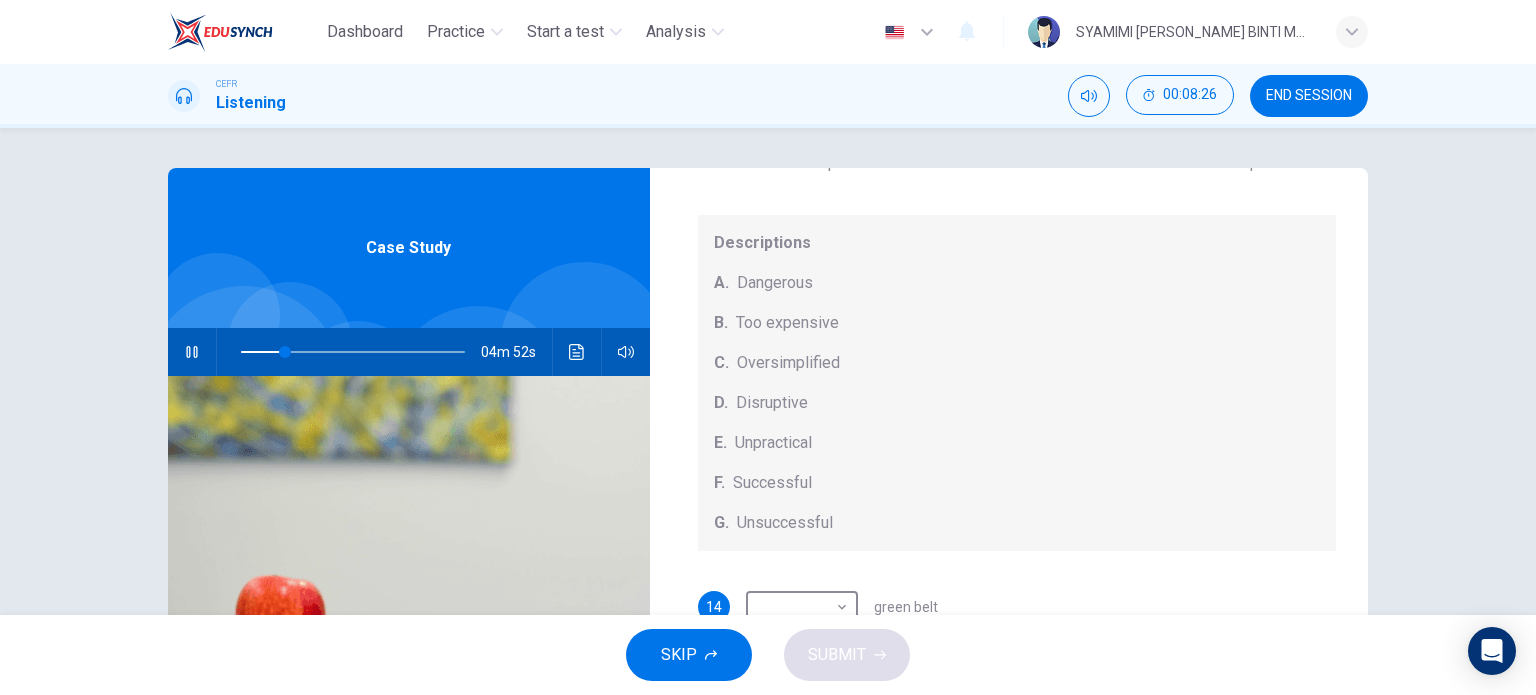 scroll, scrollTop: 208, scrollLeft: 0, axis: vertical 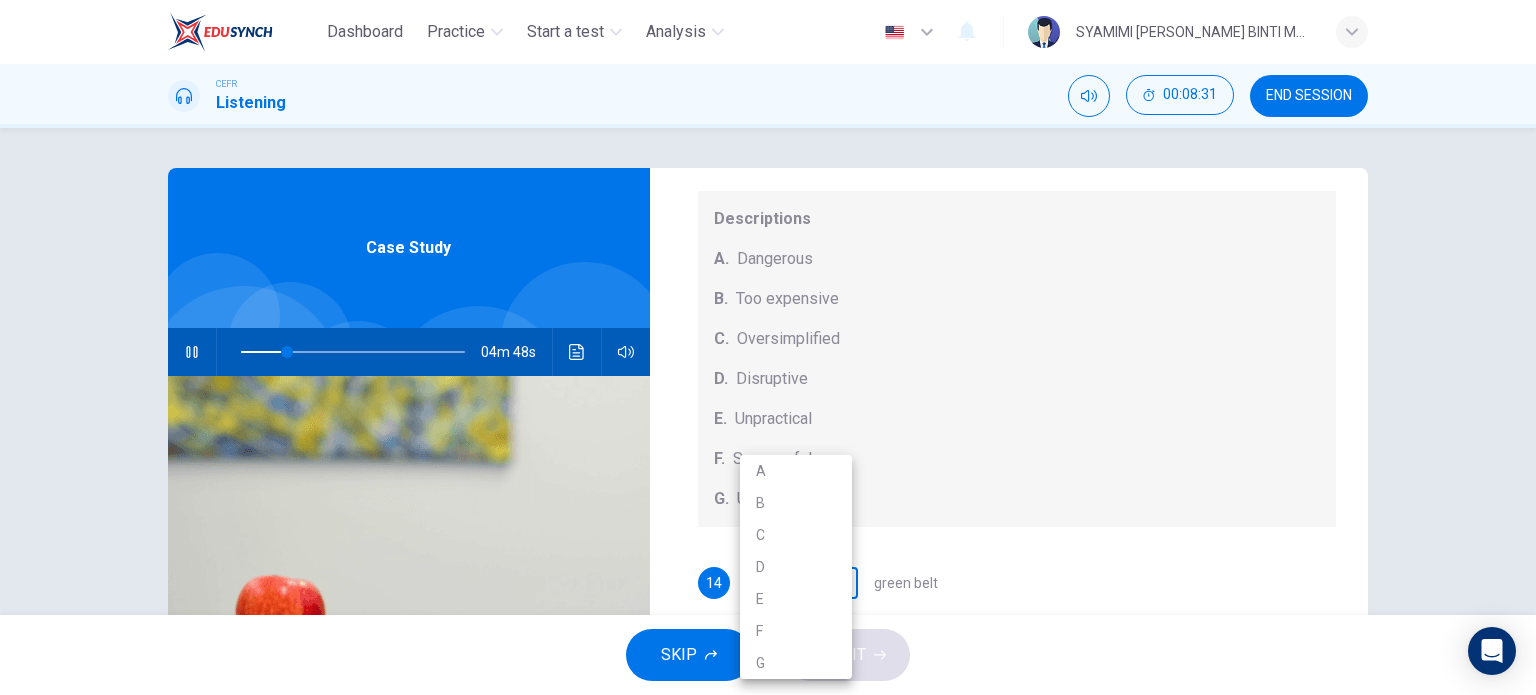 click on "Dashboard Practice Start a test Analysis English en ​ SYAMIMI [PERSON_NAME] BINTI MOHD [PERSON_NAME] CEFR Listening 00:08:31 END SESSION Questions 14 - 18 How do the speakers describe the green urban planning options? Choose  FIVE  descriptions from the box and select the correct letter next to the questions. Descriptions A. Dangerous B. Too expensive C. Oversimplified  D. Disruptive E. Unpractical F. Successful G. Unsuccessful 14 ​ ​ green belt 15 ​ ​ desentralization 16 ​ ​ new towns 17 ​ ​ [GEOGRAPHIC_DATA] sites 18 ​ ​ pedestrianized zones Case Study 04m 48s SKIP SUBMIT EduSynch - Online Language Proficiency Testing
Dashboard Practice Start a test Analysis Notifications © Copyright  2025 A B C D E F G" at bounding box center [768, 347] 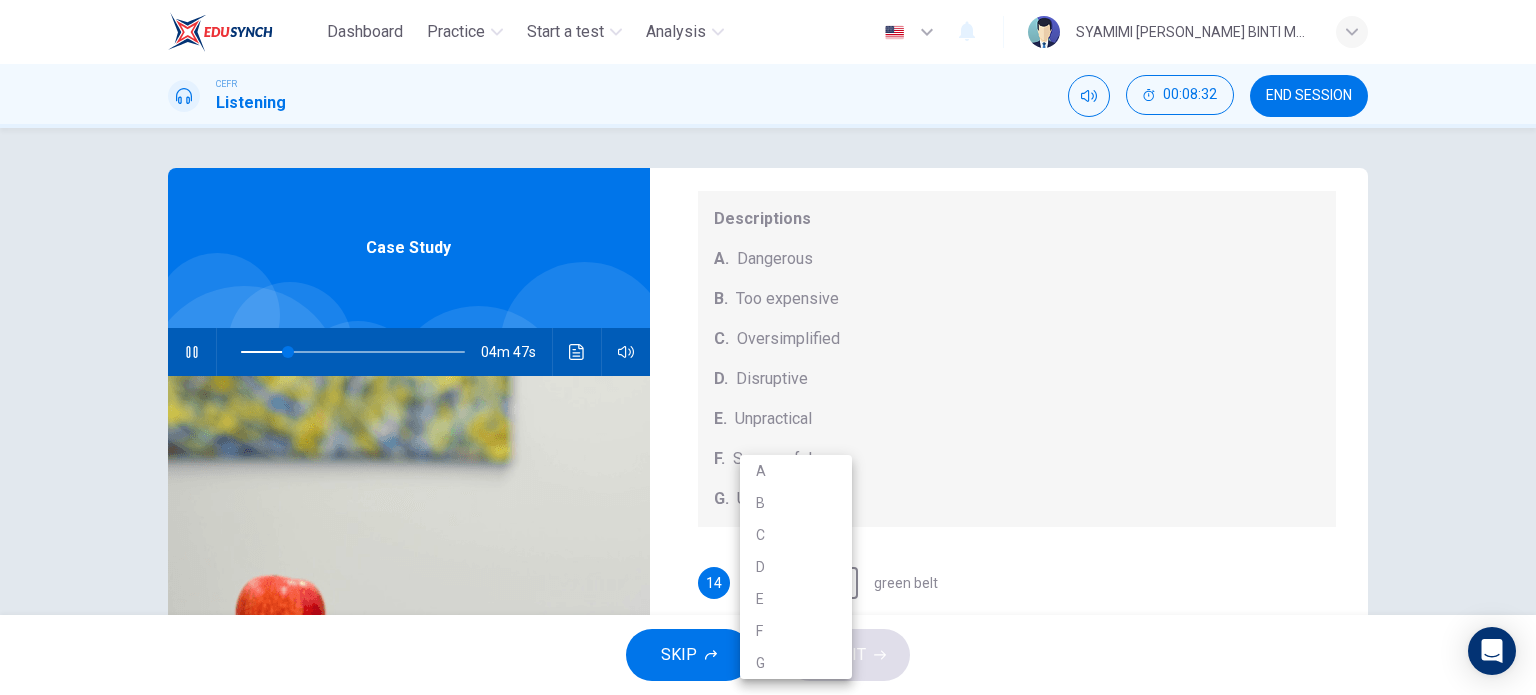 type on "21" 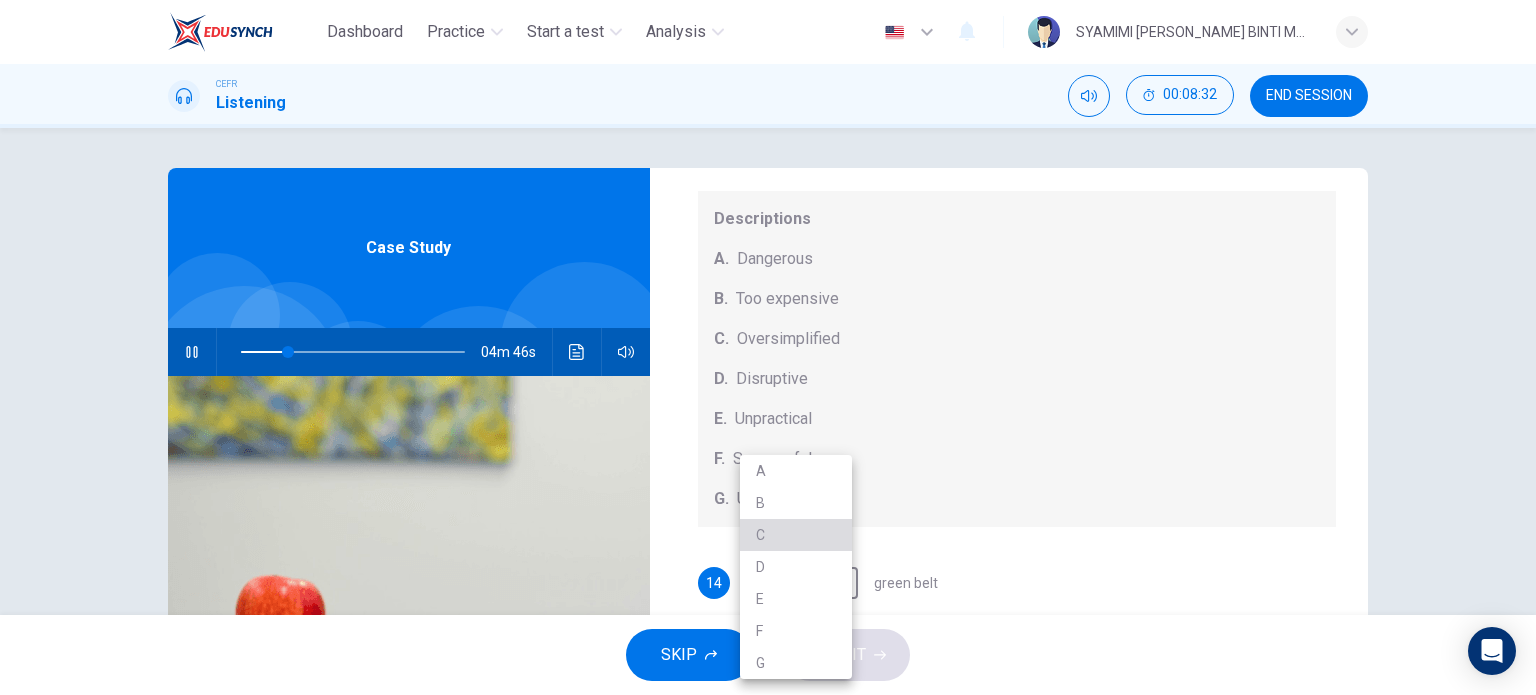 click on "C" at bounding box center [796, 535] 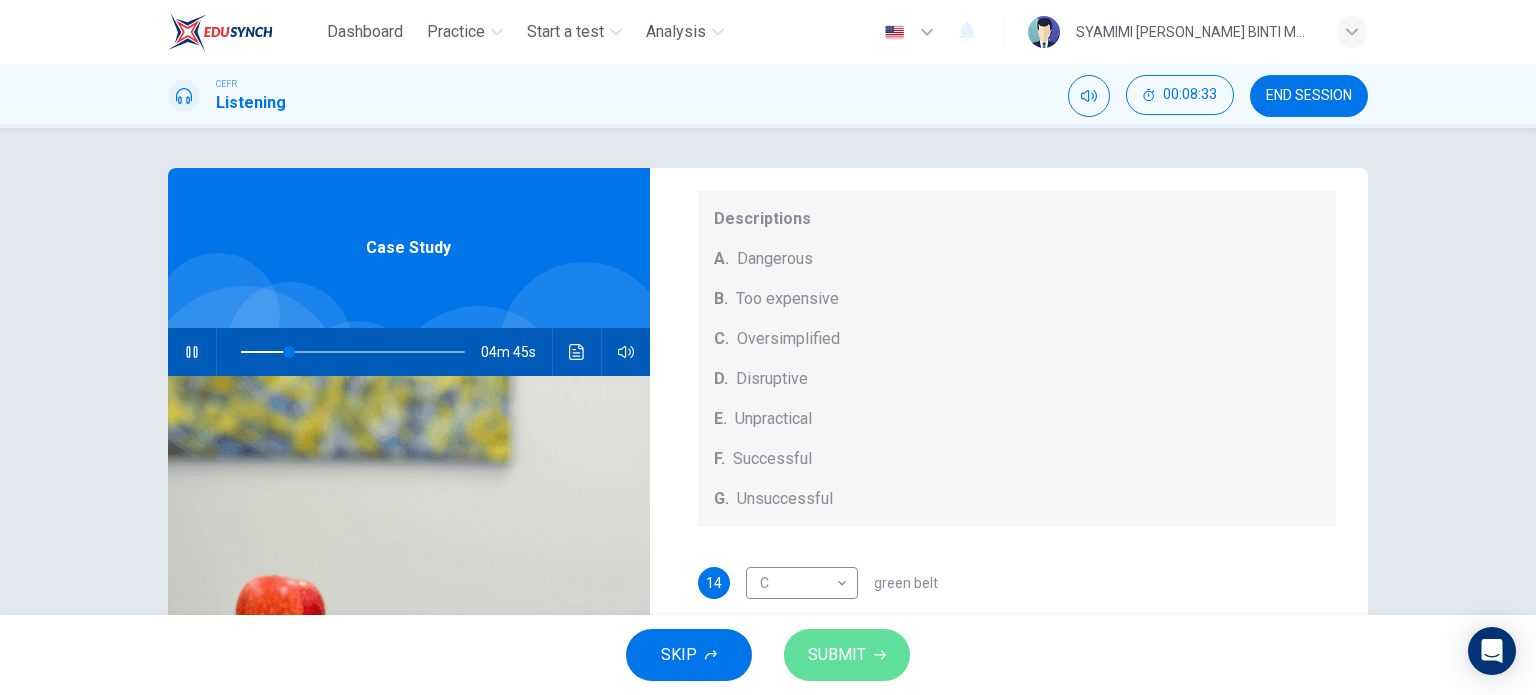 click on "SUBMIT" at bounding box center (837, 655) 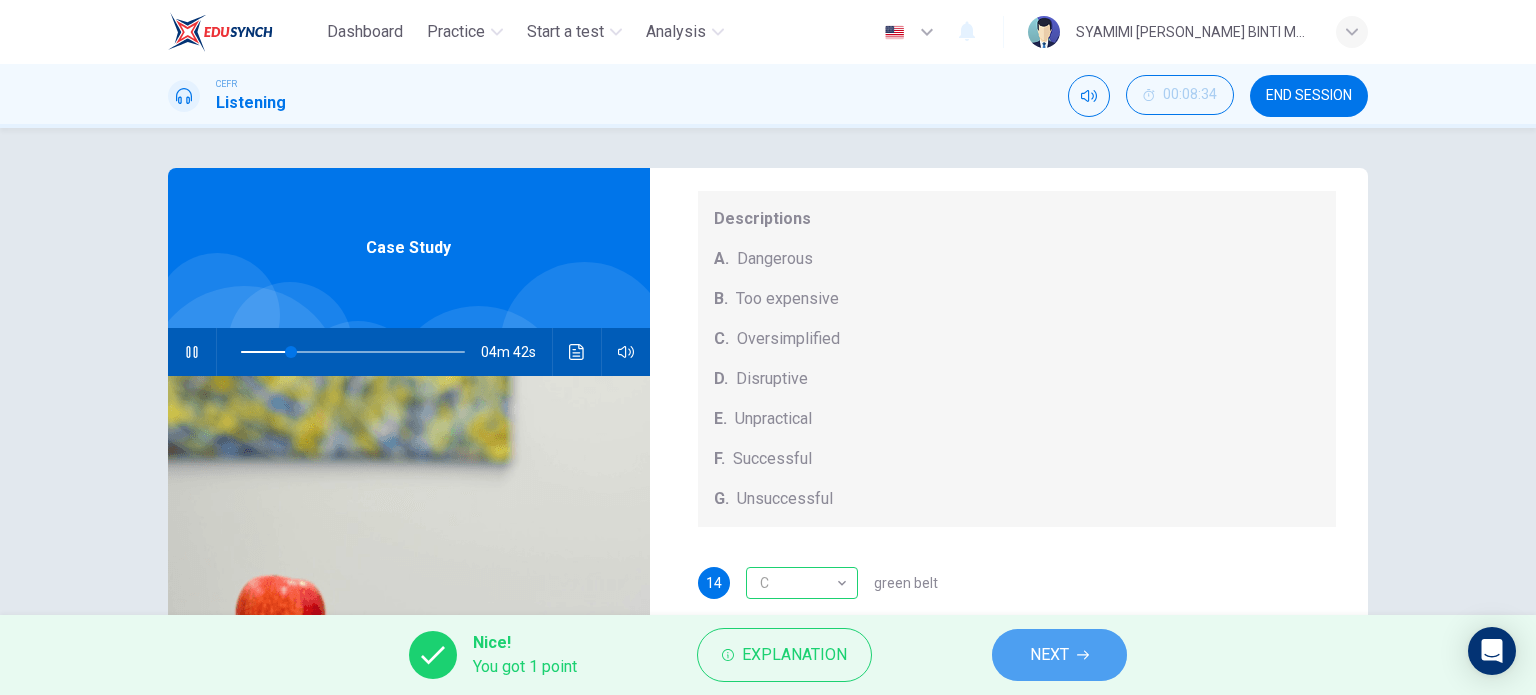 click on "NEXT" at bounding box center [1059, 655] 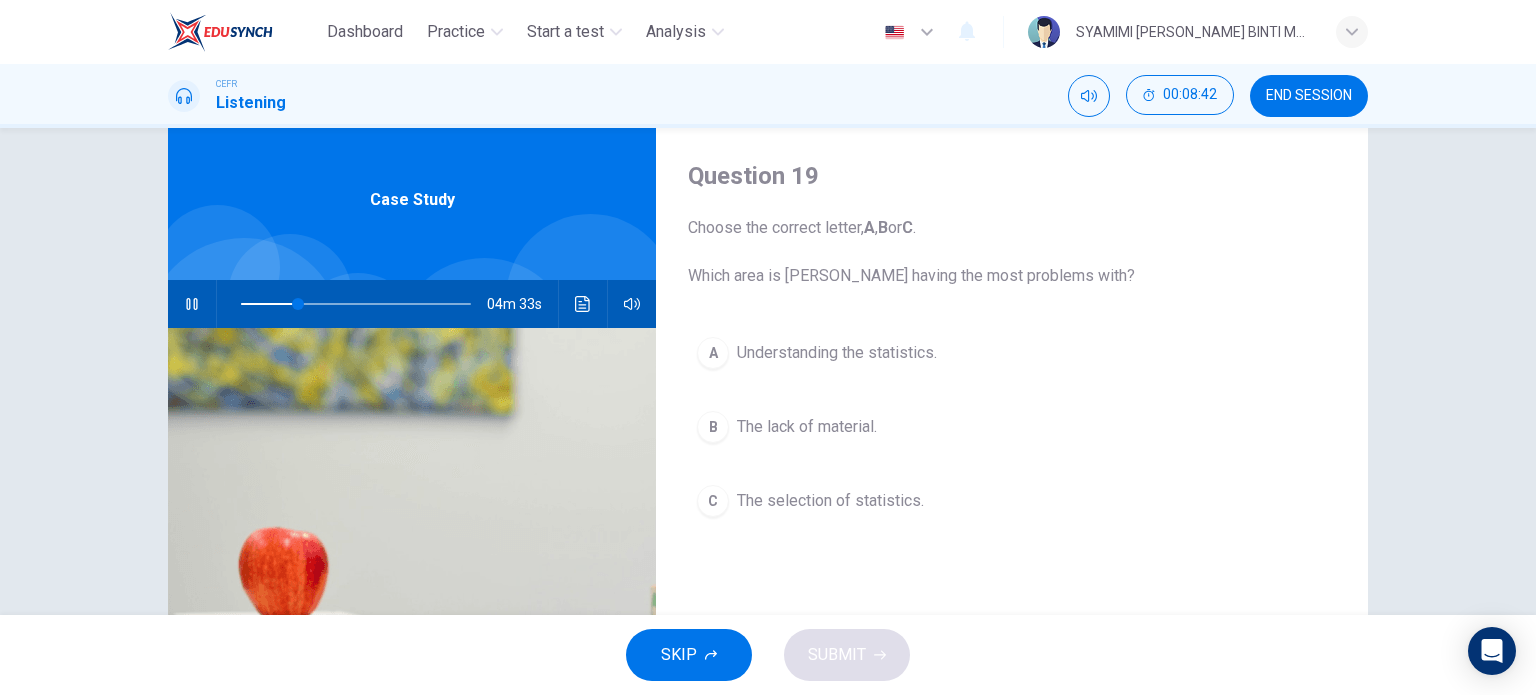 scroll, scrollTop: 7, scrollLeft: 0, axis: vertical 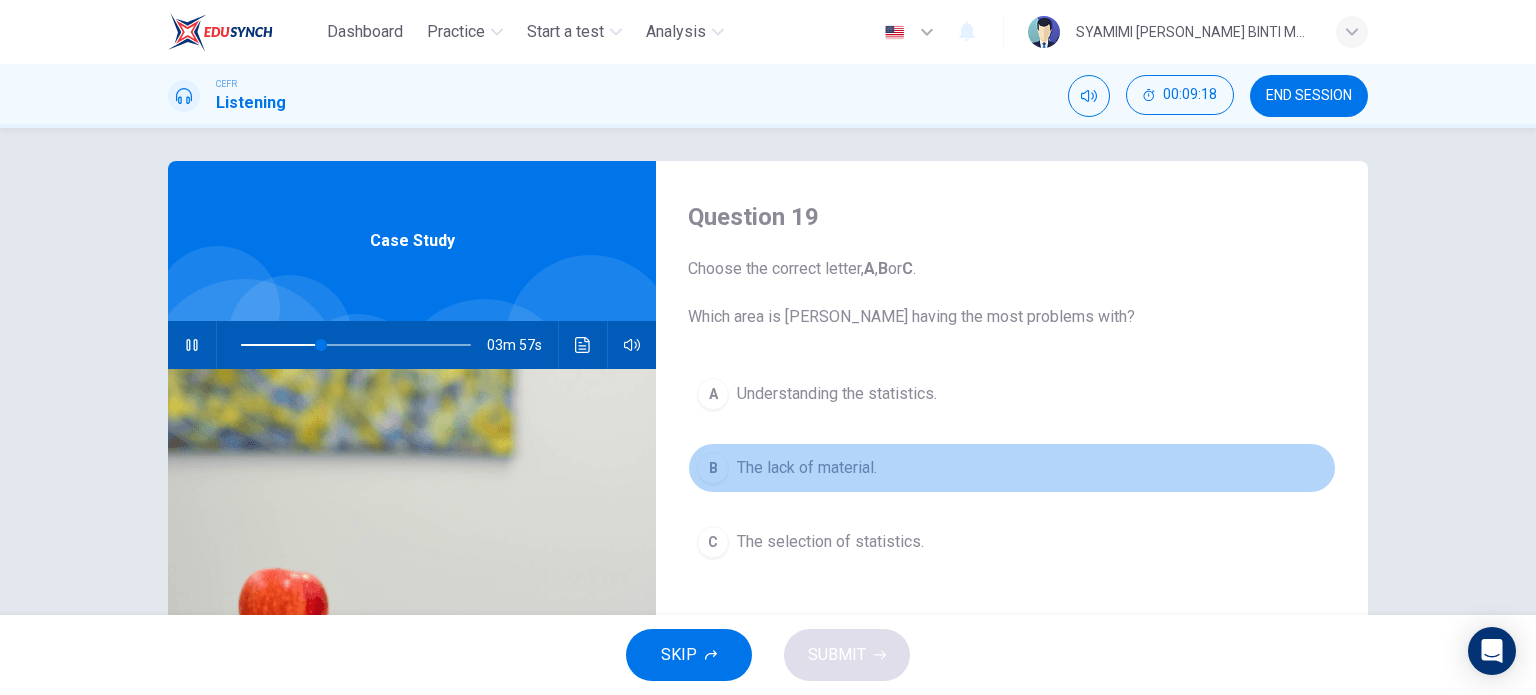 click on "B" at bounding box center (713, 468) 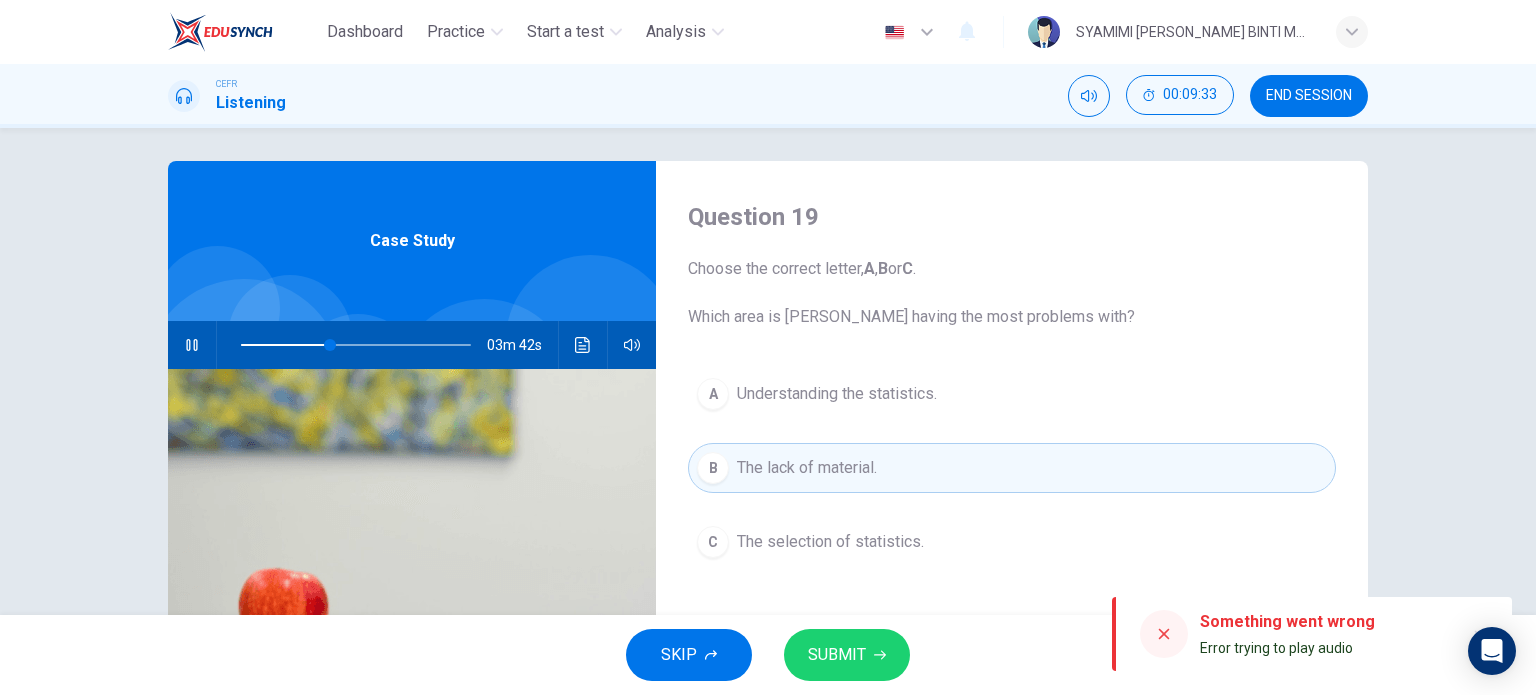click on "SUBMIT" at bounding box center (837, 655) 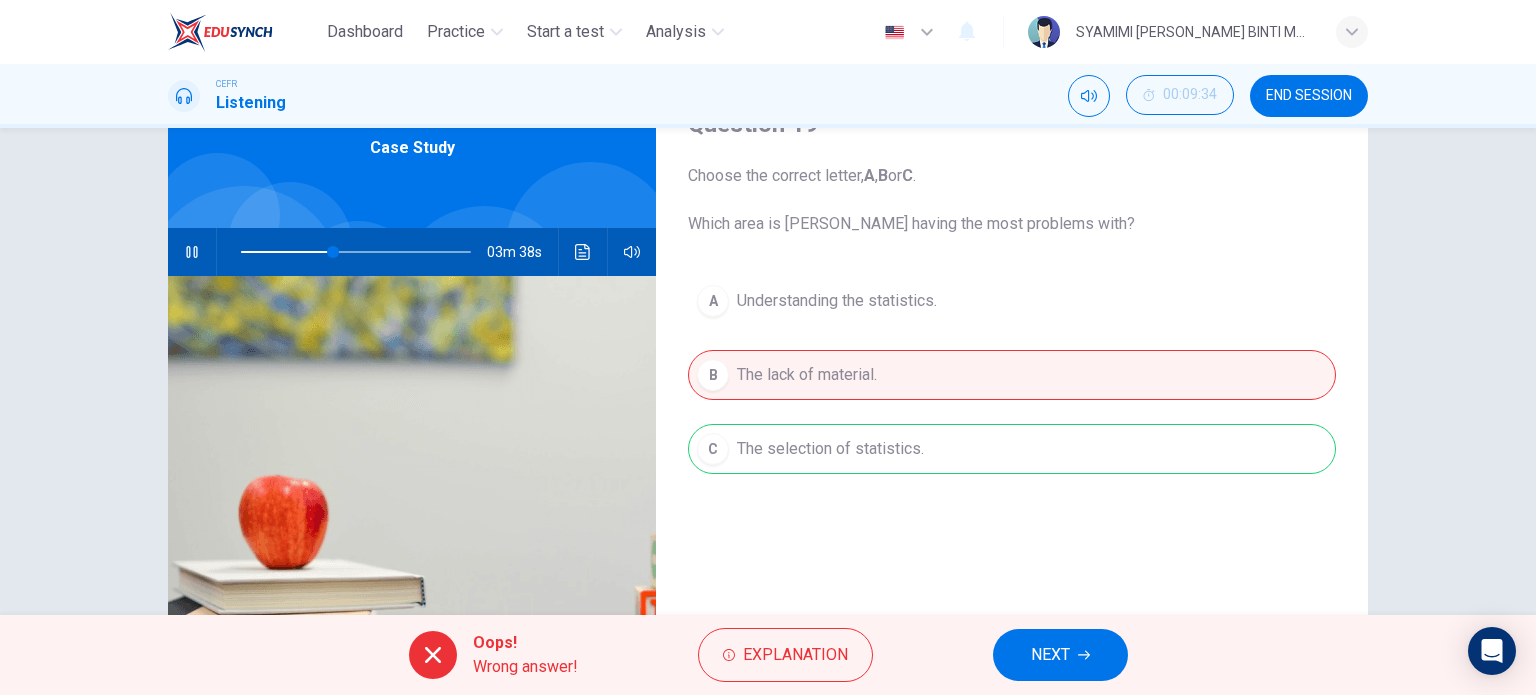 scroll, scrollTop: 102, scrollLeft: 0, axis: vertical 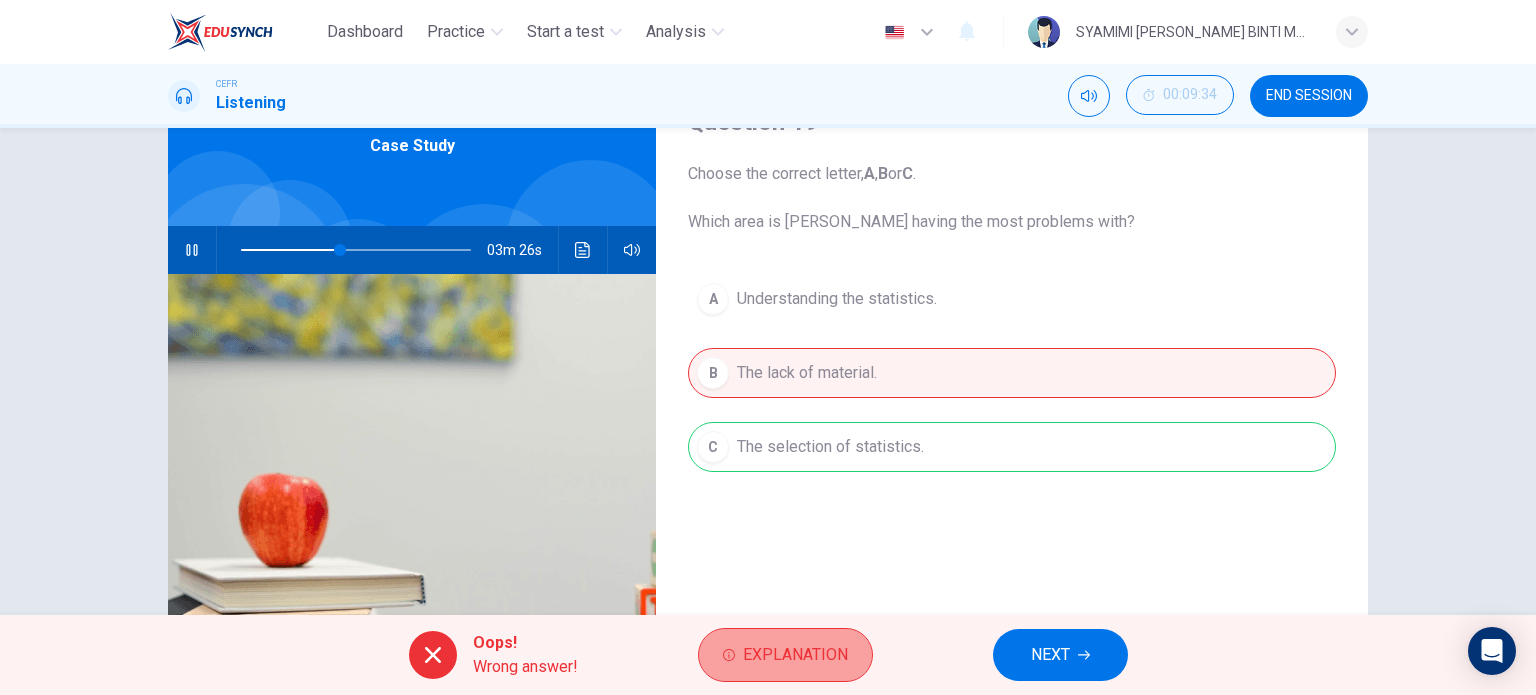 click on "Explanation" at bounding box center [795, 655] 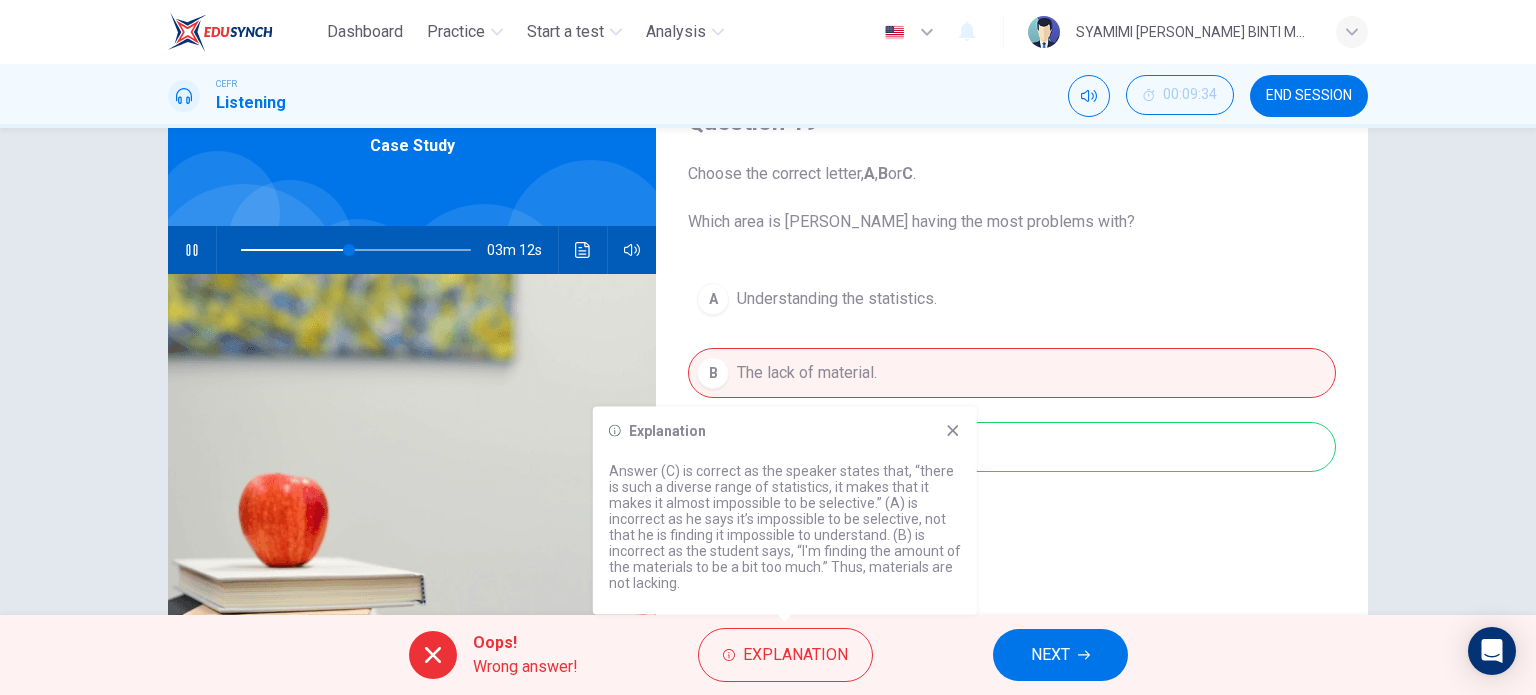click 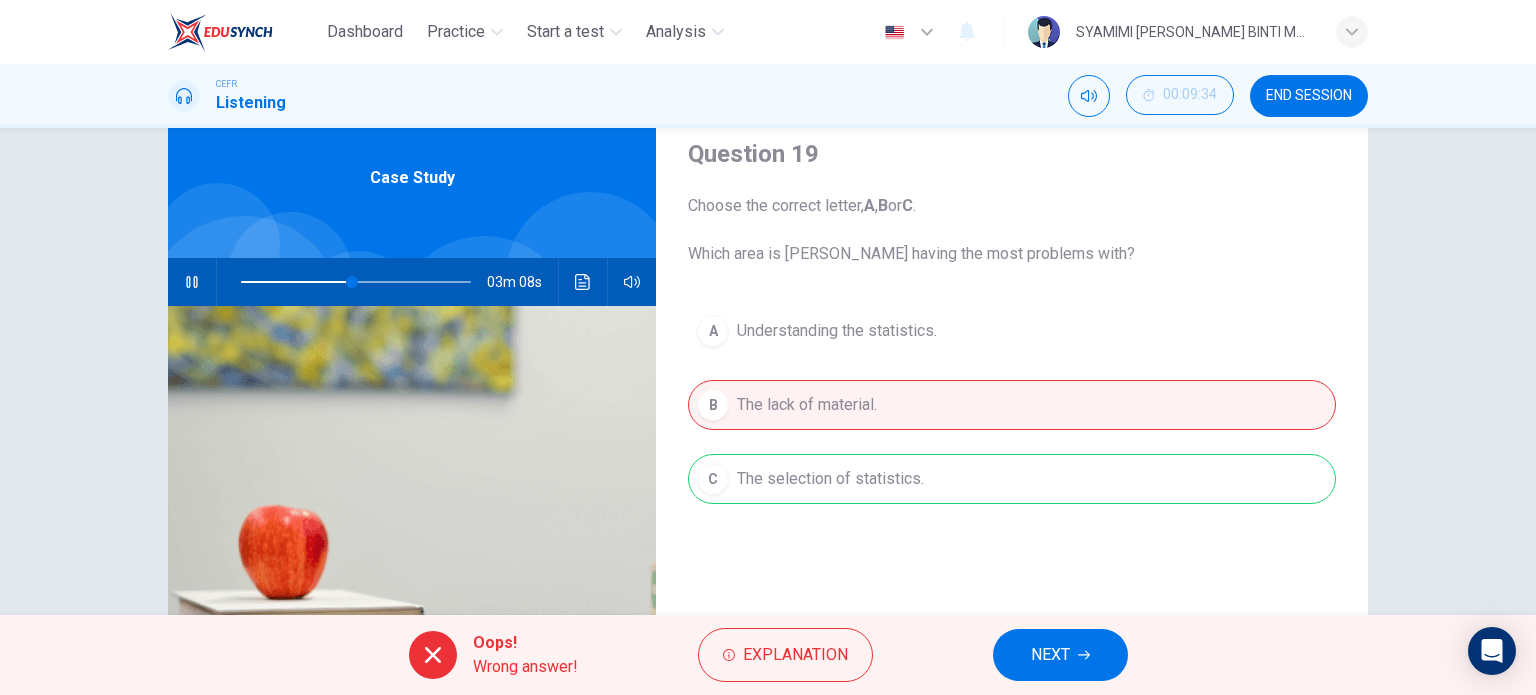 scroll, scrollTop: 68, scrollLeft: 0, axis: vertical 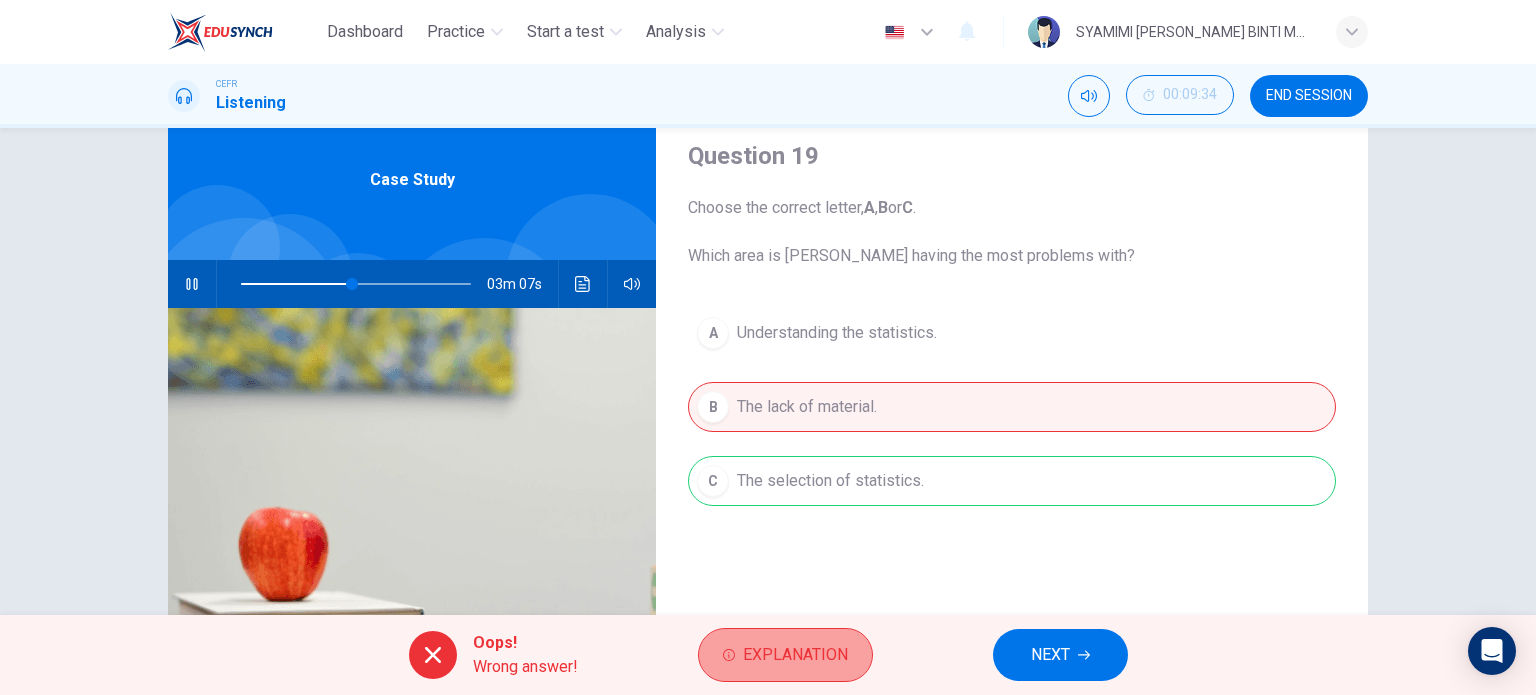click on "Explanation" at bounding box center [795, 655] 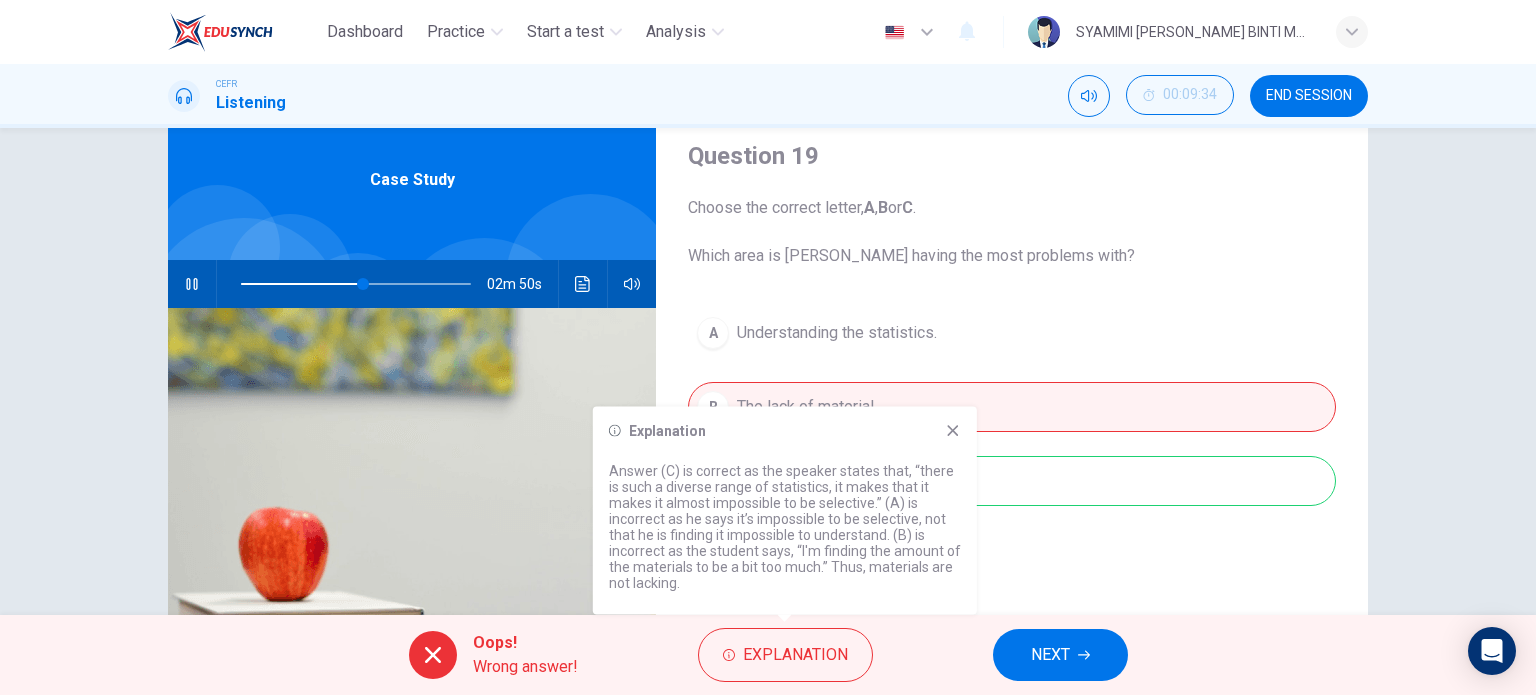 click 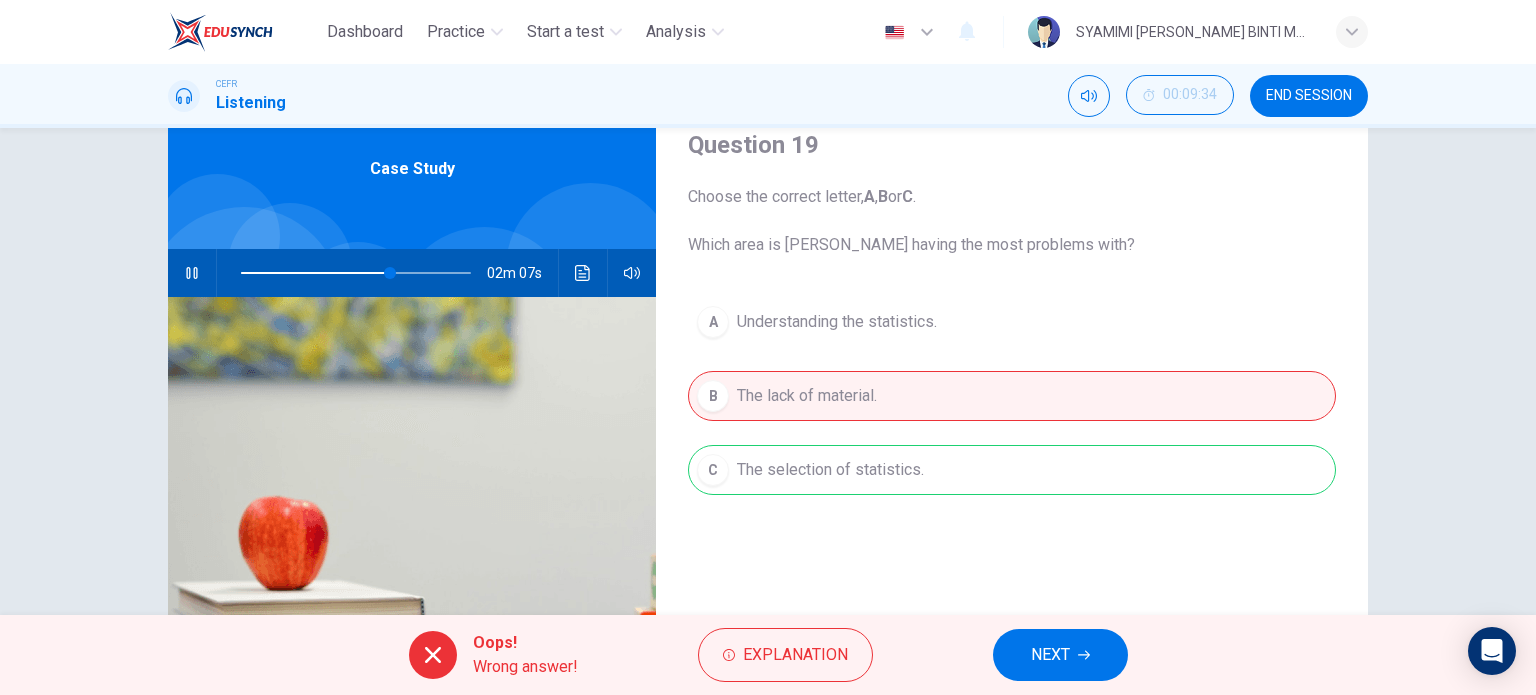 scroll, scrollTop: 78, scrollLeft: 0, axis: vertical 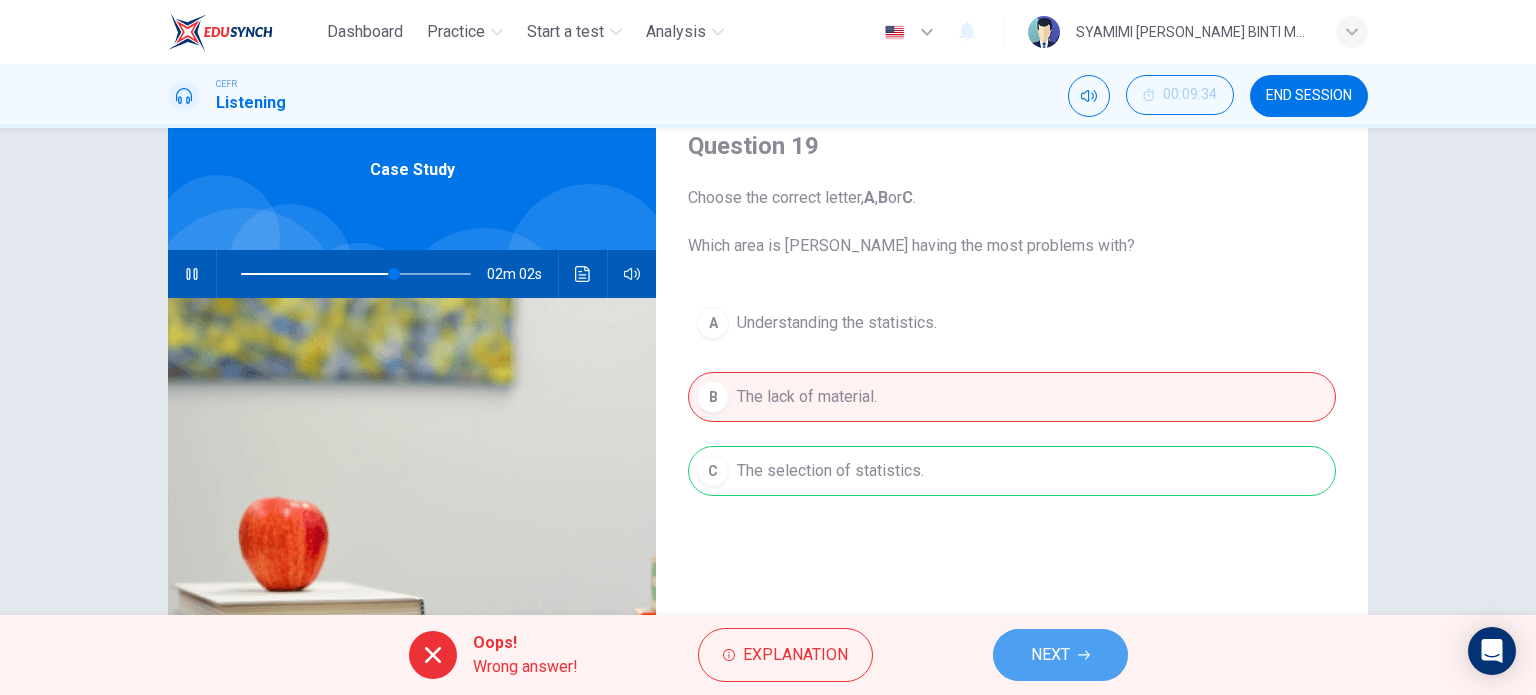 click on "NEXT" at bounding box center [1050, 655] 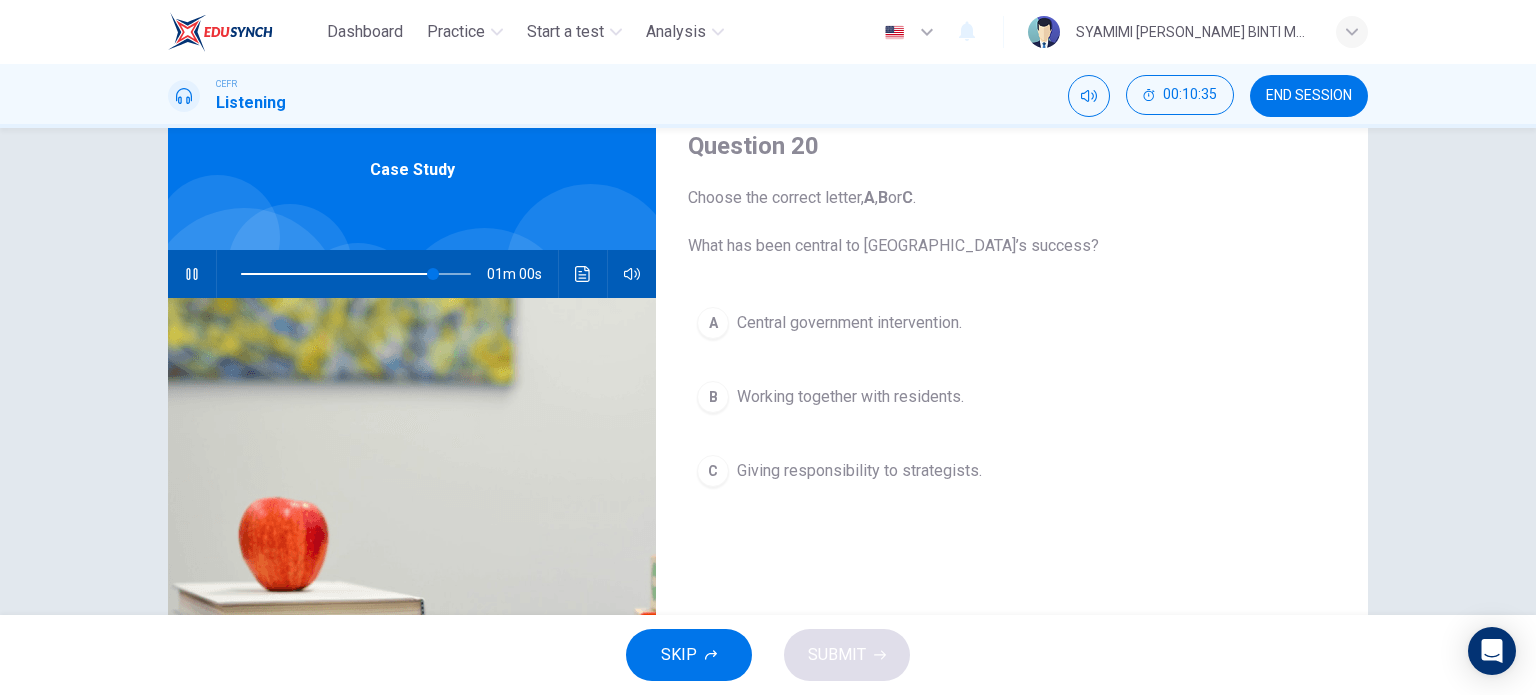 drag, startPoint x: 283, startPoint y: 101, endPoint x: 243, endPoint y: -61, distance: 166.86522 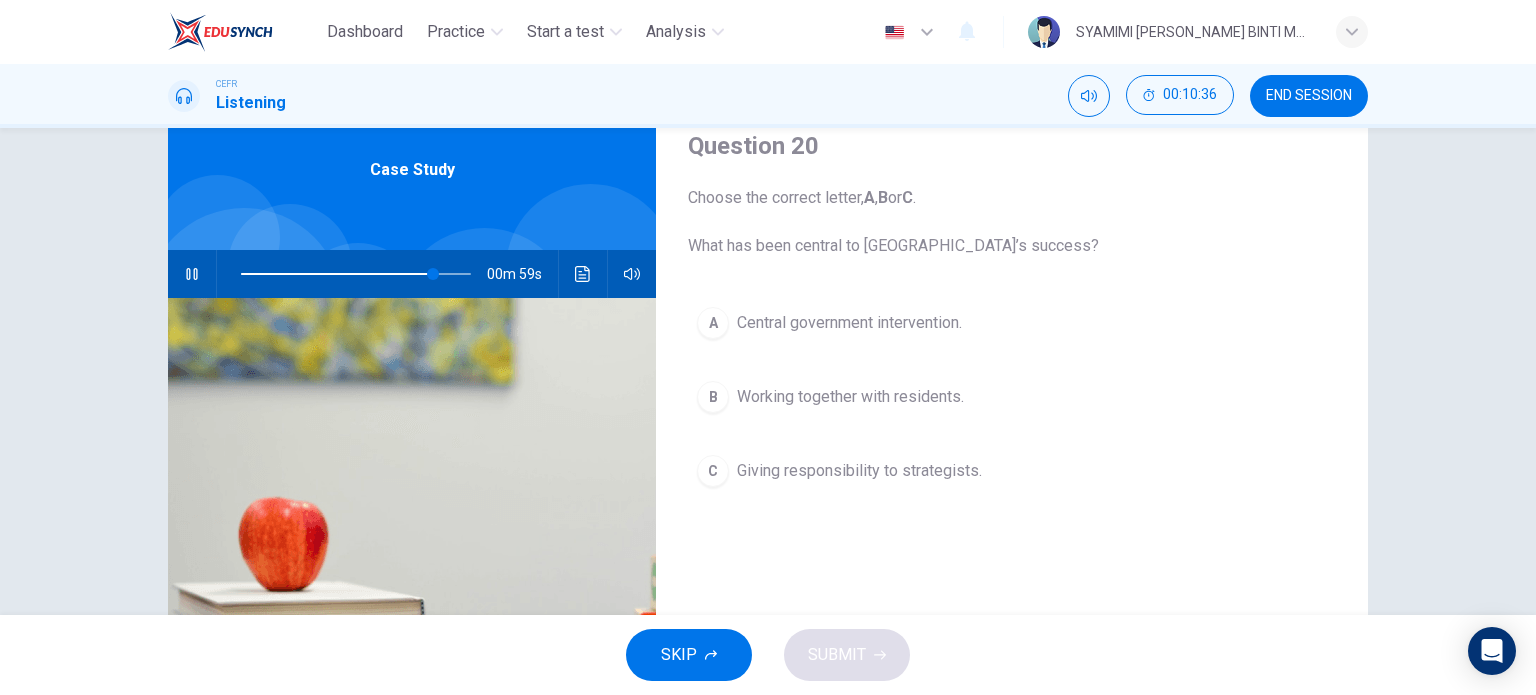 click on "Question 20 Choose the correct letter,  A ,  B  or  C . What has been central to [GEOGRAPHIC_DATA]’s success? A Central government intervention. B Working together with residents. C Giving responsibility to strategists. Case Study 00m 59s" at bounding box center [768, 371] 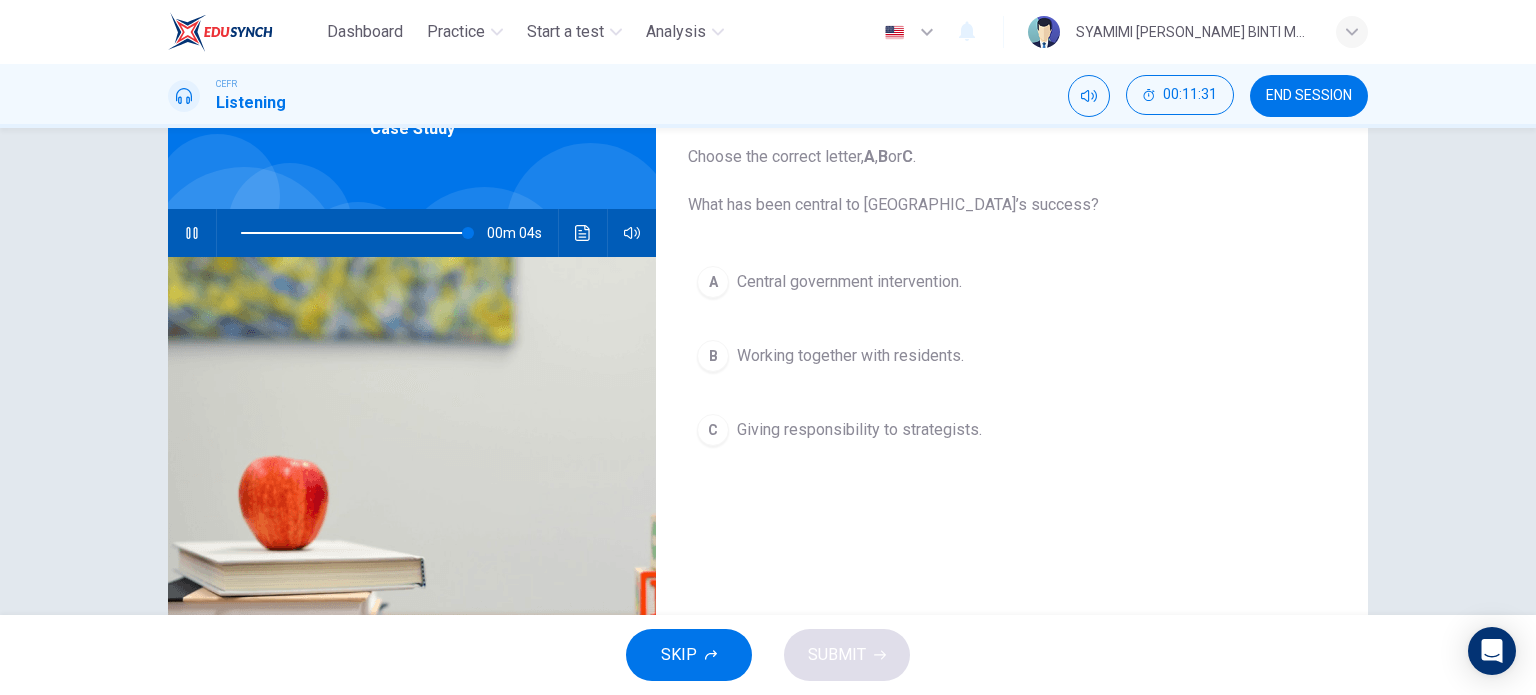 scroll, scrollTop: 120, scrollLeft: 0, axis: vertical 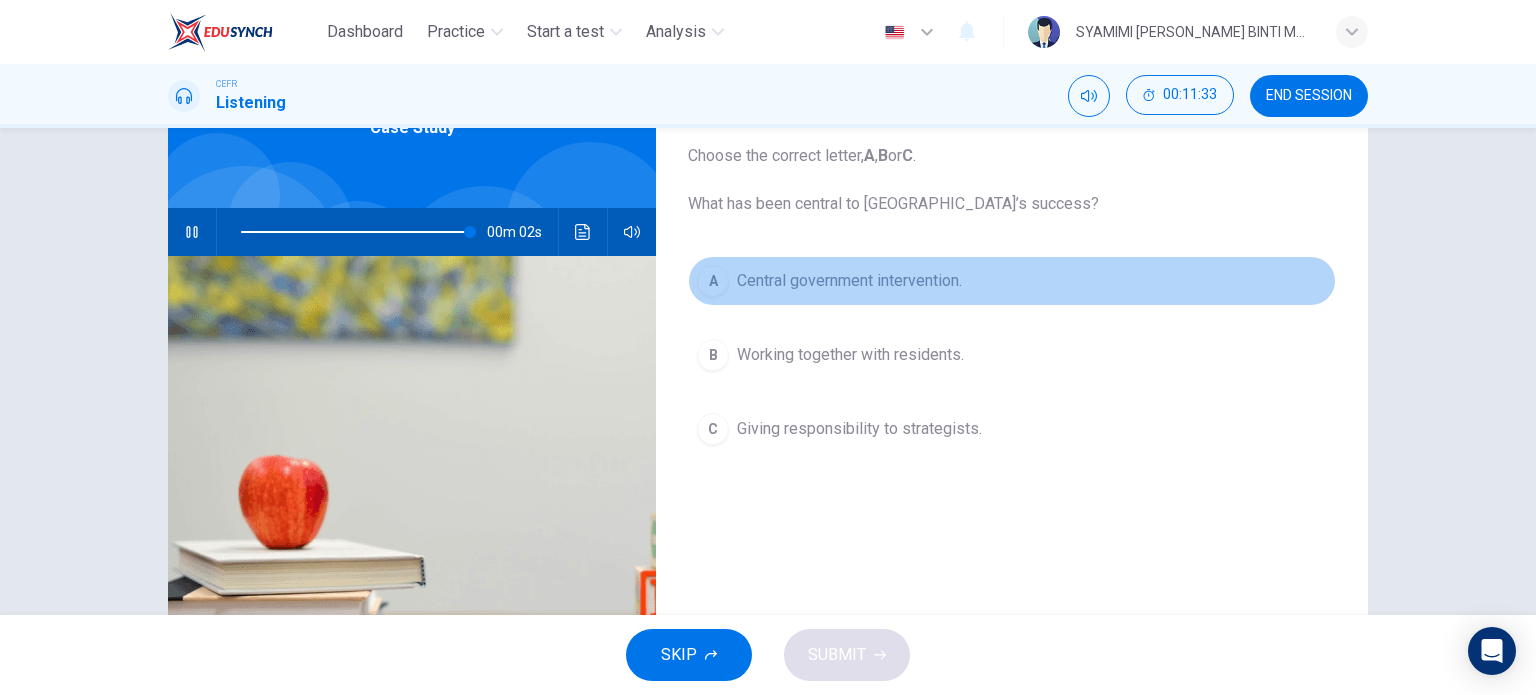 click on "A" at bounding box center (713, 281) 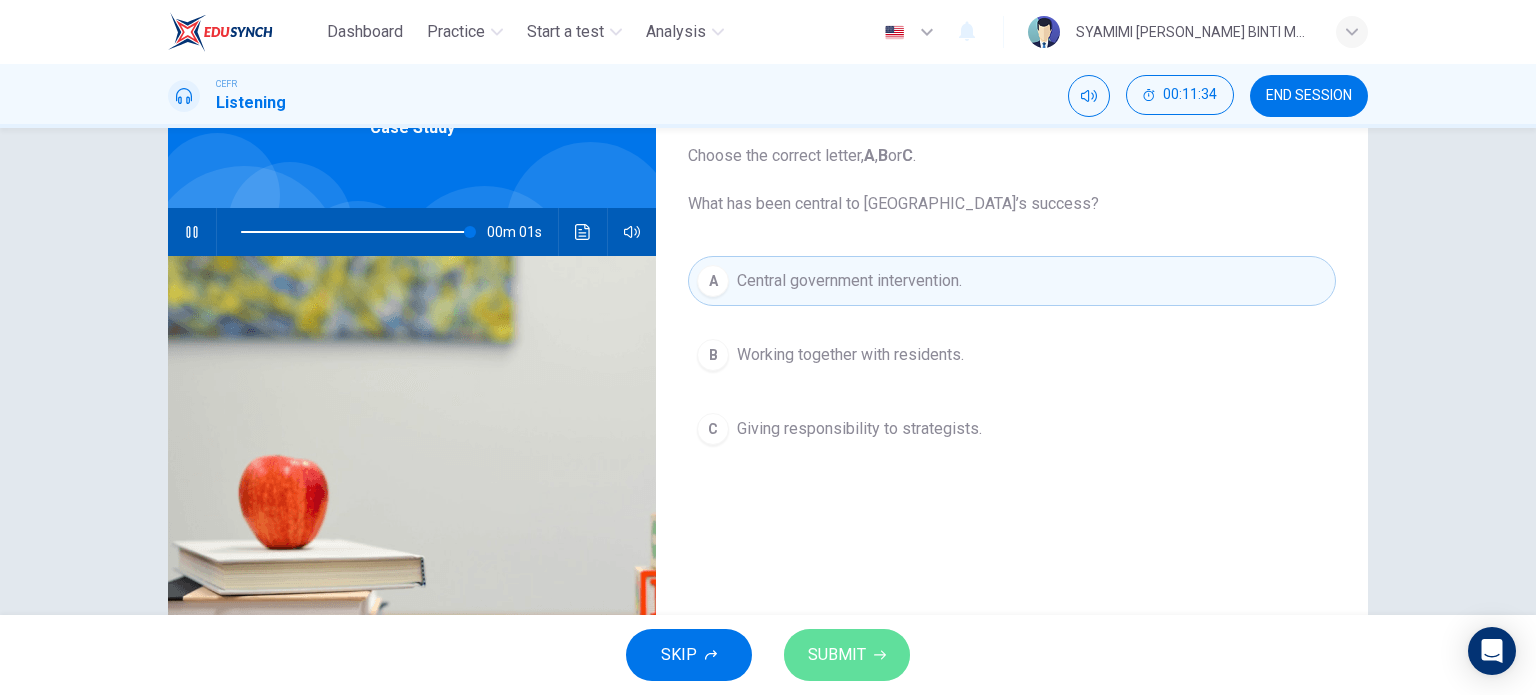 click on "SUBMIT" at bounding box center (837, 655) 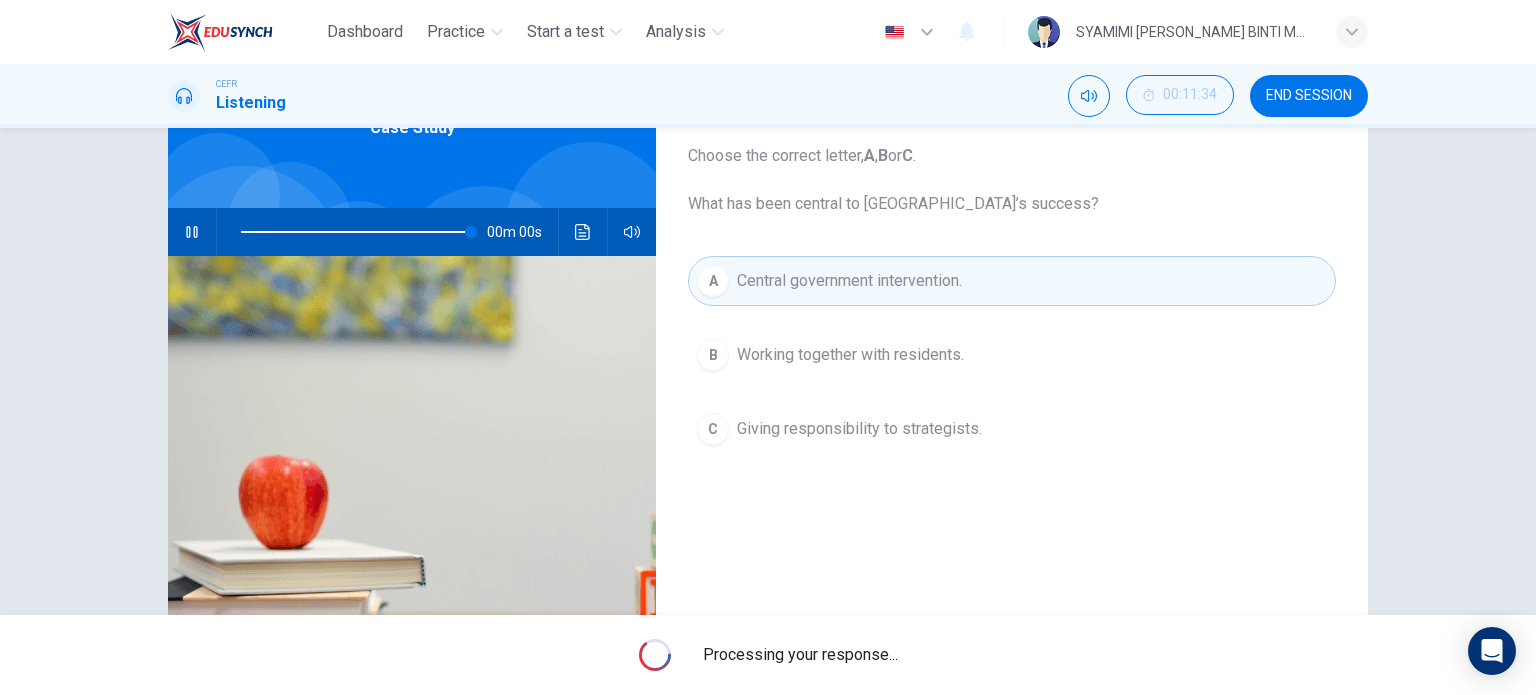 type on "0" 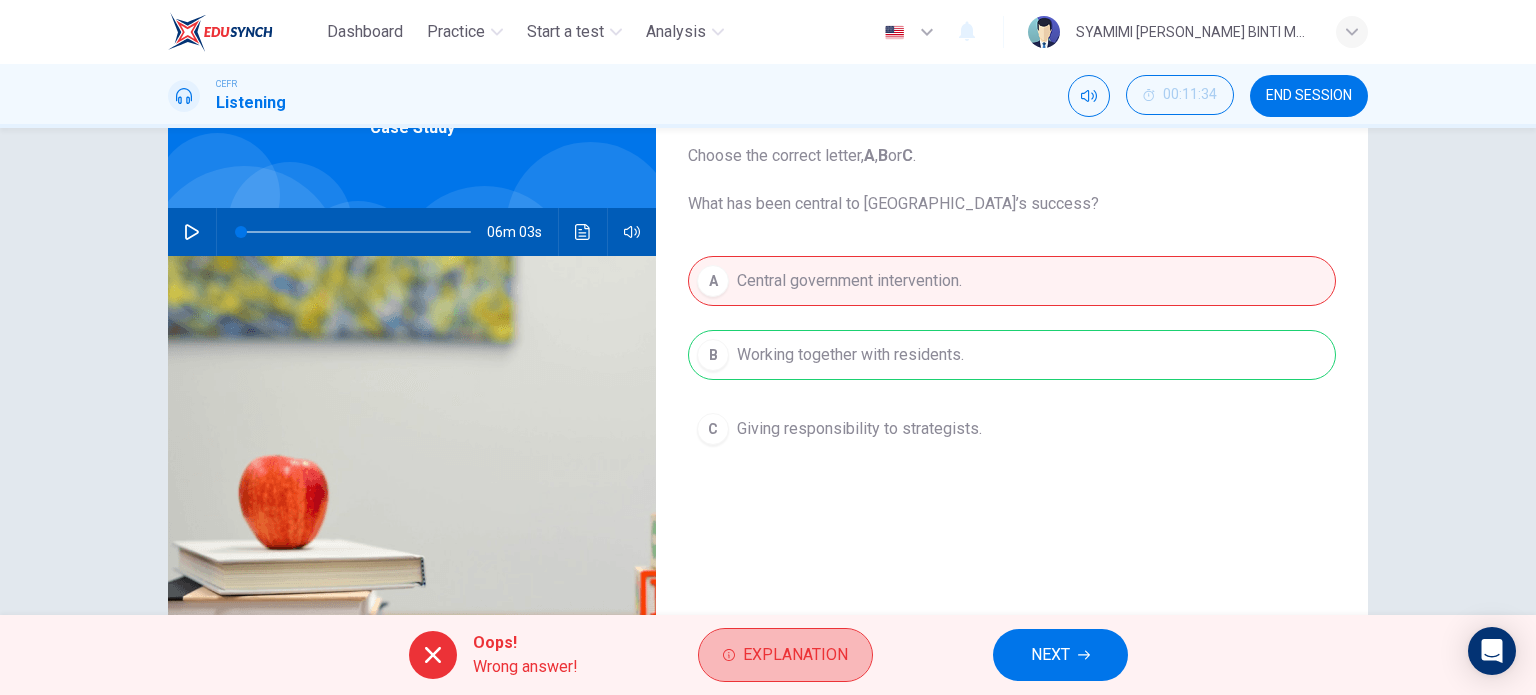 click on "Explanation" at bounding box center (795, 655) 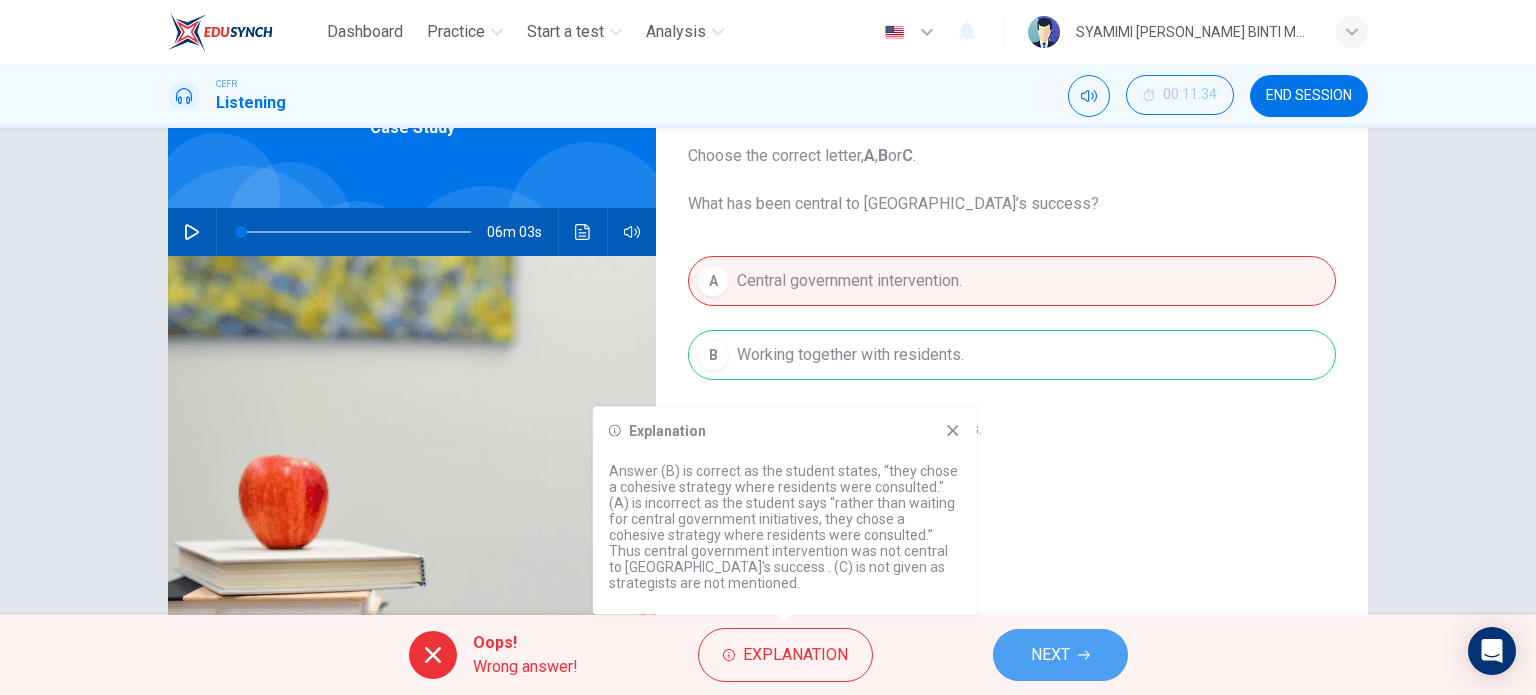 click 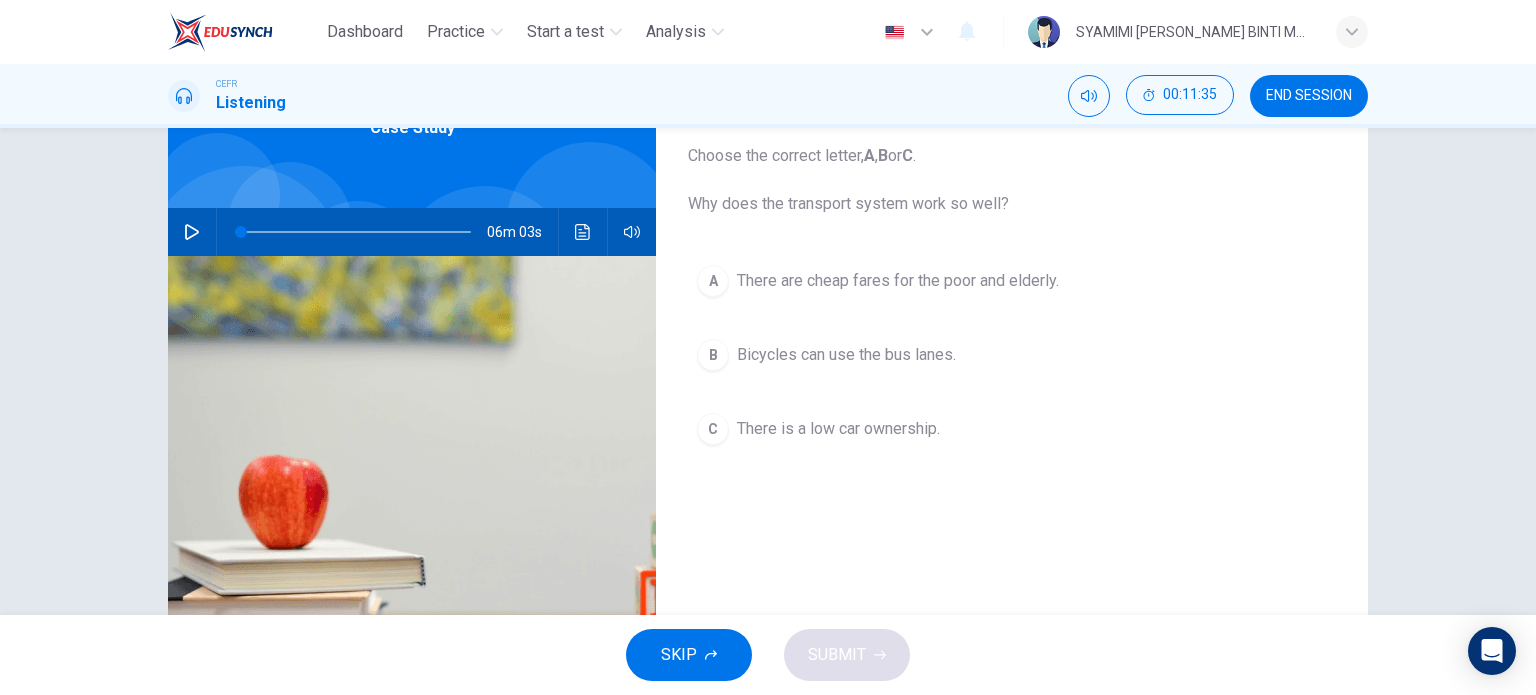 scroll, scrollTop: 92, scrollLeft: 0, axis: vertical 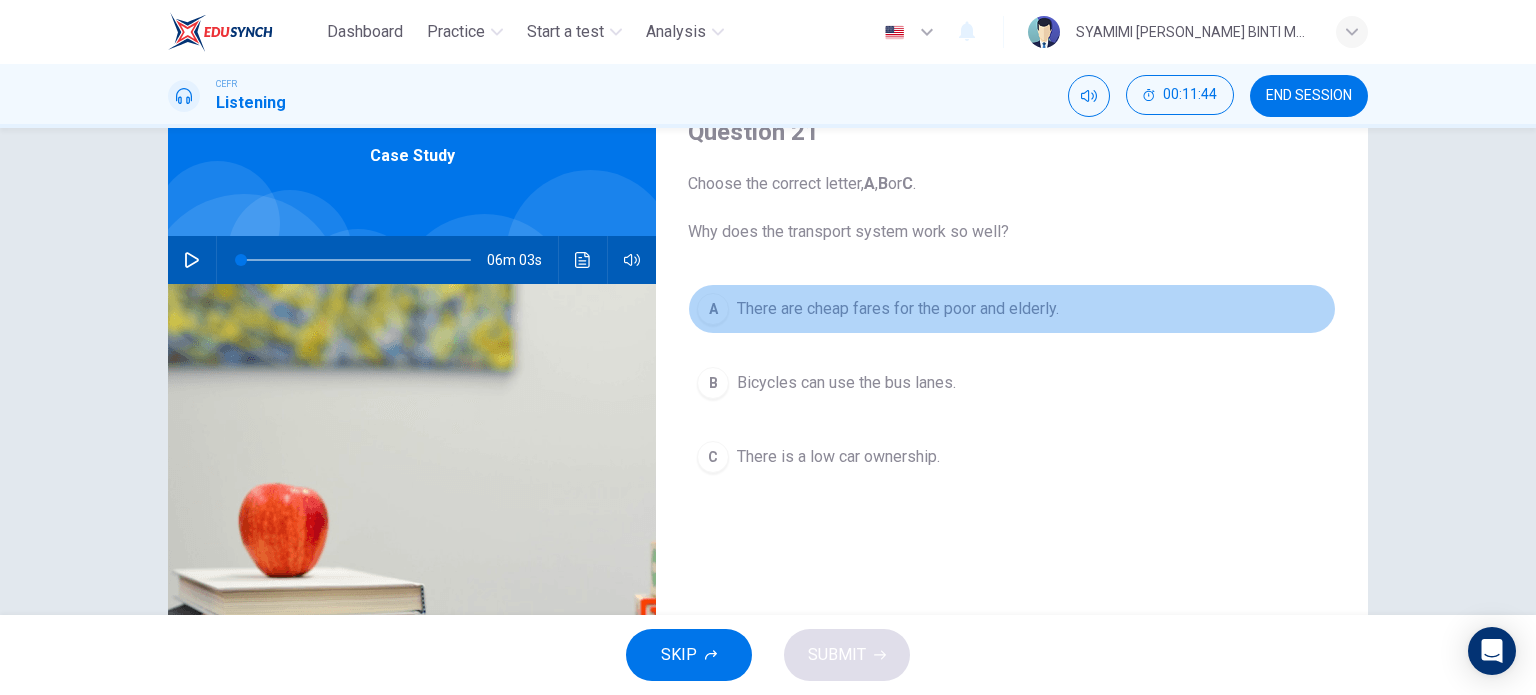click on "A There are cheap fares for the poor and elderly." at bounding box center (1012, 309) 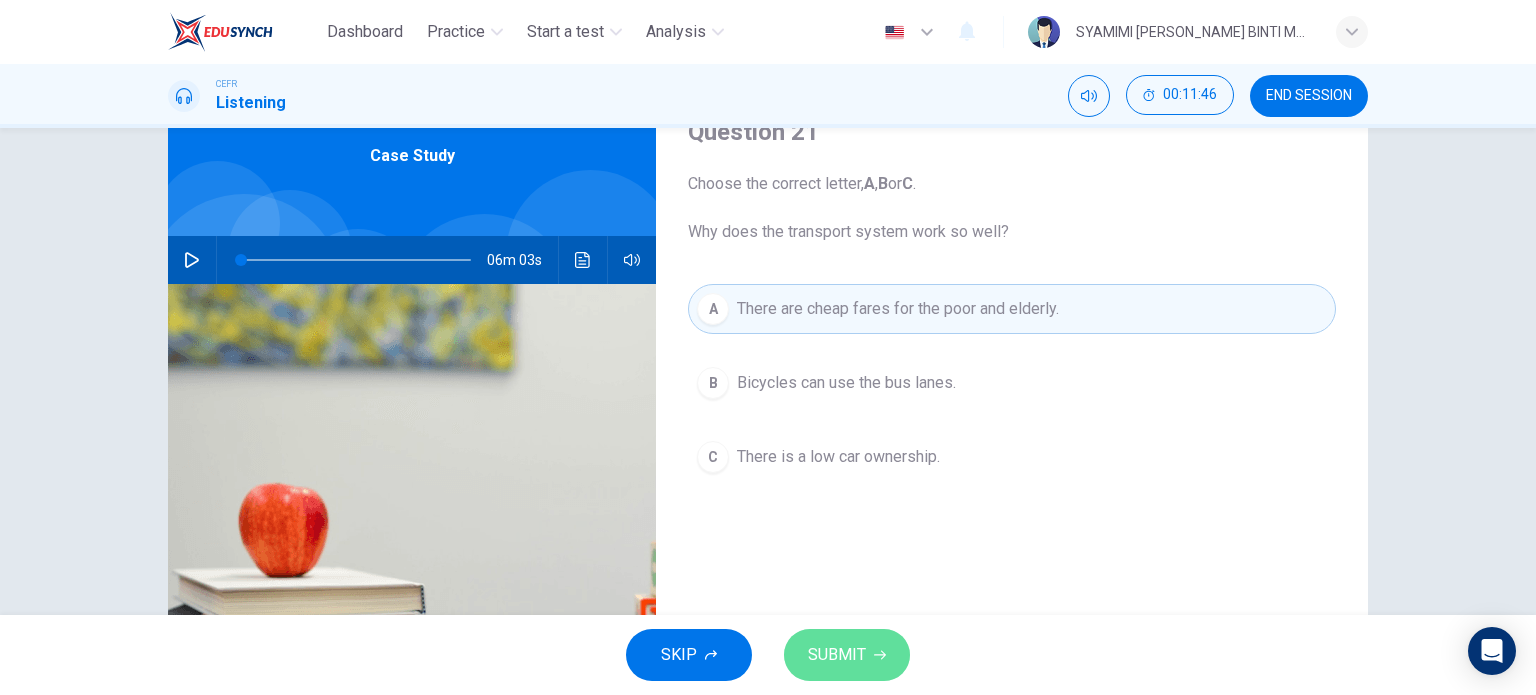 click on "SUBMIT" at bounding box center [837, 655] 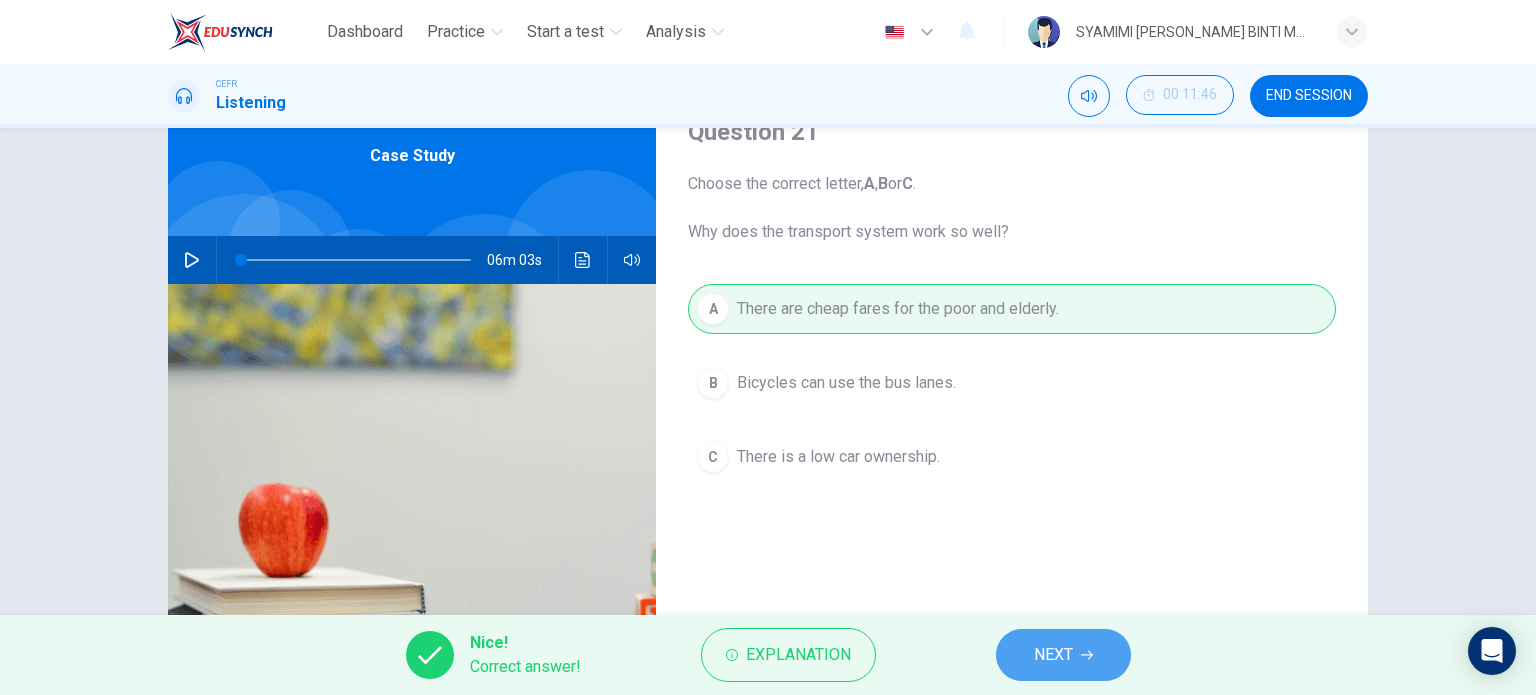 click on "NEXT" at bounding box center (1063, 655) 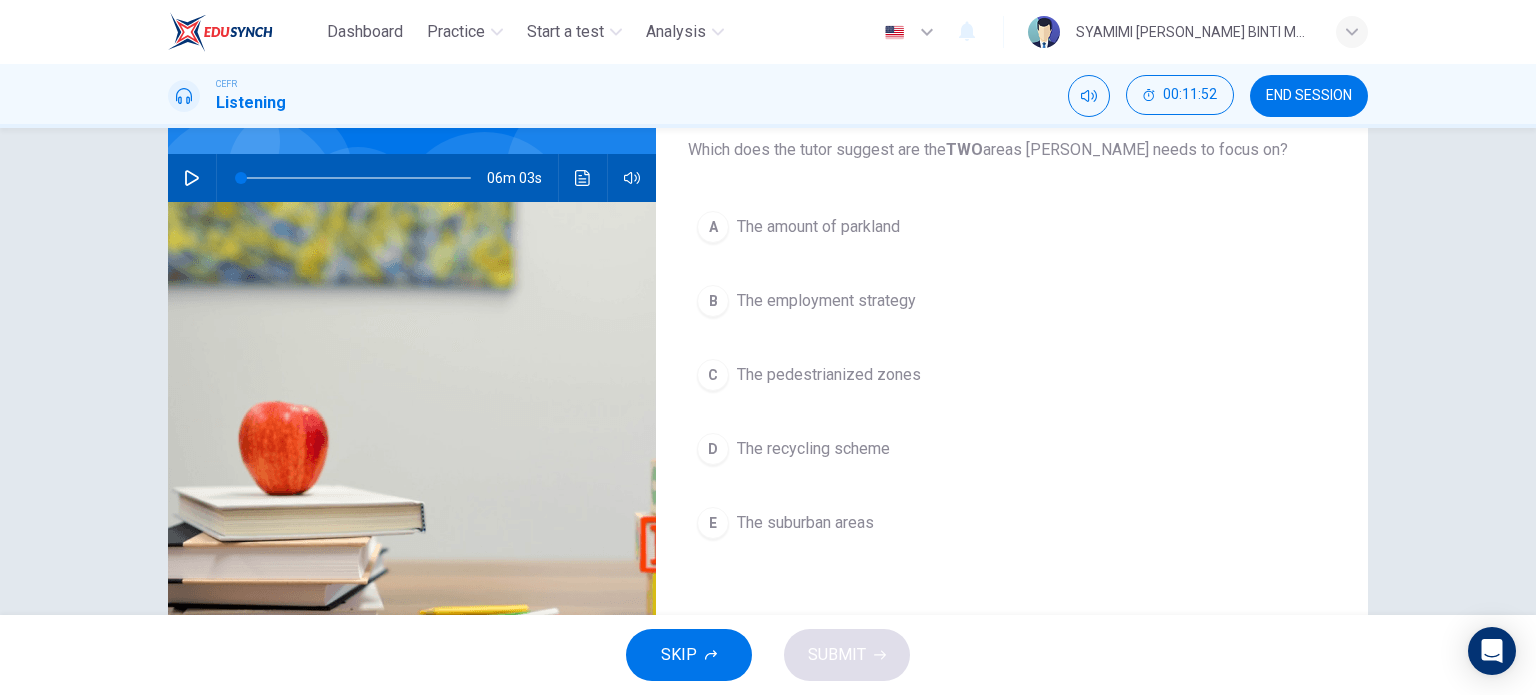 scroll, scrollTop: 175, scrollLeft: 0, axis: vertical 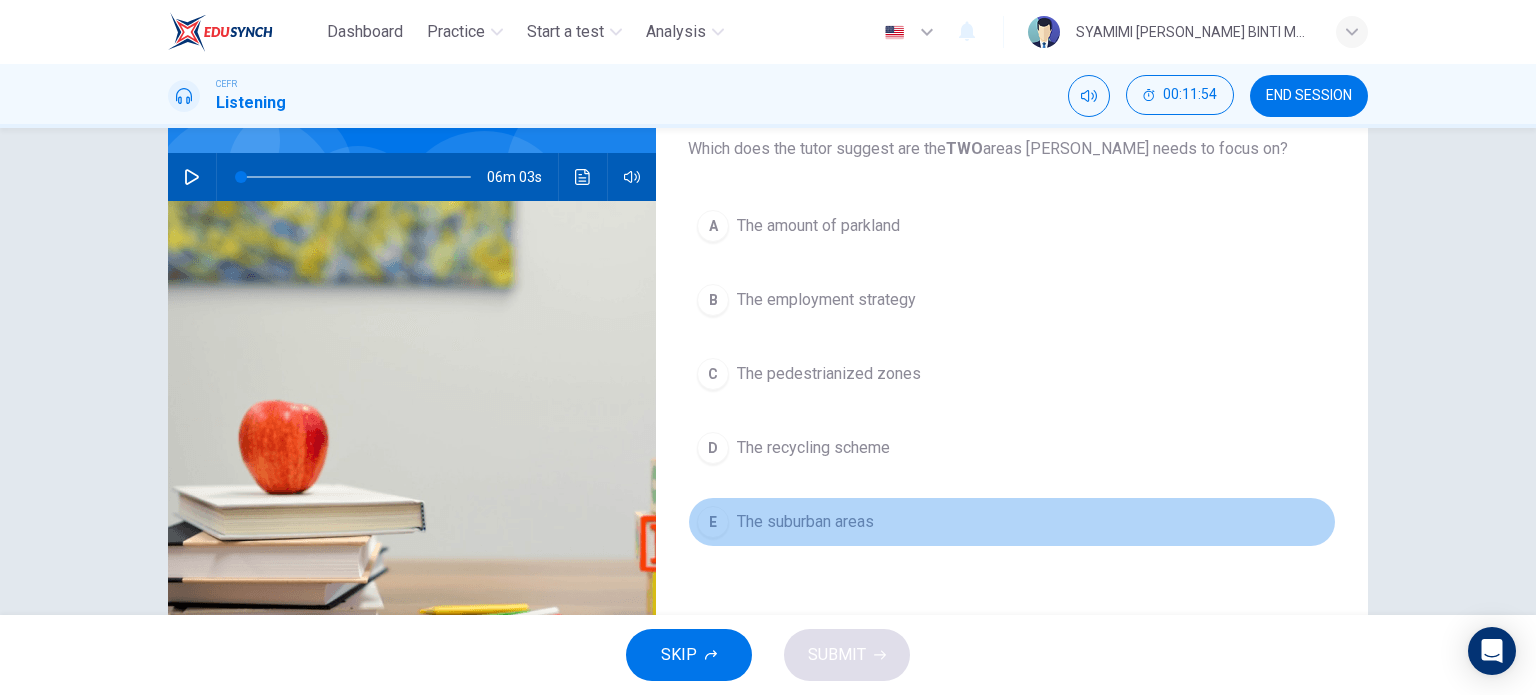 click on "E The suburban areas" at bounding box center [1012, 522] 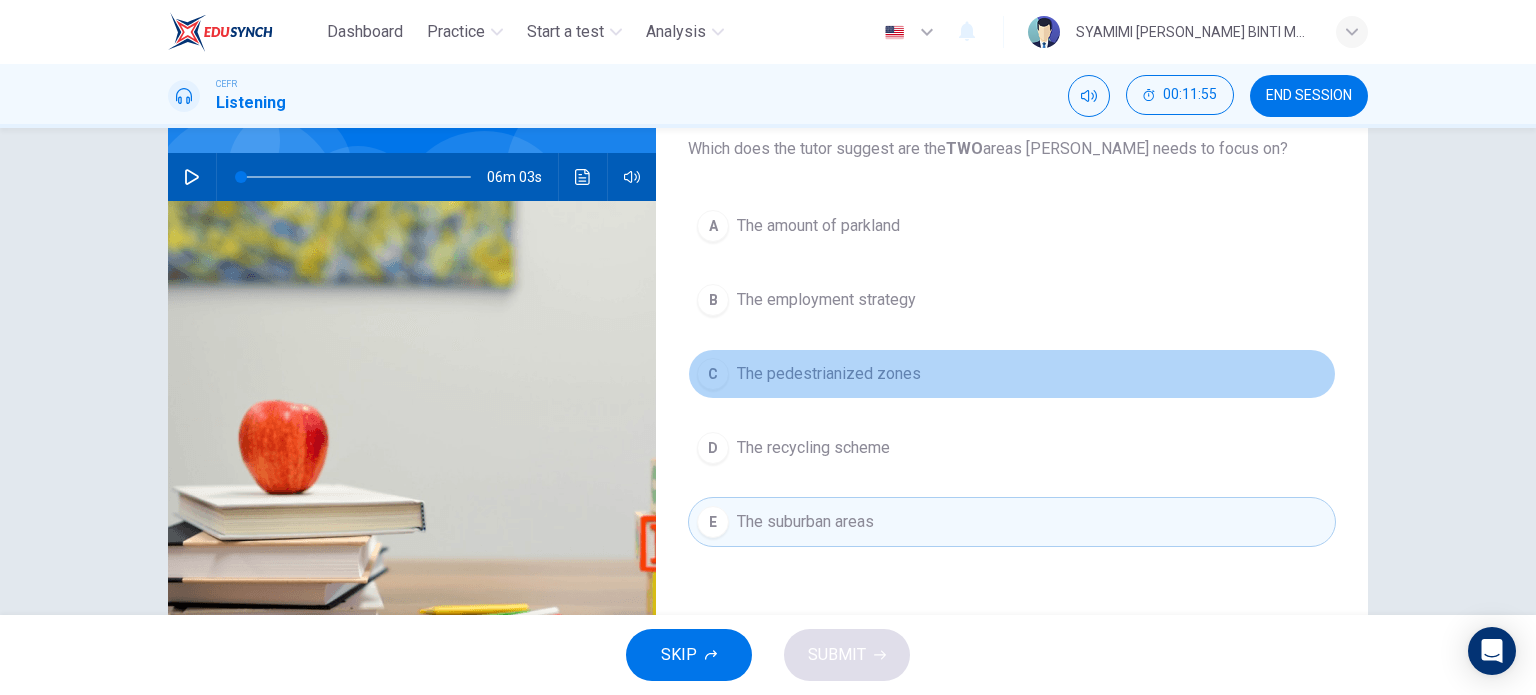 click on "C" at bounding box center [713, 374] 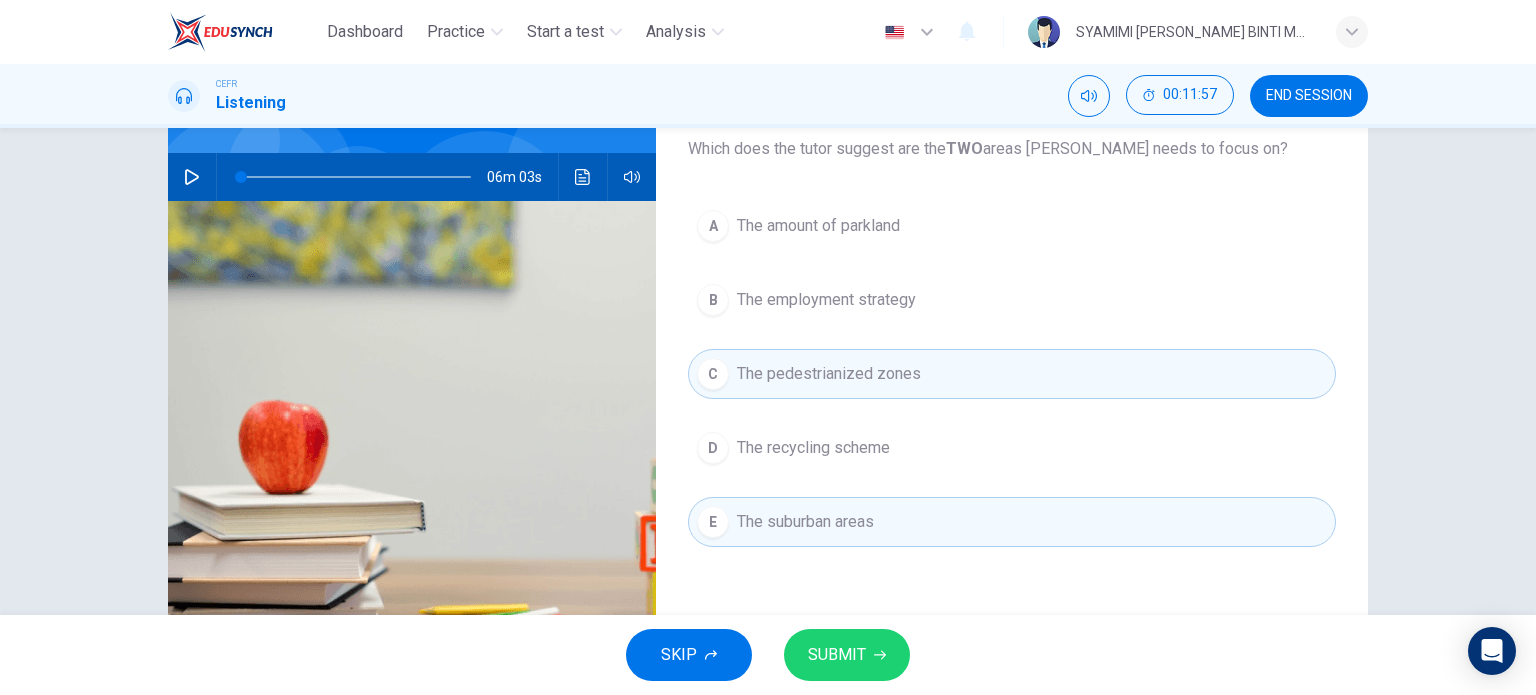 click on "A The amount of parkland B The employment strategy C The pedestrianized zones D The recycling scheme E The suburban areas" at bounding box center (1012, 394) 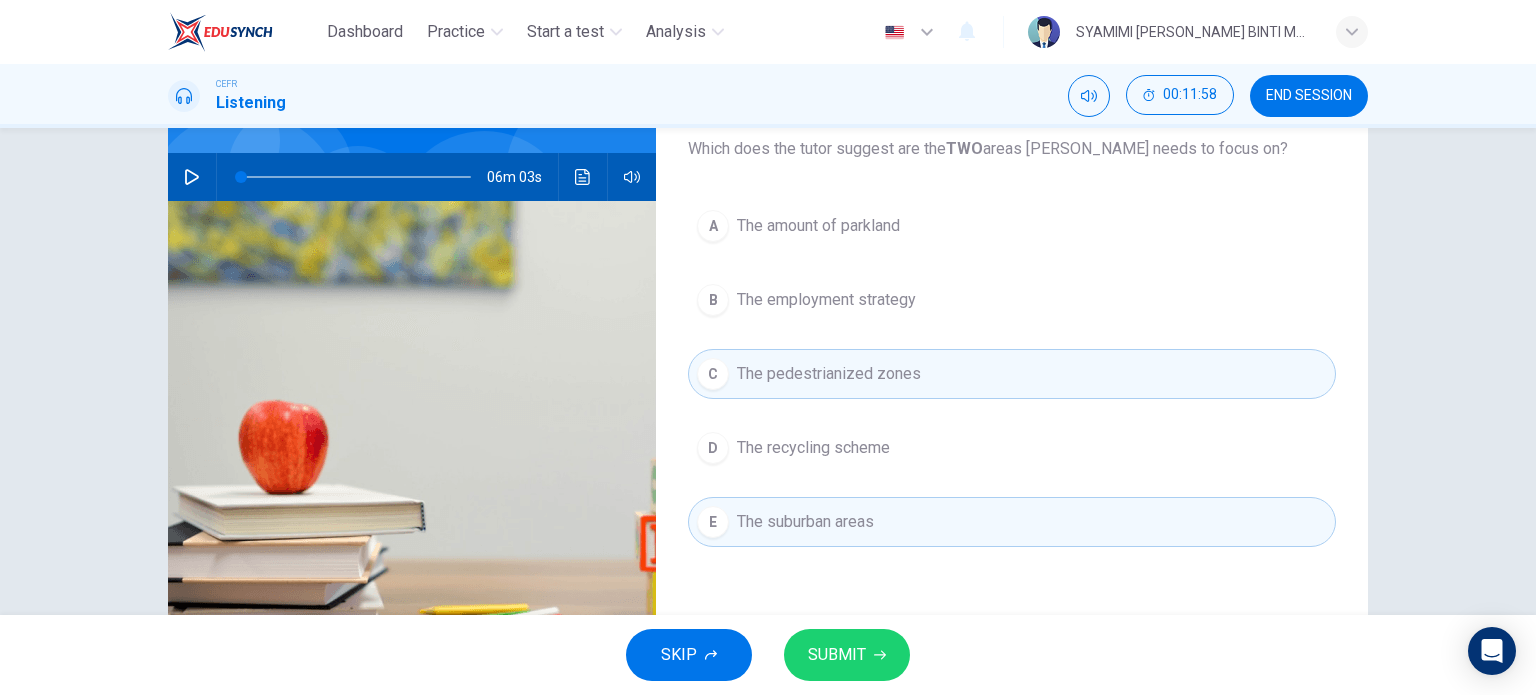 click on "SKIP SUBMIT" at bounding box center (768, 655) 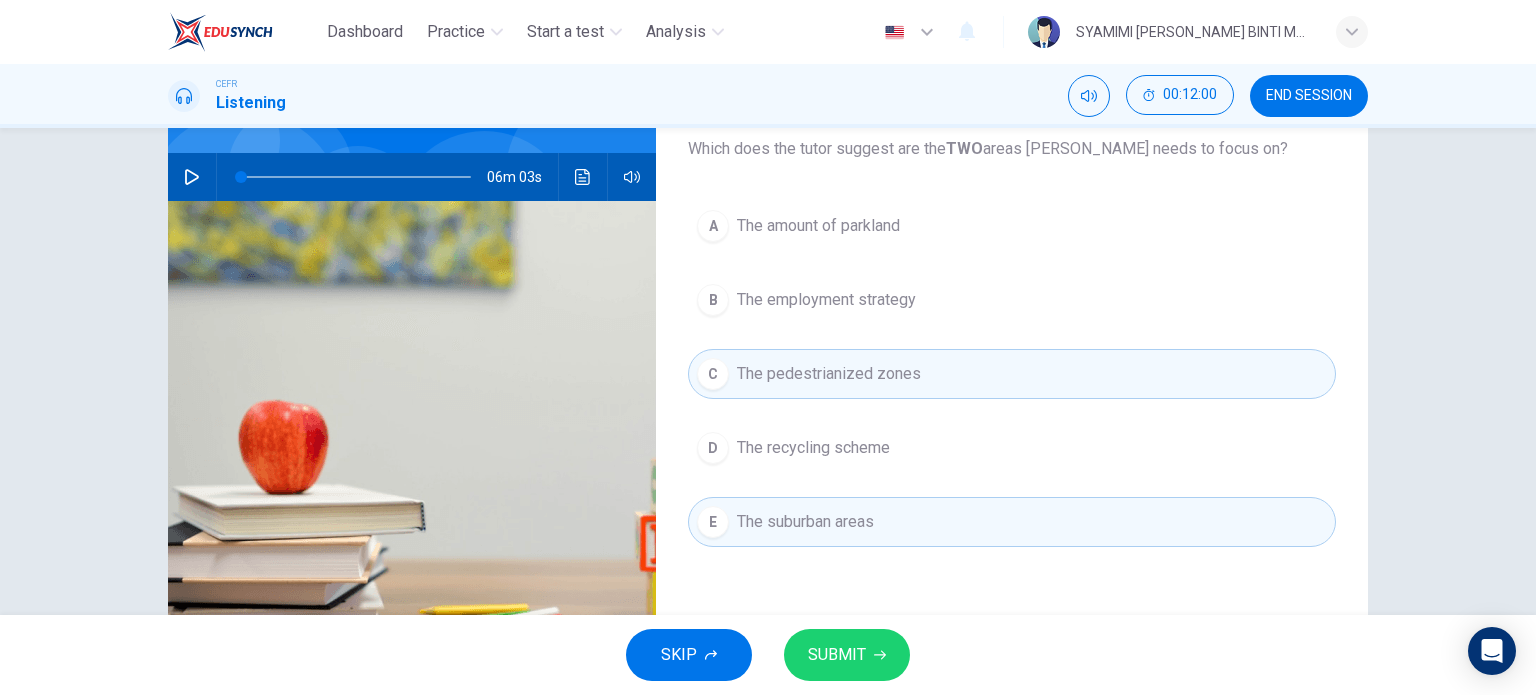 click on "SUBMIT" at bounding box center (837, 655) 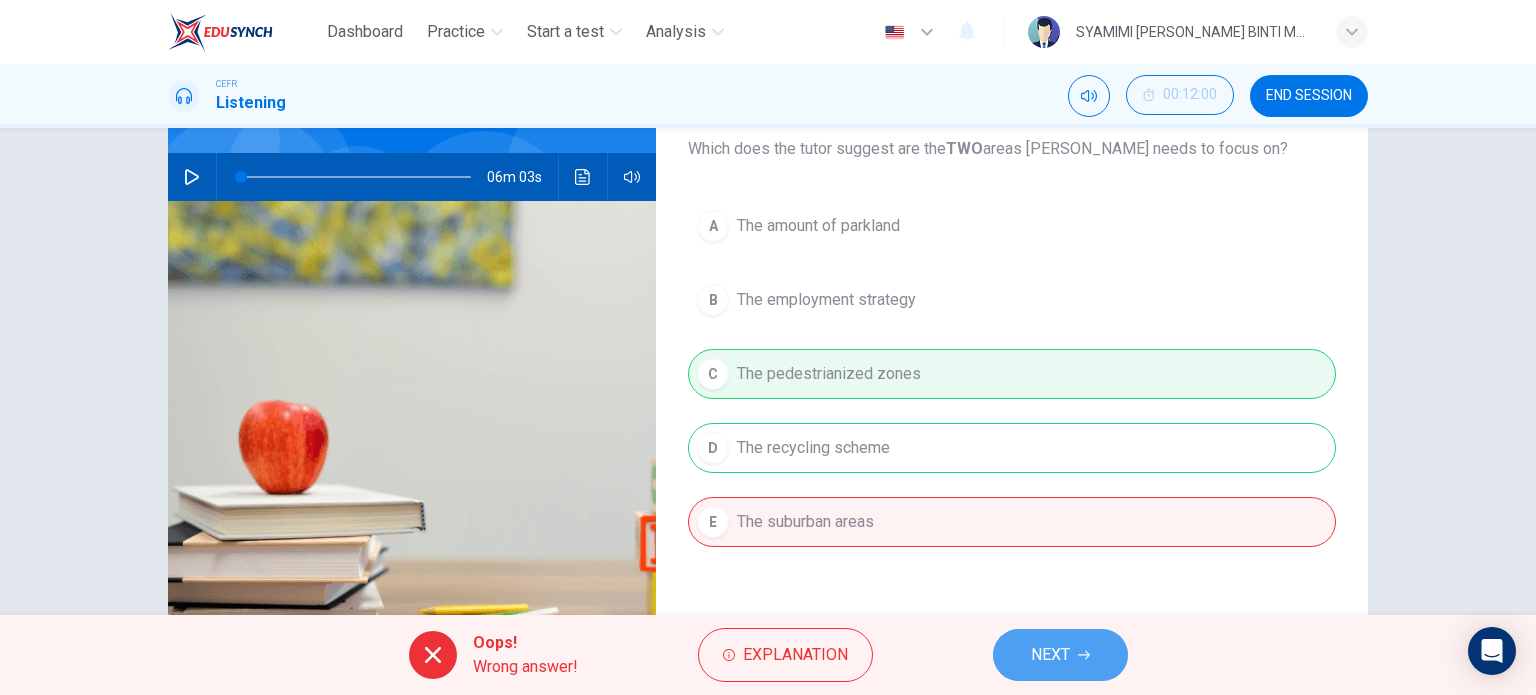 click on "NEXT" at bounding box center [1050, 655] 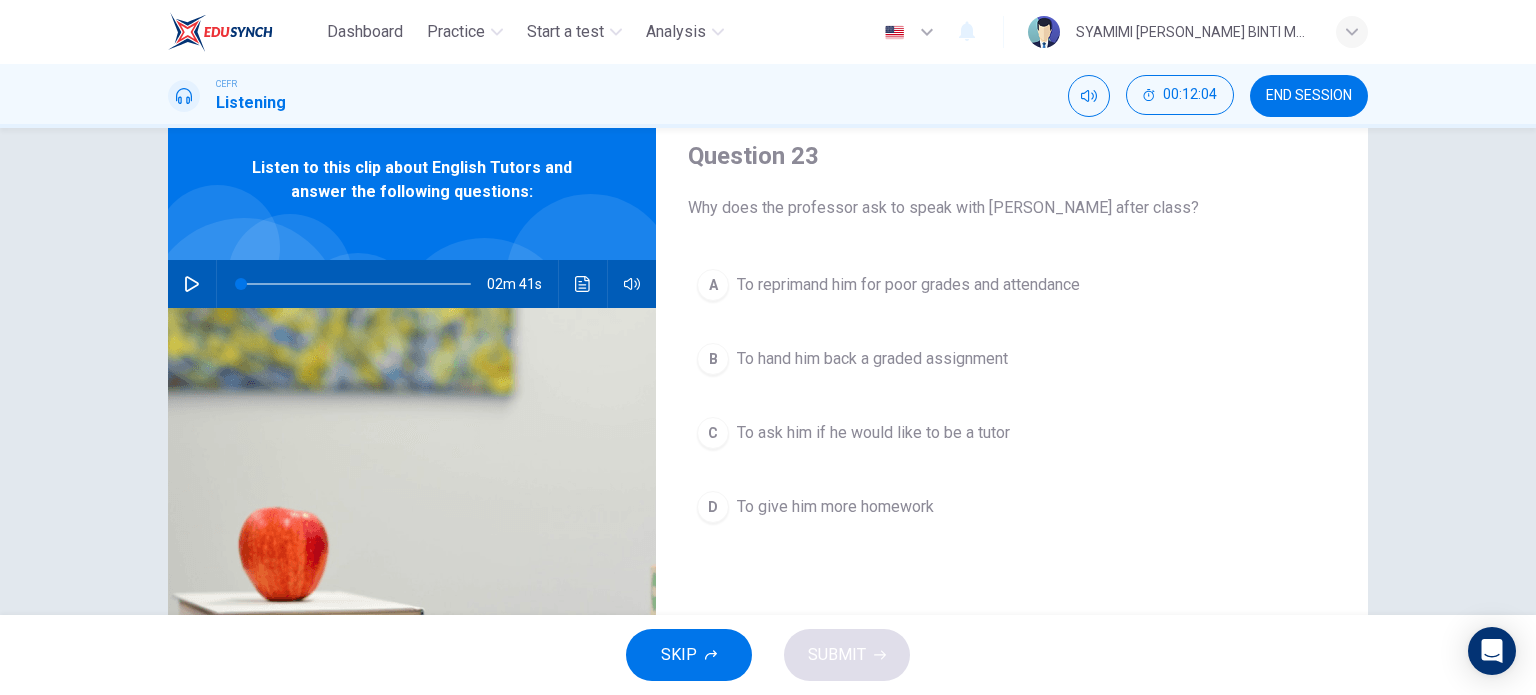 scroll, scrollTop: 68, scrollLeft: 0, axis: vertical 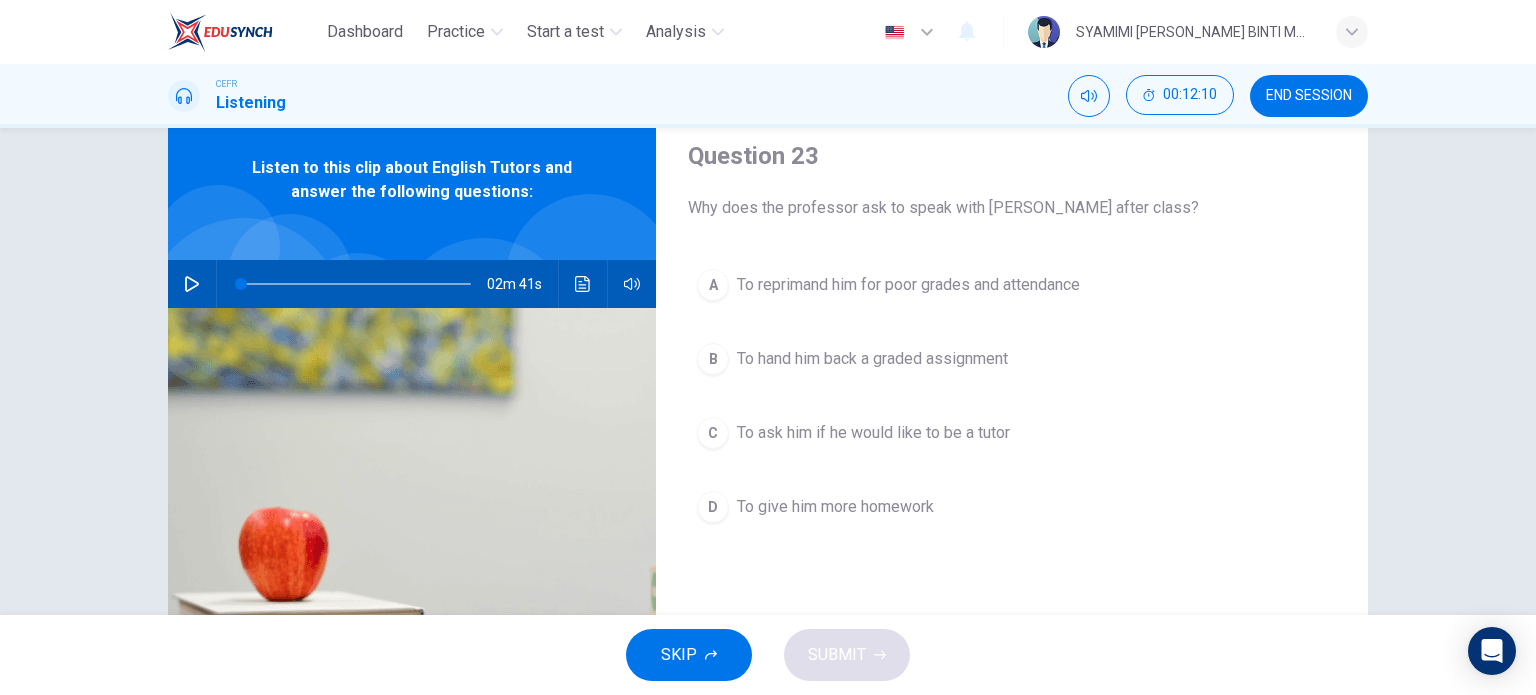 click on "A To reprimand him for poor grades and attendance B To hand him back a graded assignment C To ask him if he would like to be a tutor D To give him more homework" at bounding box center [1012, 416] 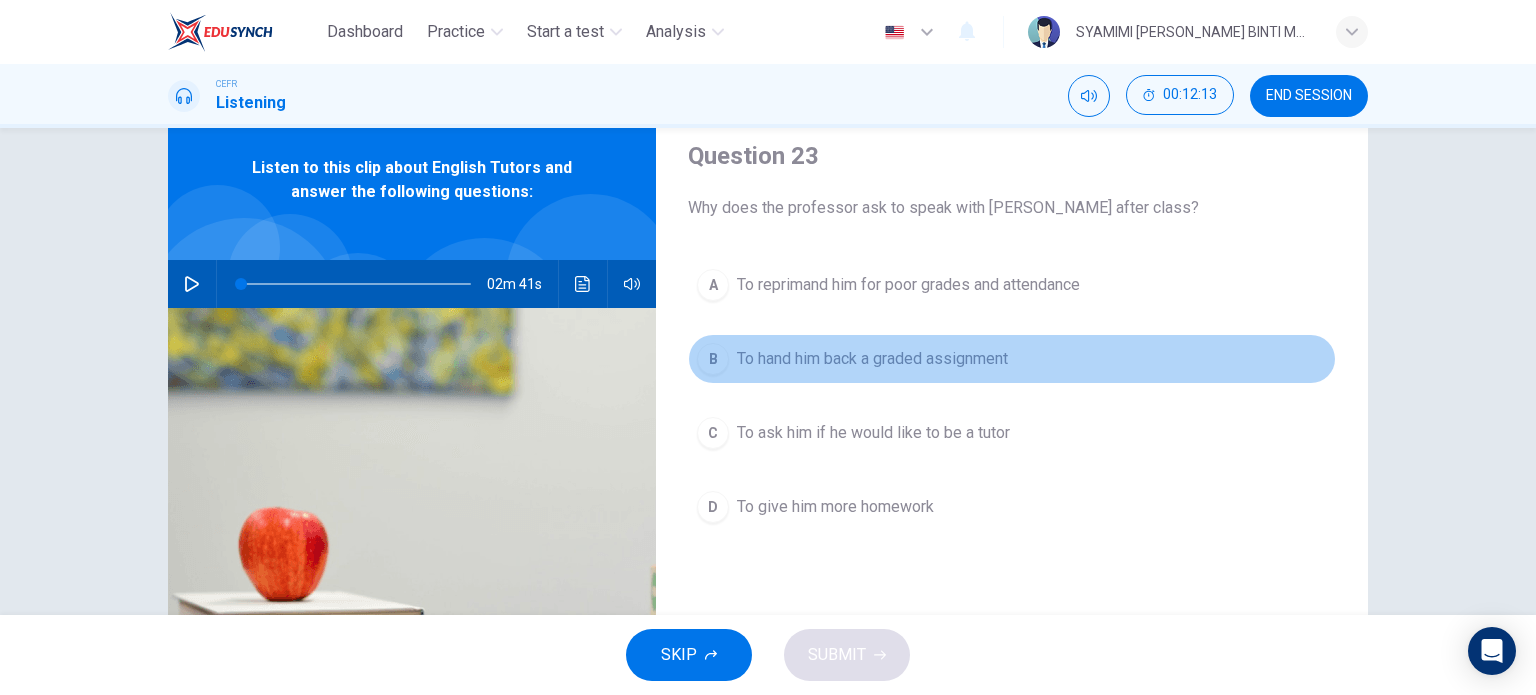 click on "B To hand him back a graded assignment" at bounding box center (1012, 359) 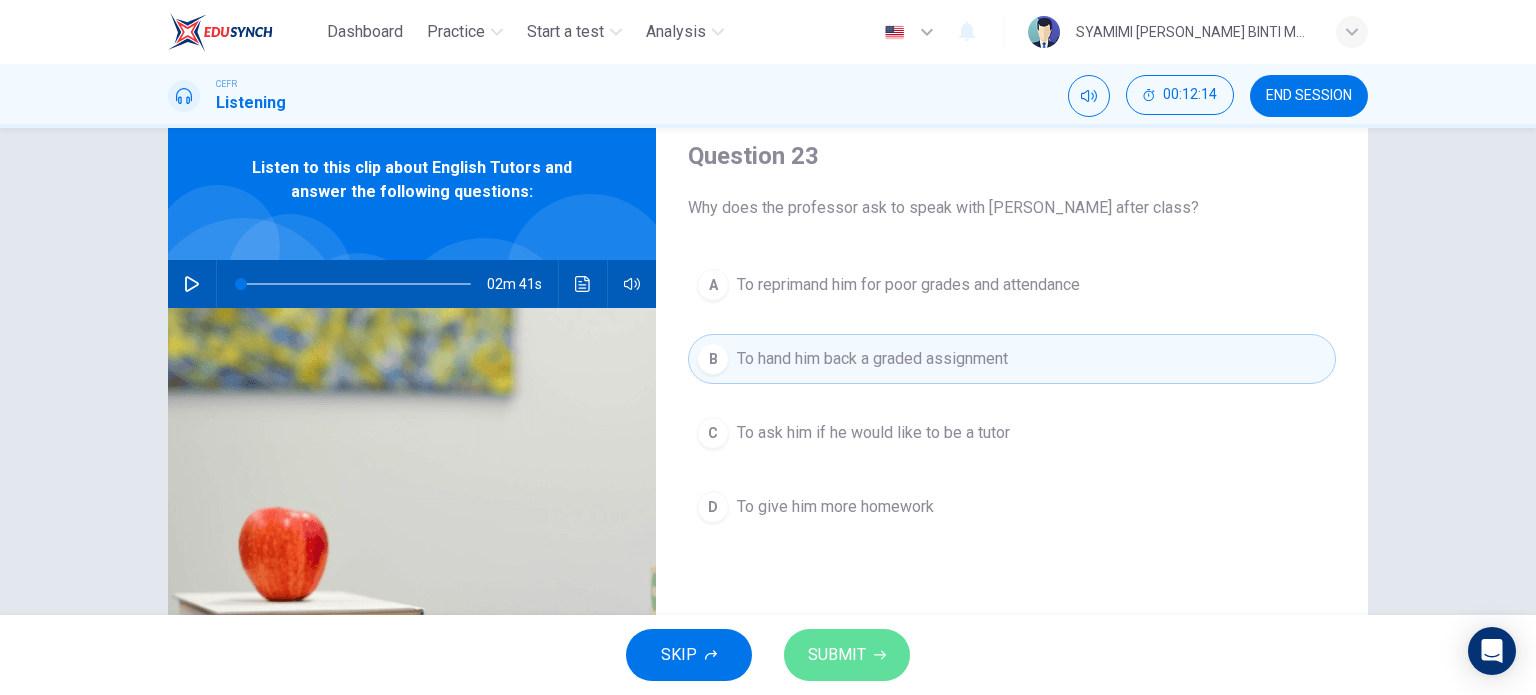 click on "SUBMIT" at bounding box center [837, 655] 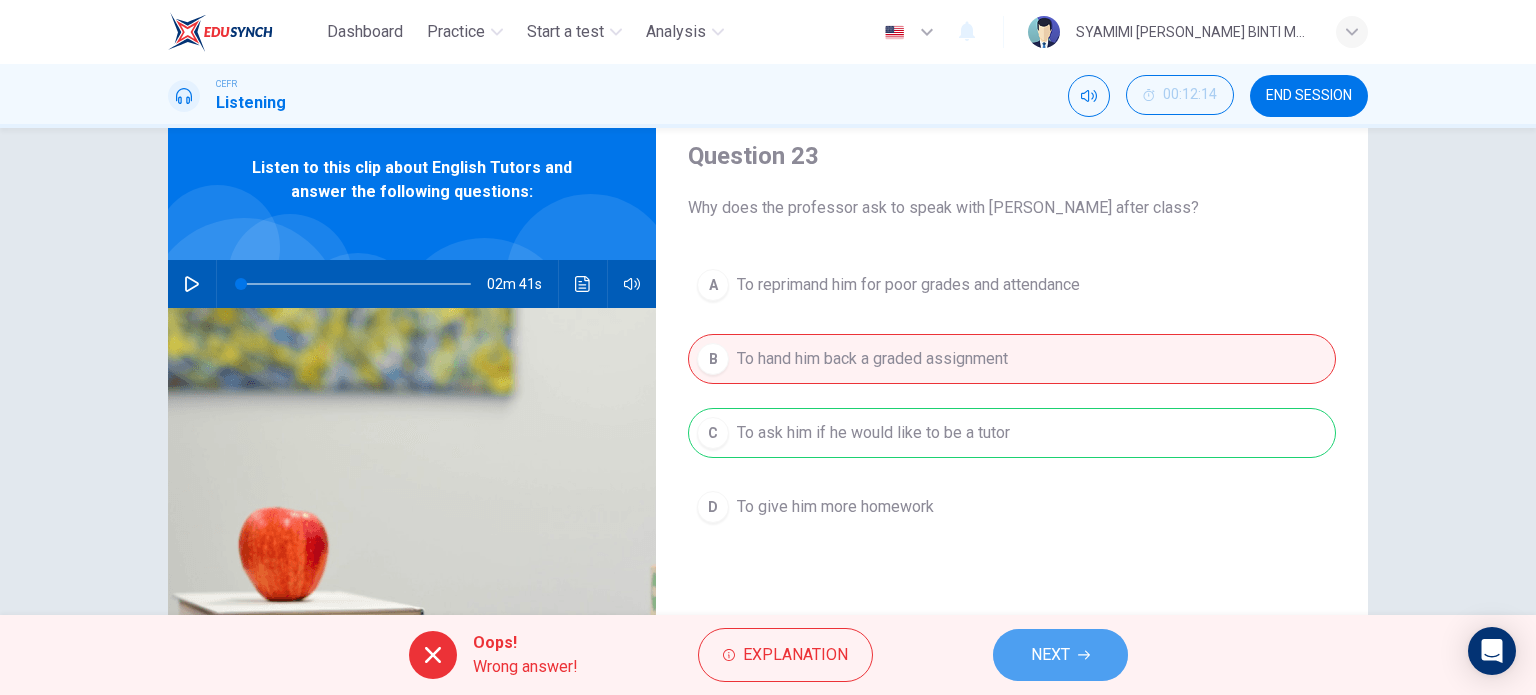 click on "NEXT" at bounding box center (1050, 655) 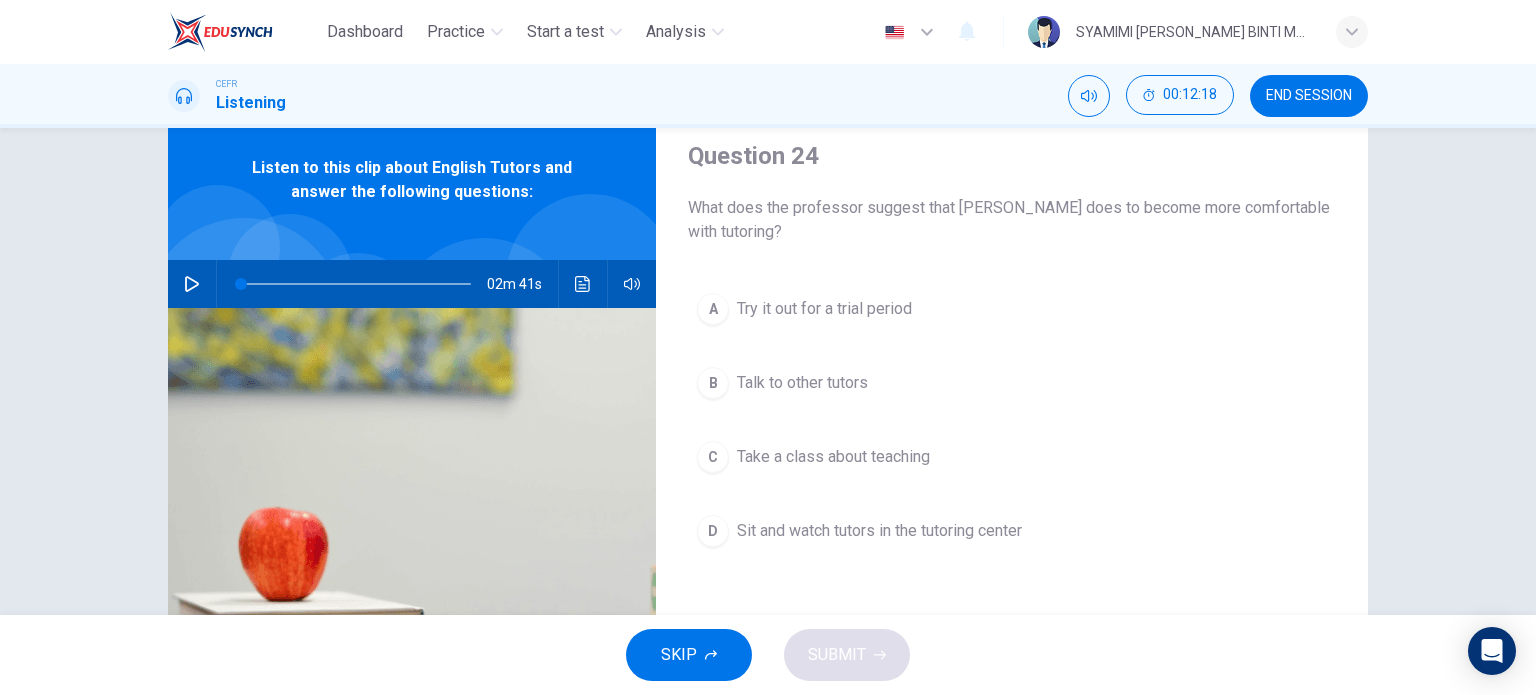 scroll, scrollTop: 0, scrollLeft: 0, axis: both 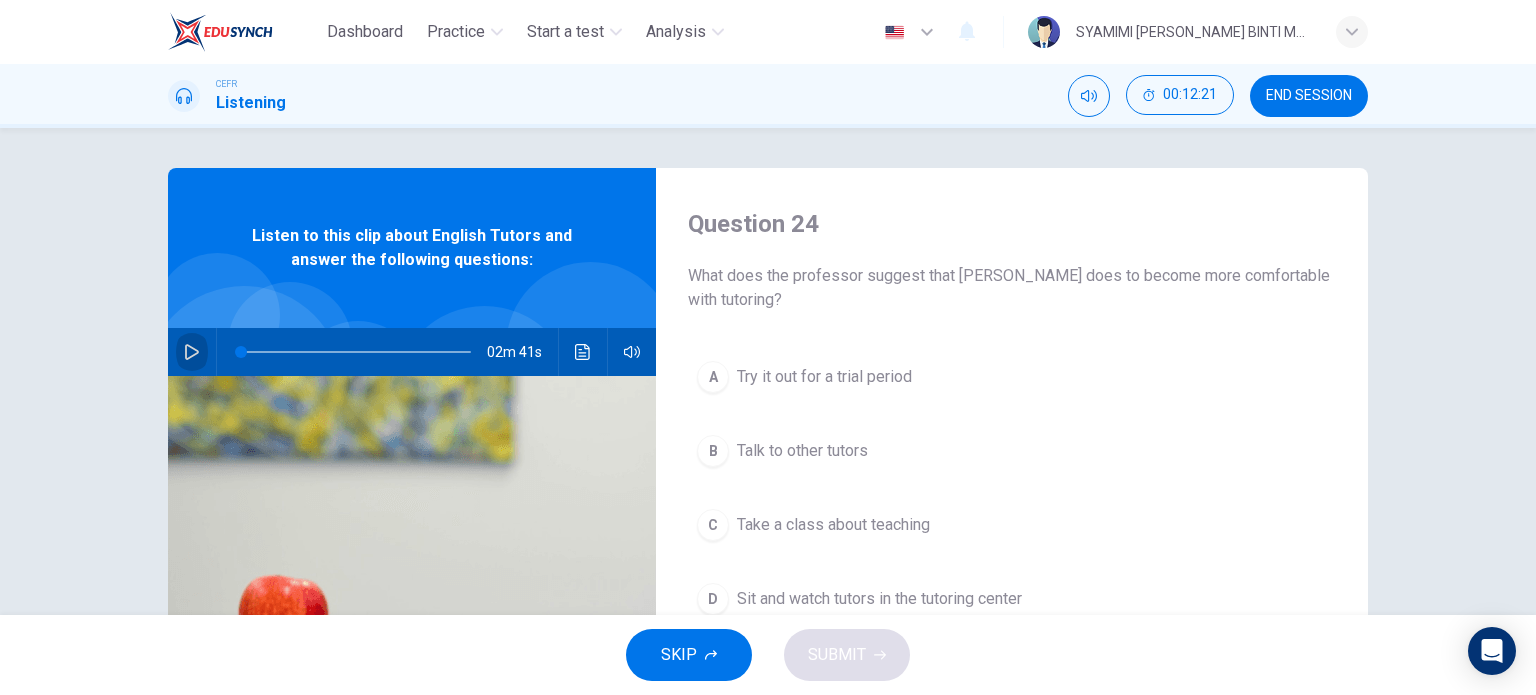 click 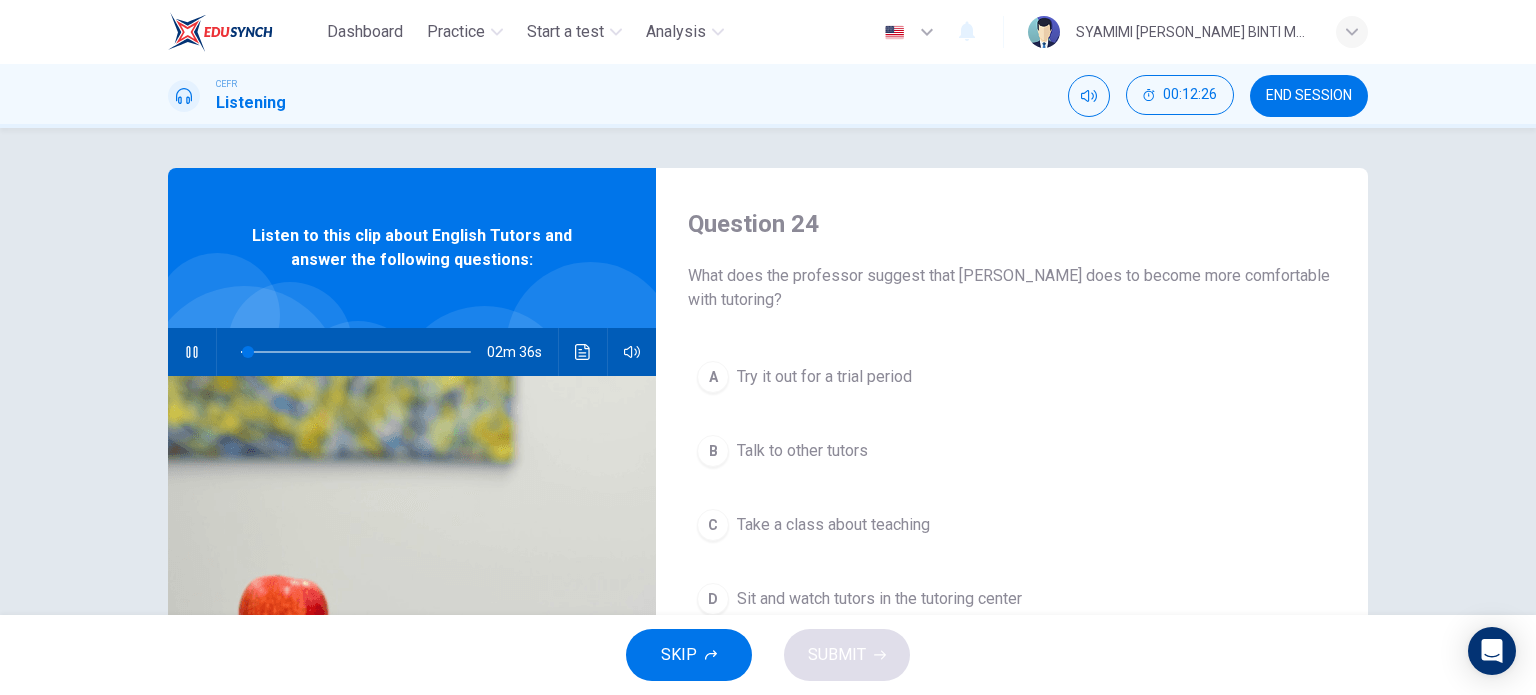 click 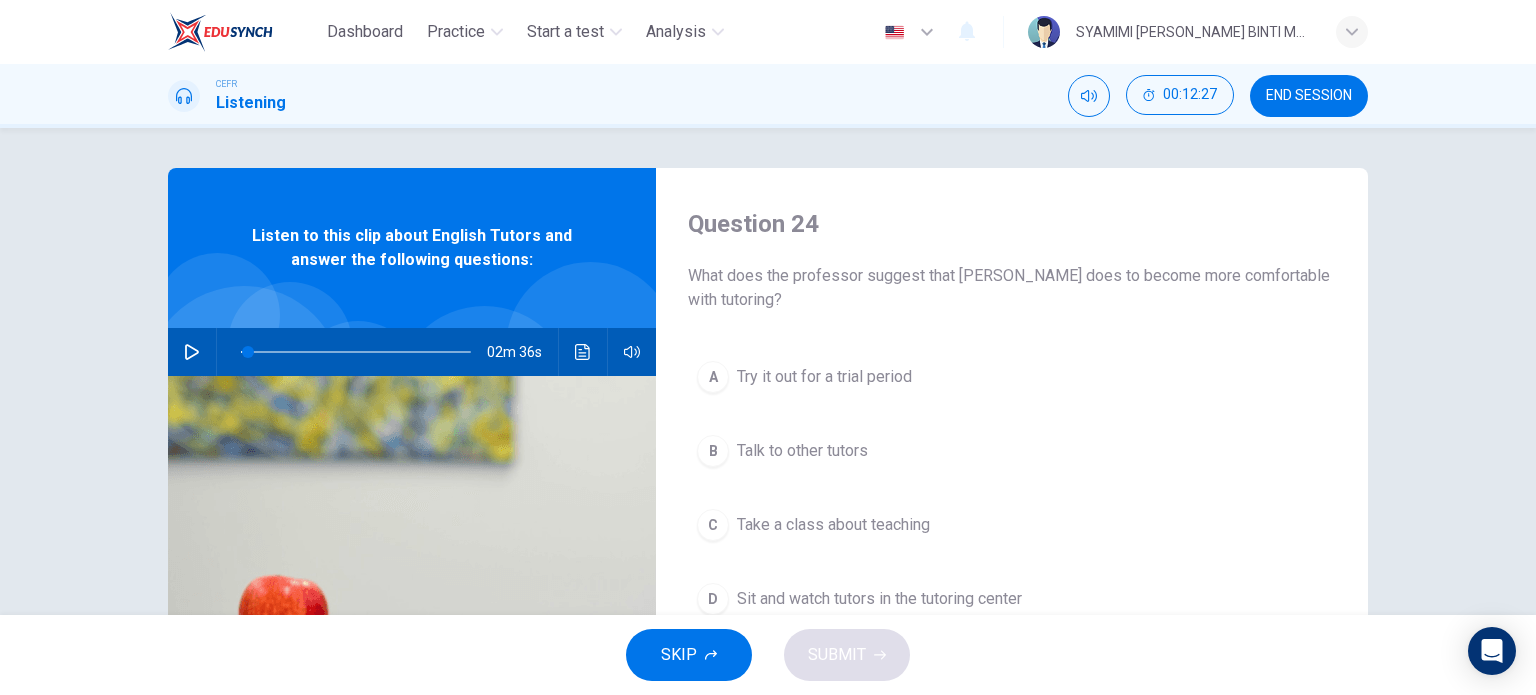 type on "3" 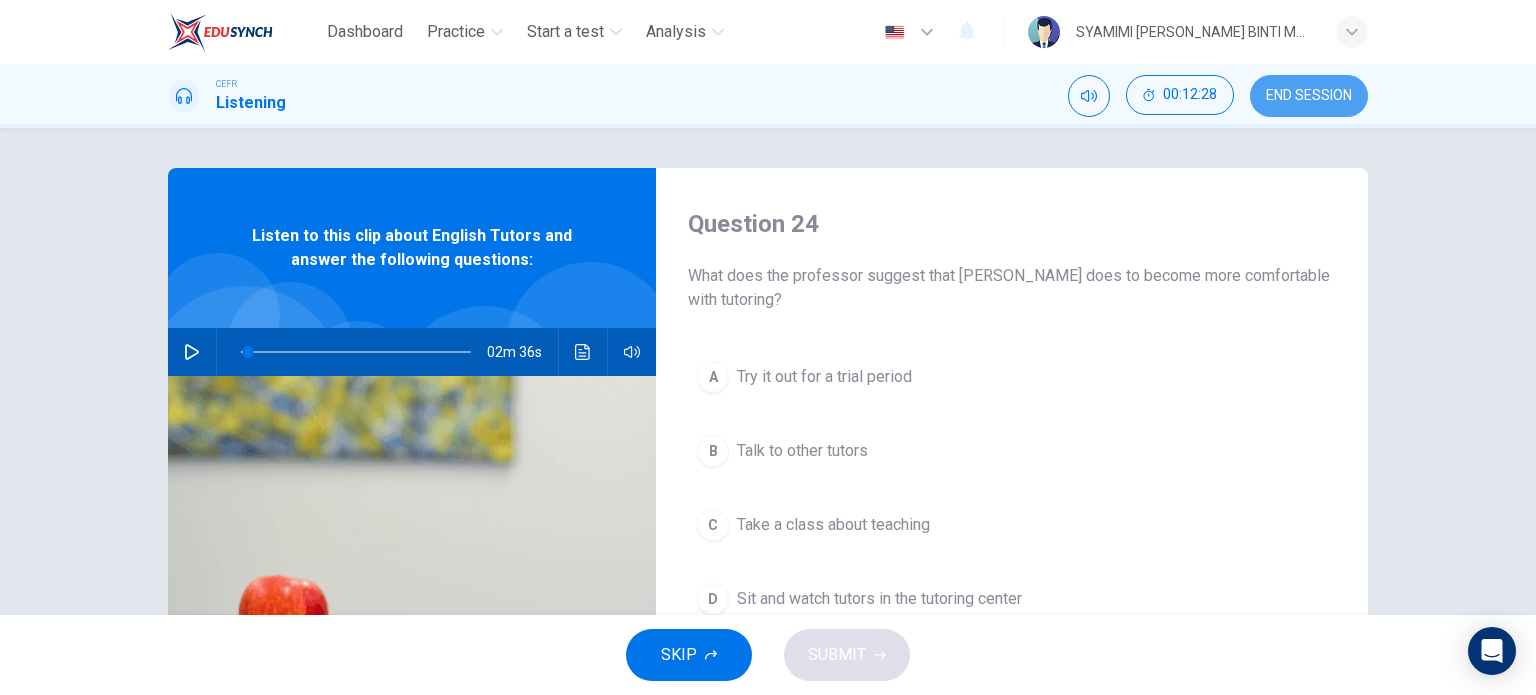 click on "END SESSION" at bounding box center (1309, 96) 